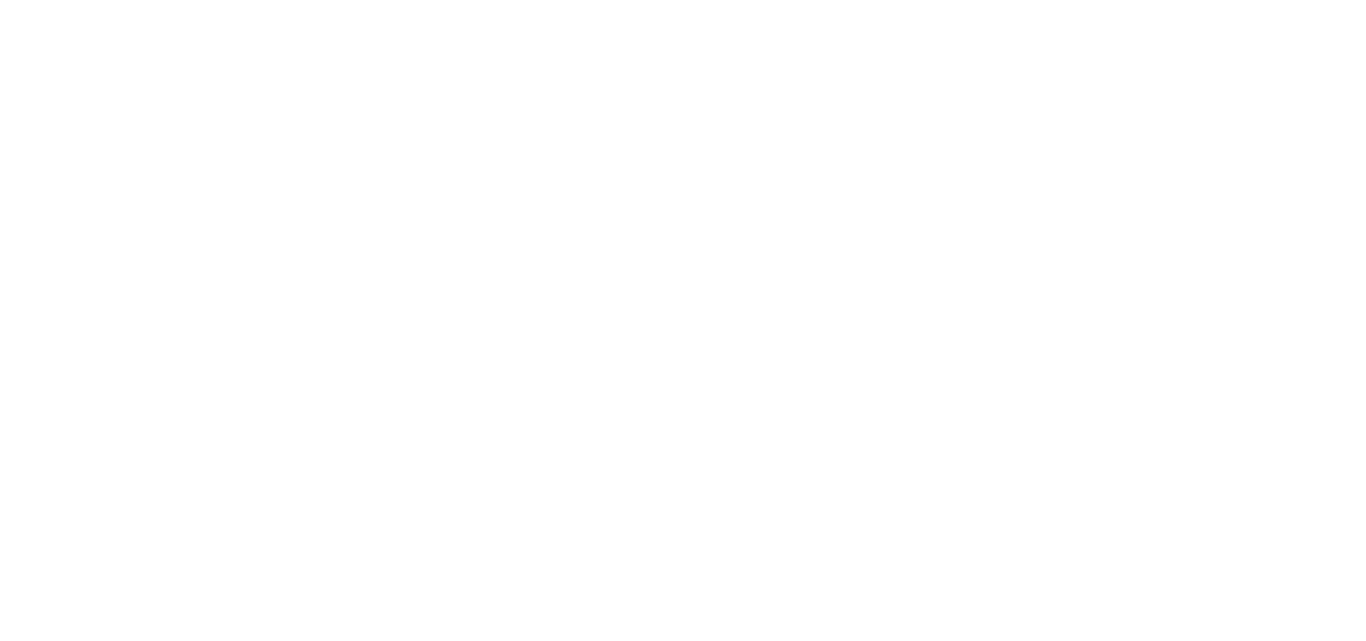 scroll, scrollTop: 0, scrollLeft: 0, axis: both 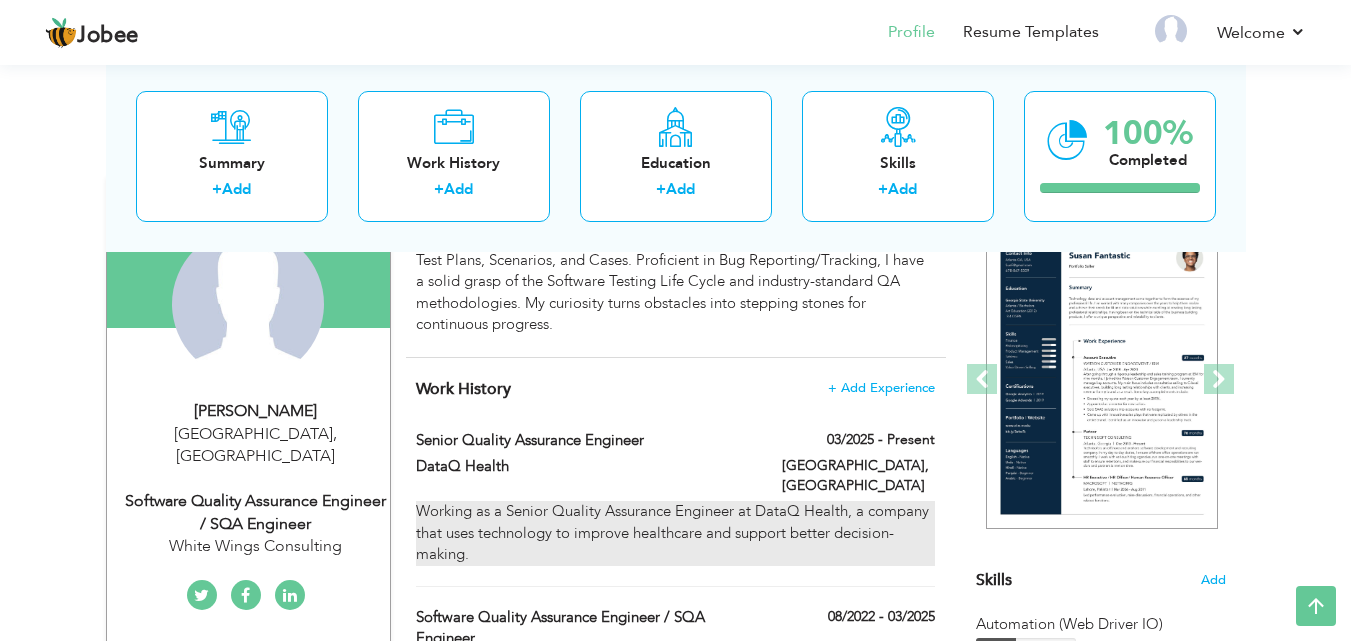 drag, startPoint x: 450, startPoint y: 528, endPoint x: 442, endPoint y: 521, distance: 10.630146 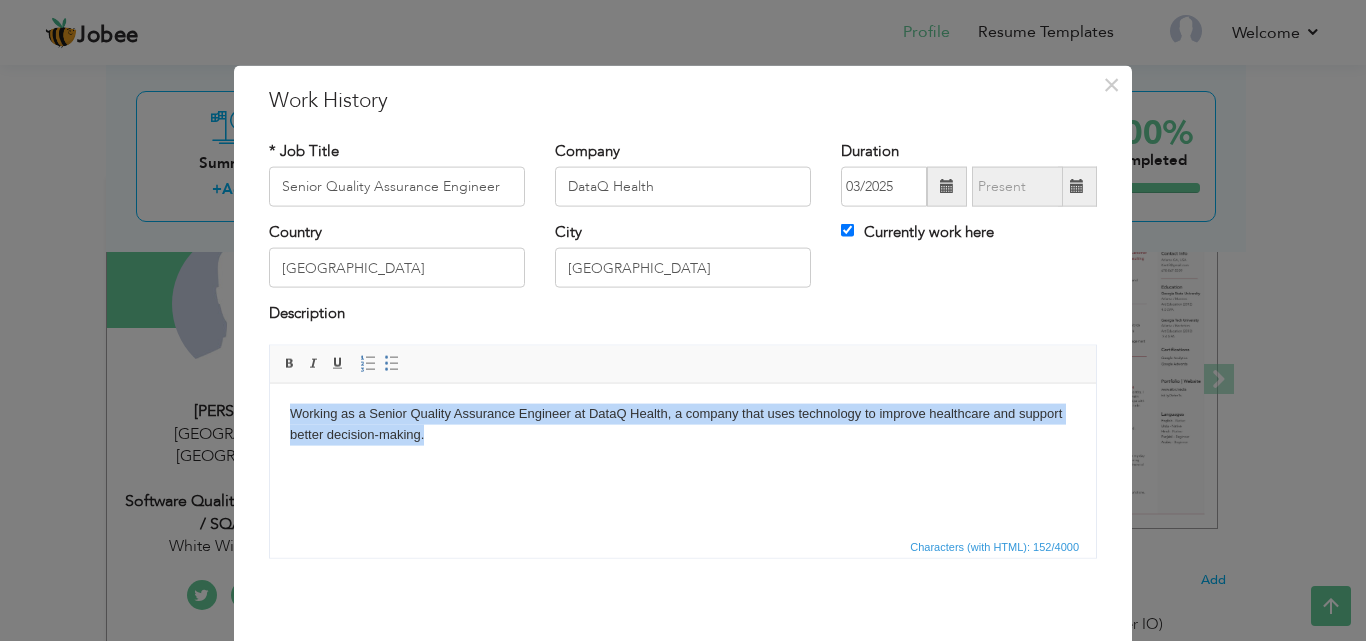 drag, startPoint x: 424, startPoint y: 440, endPoint x: 289, endPoint y: 409, distance: 138.51353 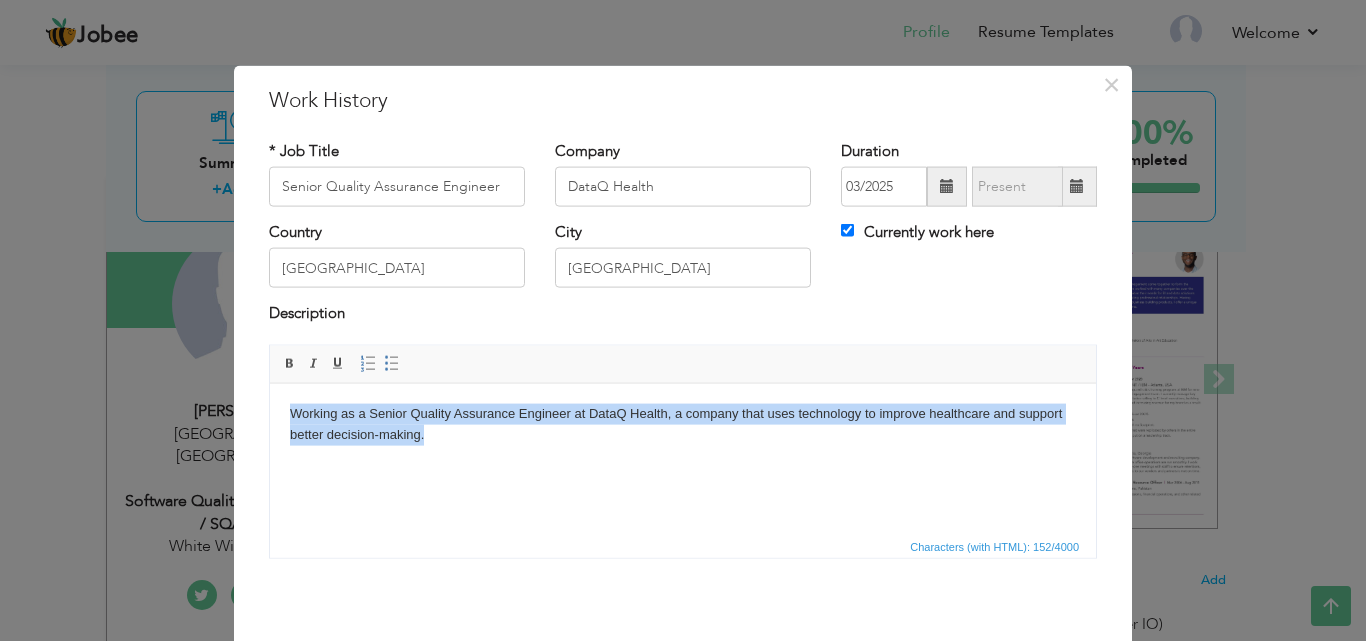 copy on "Working as a Senior Quality Assurance Engineer at DataQ Health, a company that uses technology to improve healthcare and support better decision-making." 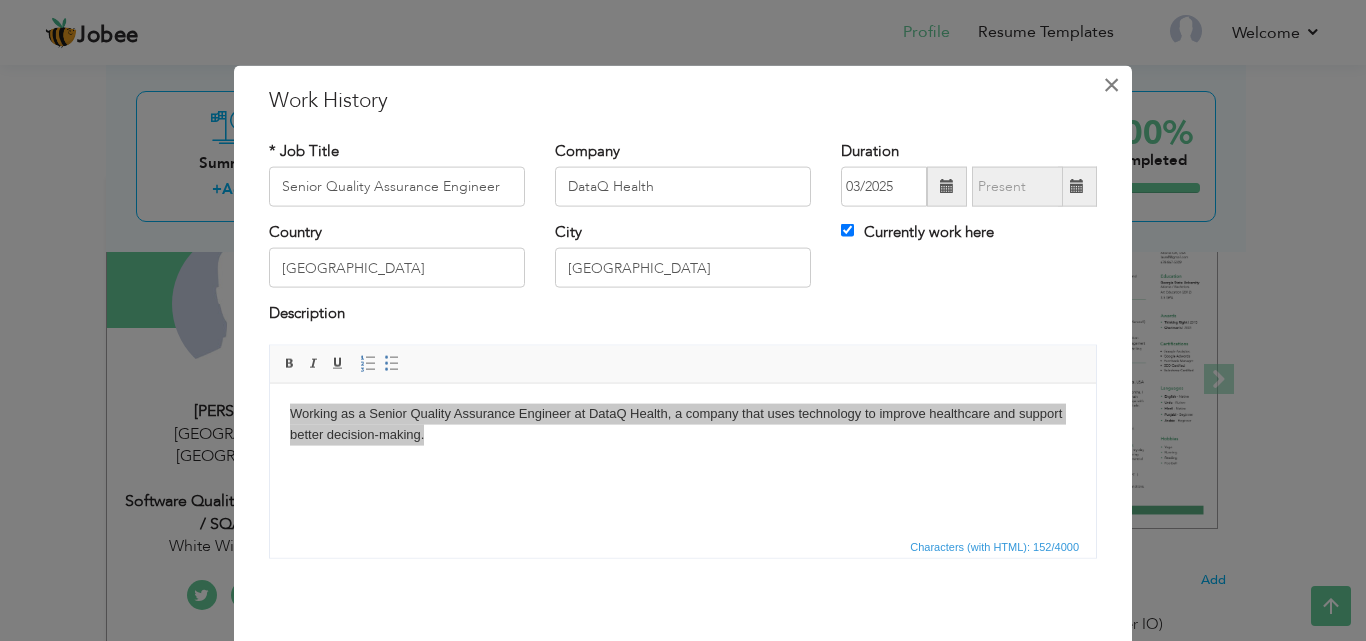 click on "×" at bounding box center (1111, 84) 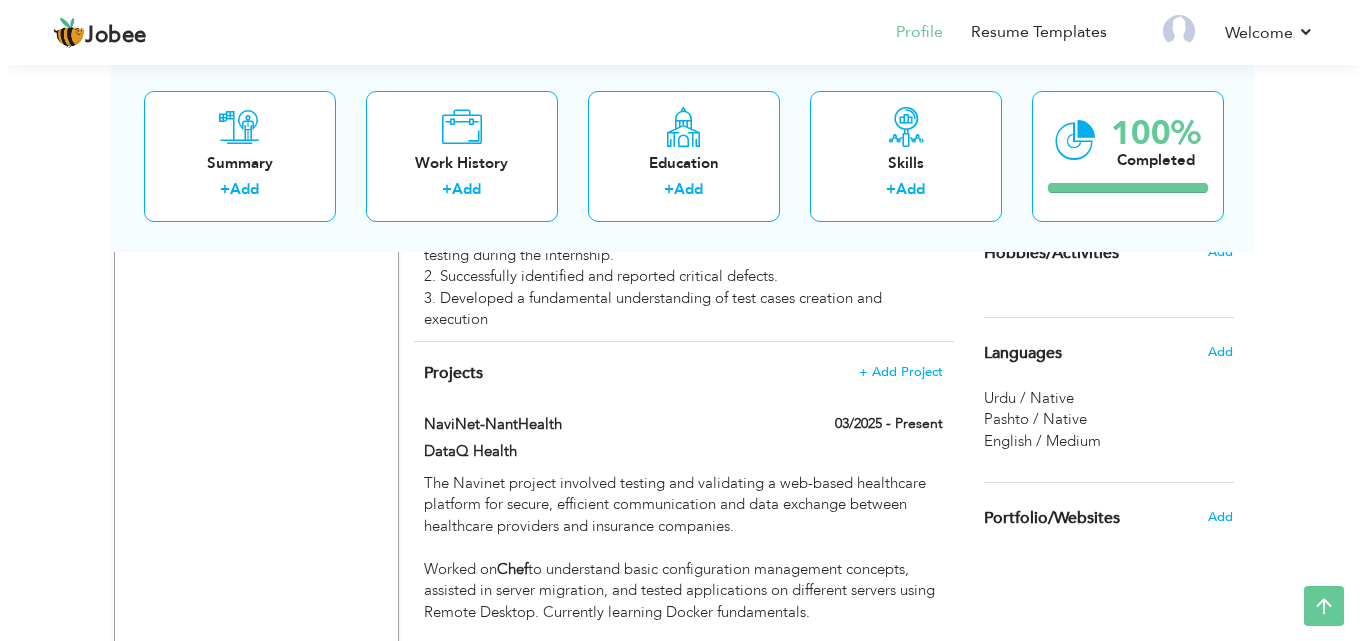 scroll, scrollTop: 1307, scrollLeft: 0, axis: vertical 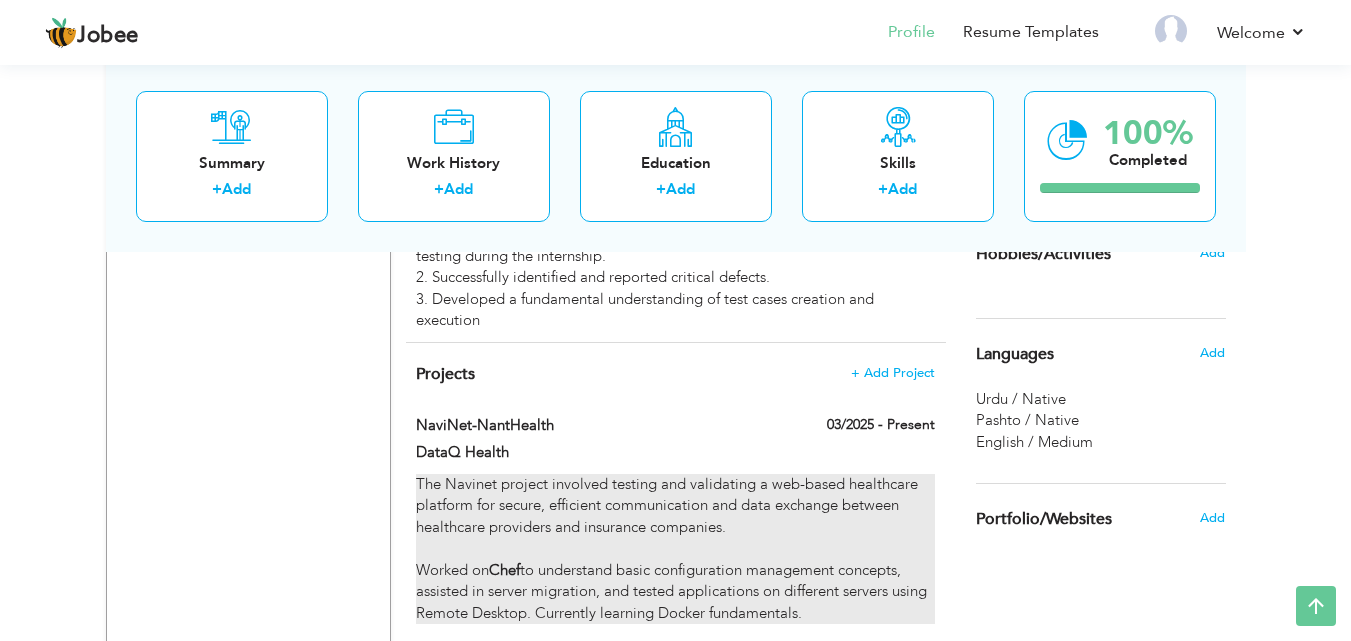 click on "The Navinet project involved testing and validating a web-based healthcare platform for secure, efficient communication and data exchange between healthcare providers and insurance companies.
Worked on  Chef  to understand basic configuration management concepts, assisted in server migration, and tested applications on different servers using Remote Desktop. Currently learning Docker fundamentals." at bounding box center [675, 549] 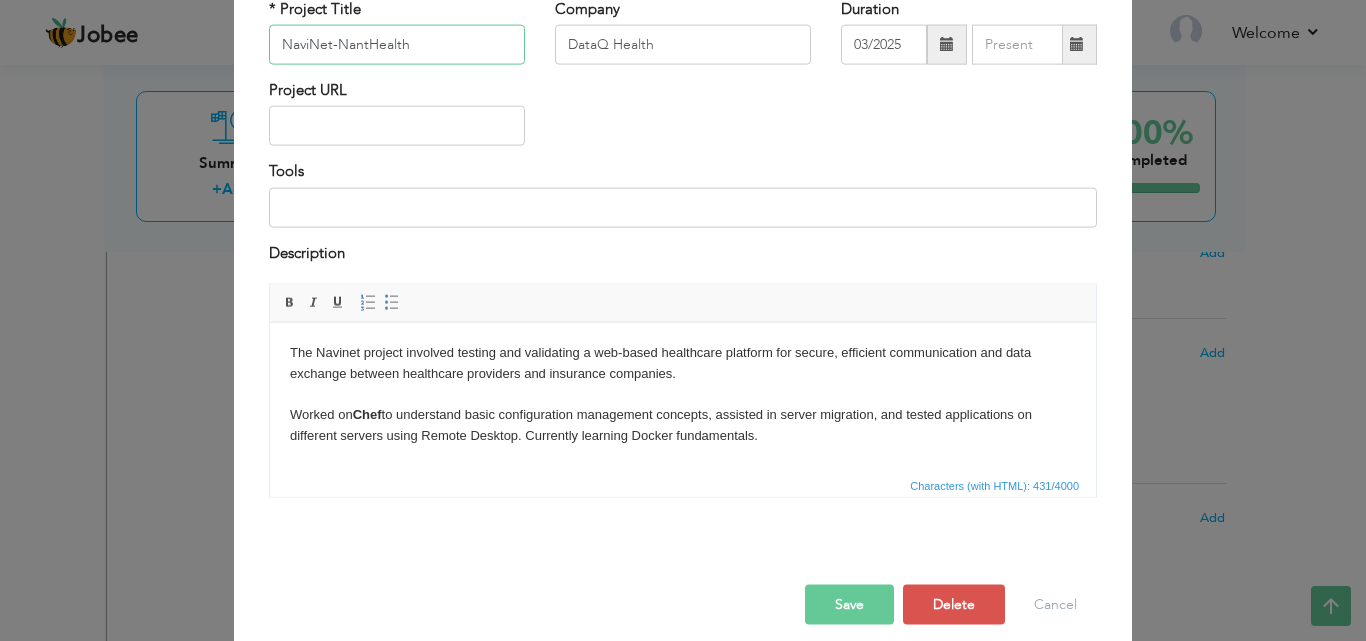 scroll, scrollTop: 151, scrollLeft: 0, axis: vertical 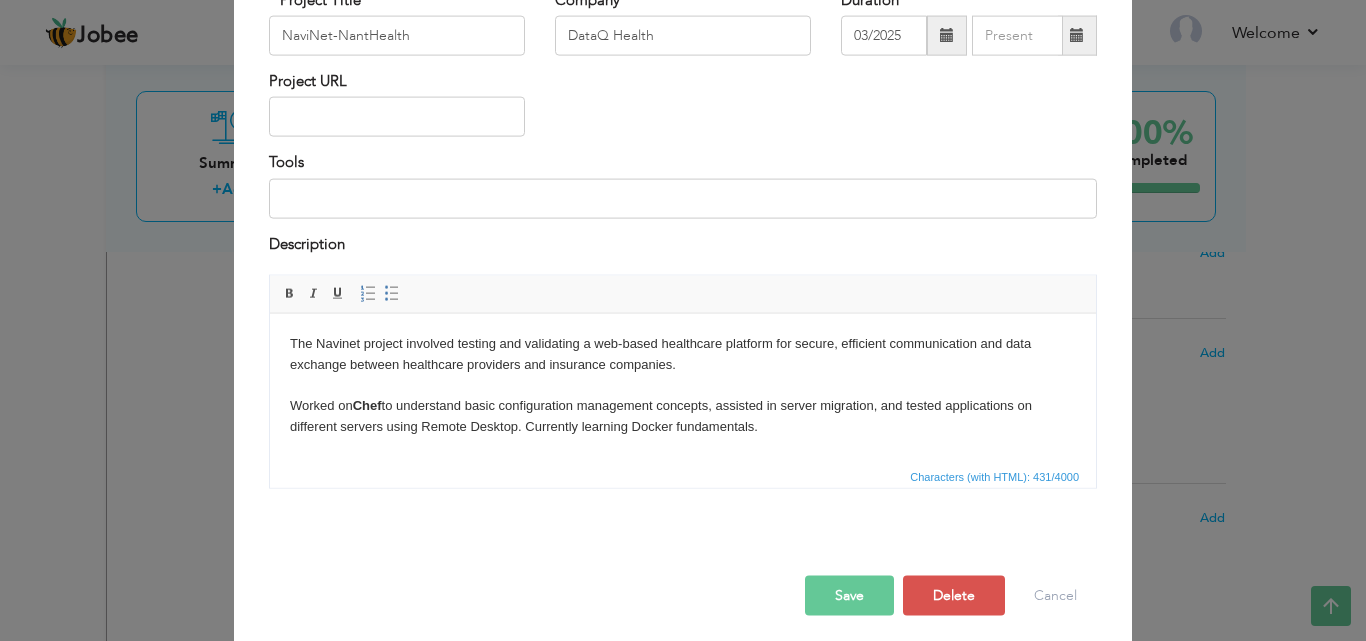 click on "The Navinet project involved testing and validating a web-based healthcare platform for secure, efficient communication and data exchange between healthcare providers and insurance companies. Worked on  Chef  to understand basic configuration management concepts, assisted in server migration, and tested applications on different servers using Remote Desktop. Currently learning Docker fundamentals." at bounding box center (683, 385) 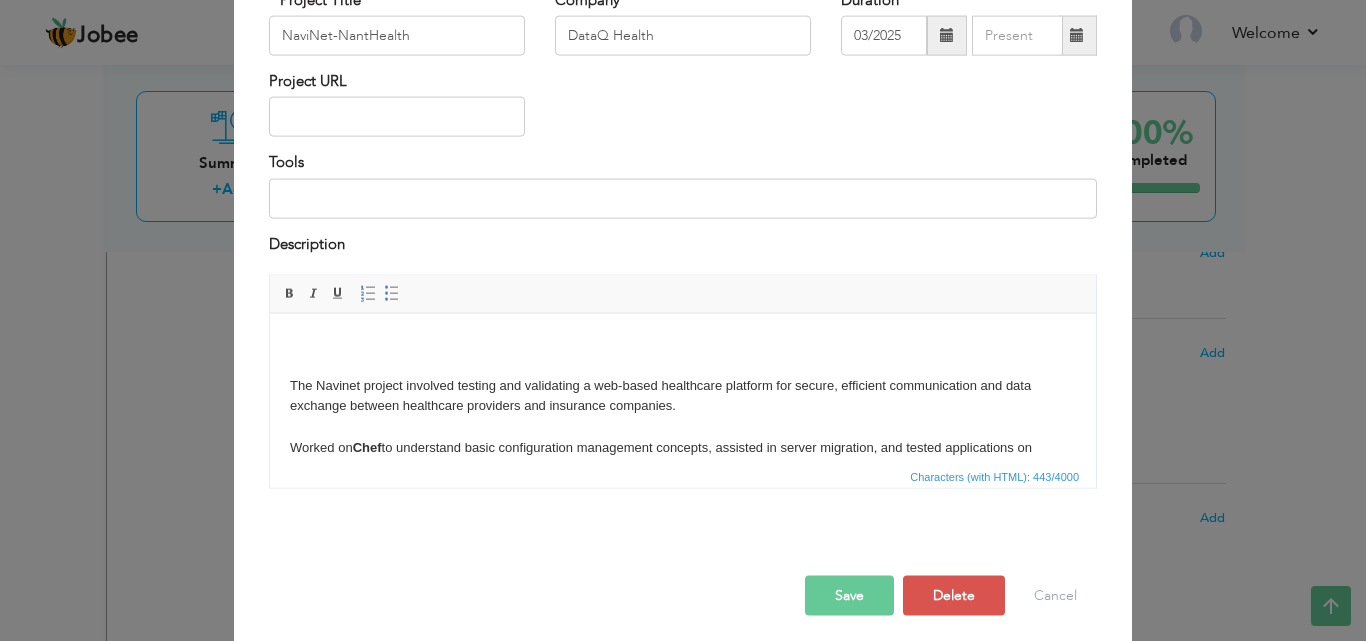 click on "​​​​​​​ The Navinet project involved testing and validating a web-based healthcare platform for secure, efficient communication and data exchange between healthcare providers and insurance companies. Worked on  Chef  to understand basic configuration management concepts, assisted in server migration, and tested applications on different servers using Remote Desktop. Currently learning Docker fundamentals." at bounding box center [683, 406] 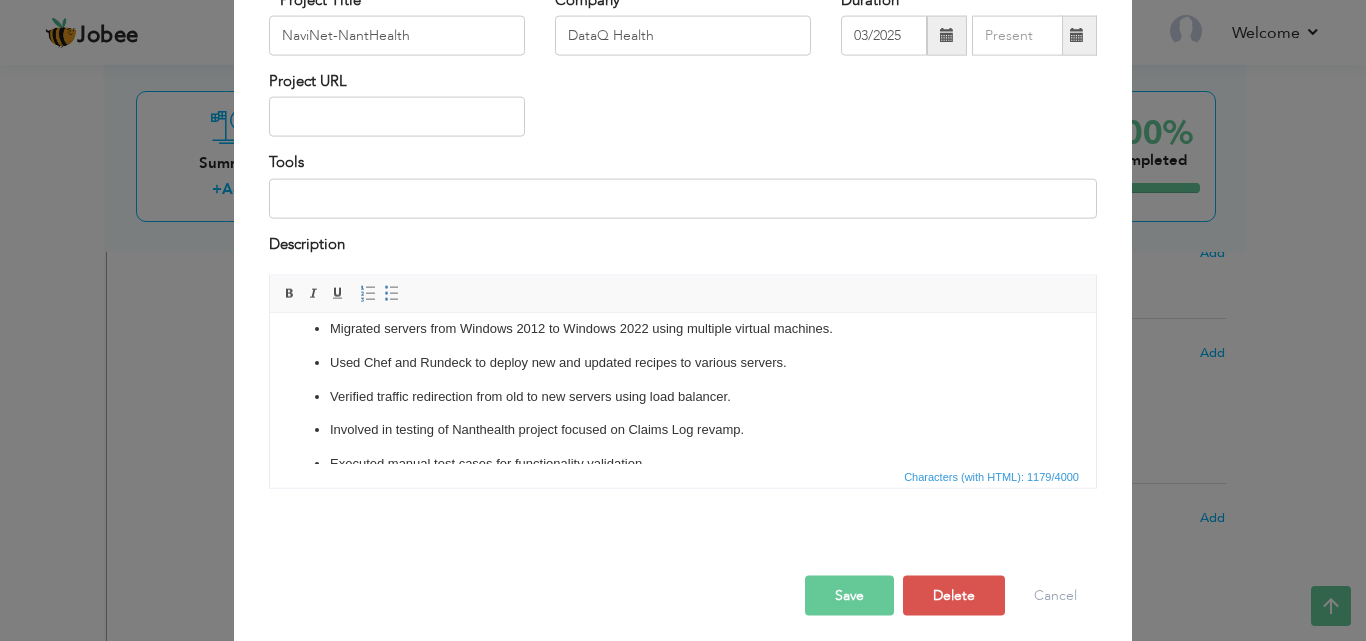 scroll, scrollTop: 0, scrollLeft: 0, axis: both 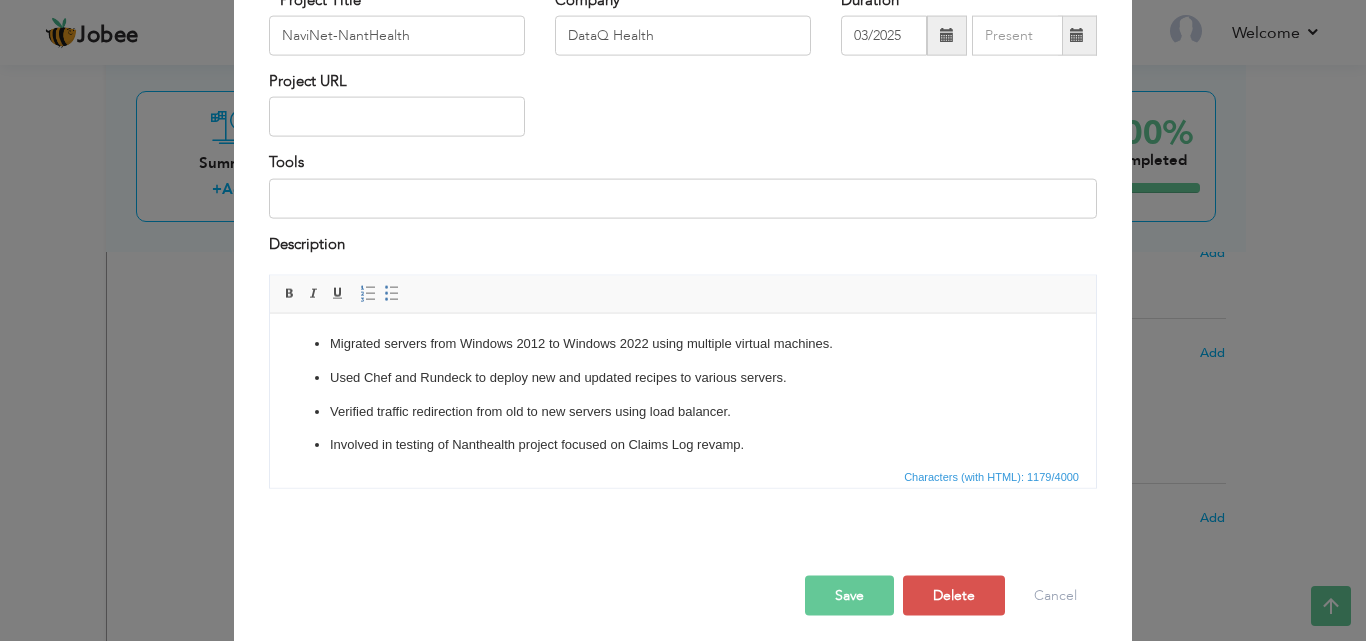 click on "Migrated servers from Windows 2012 to Windows 2022 using multiple virtual machines." at bounding box center [683, 343] 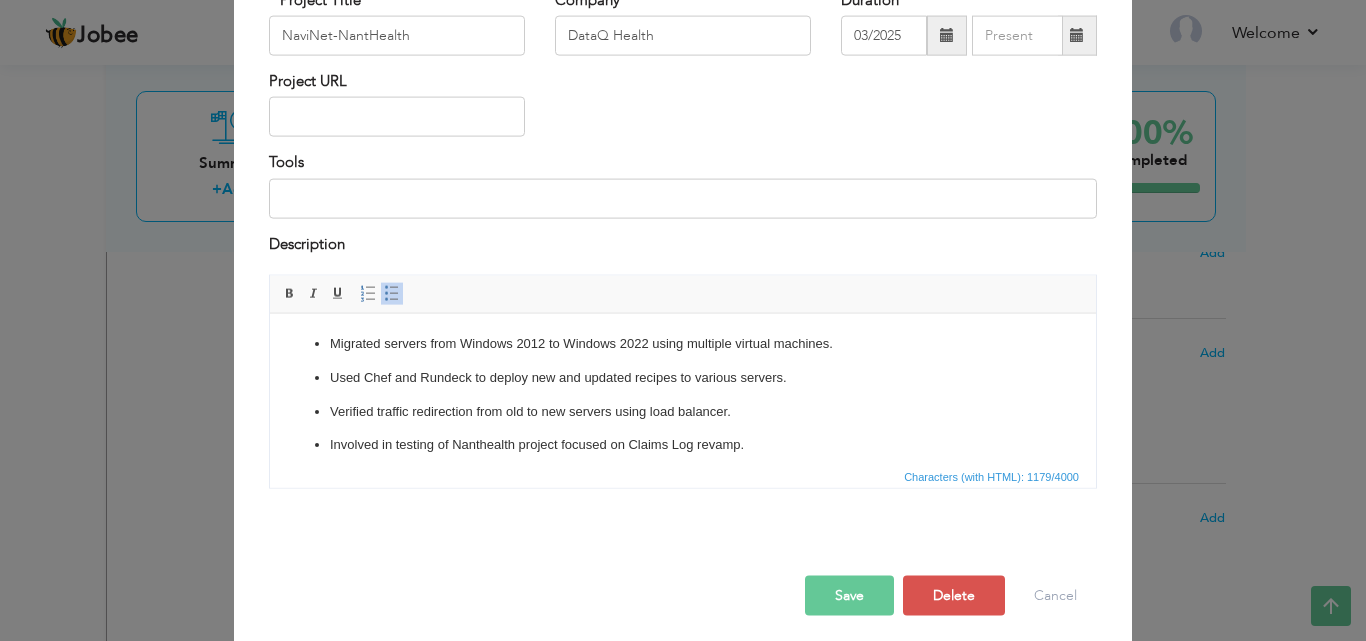 type 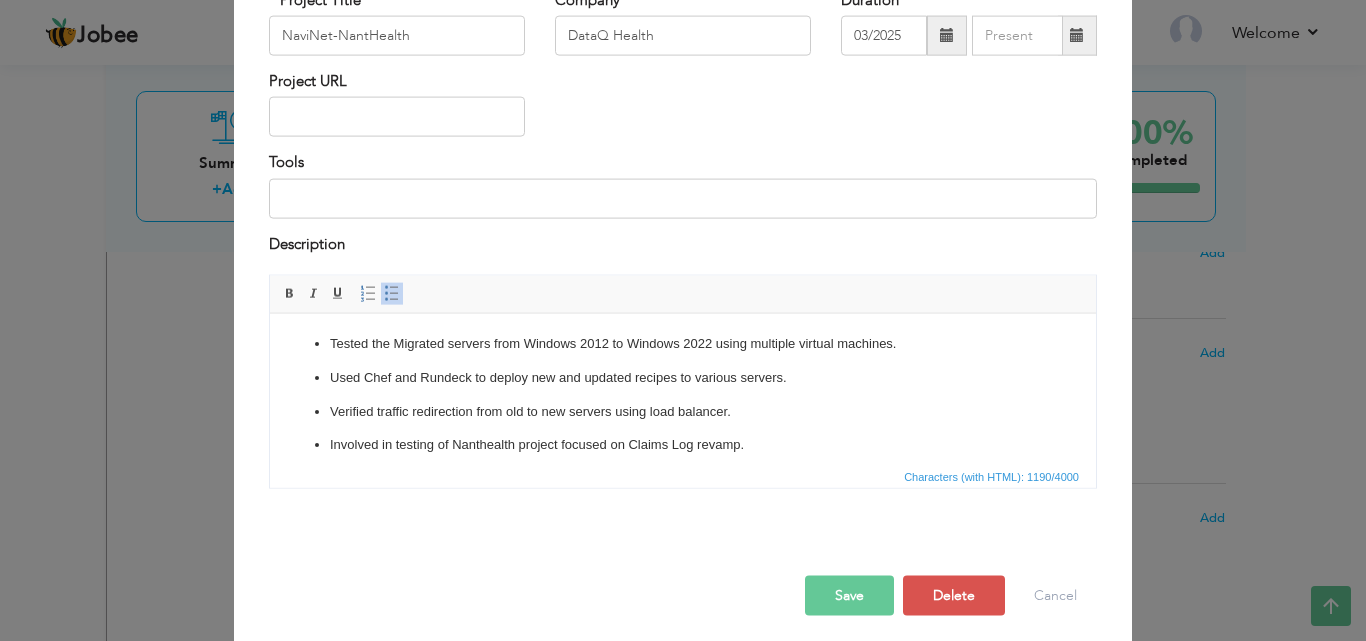 click on "Tested the Migrated servers from Windows 2012 to Windows 2022 using multiple virtual machines." at bounding box center [683, 343] 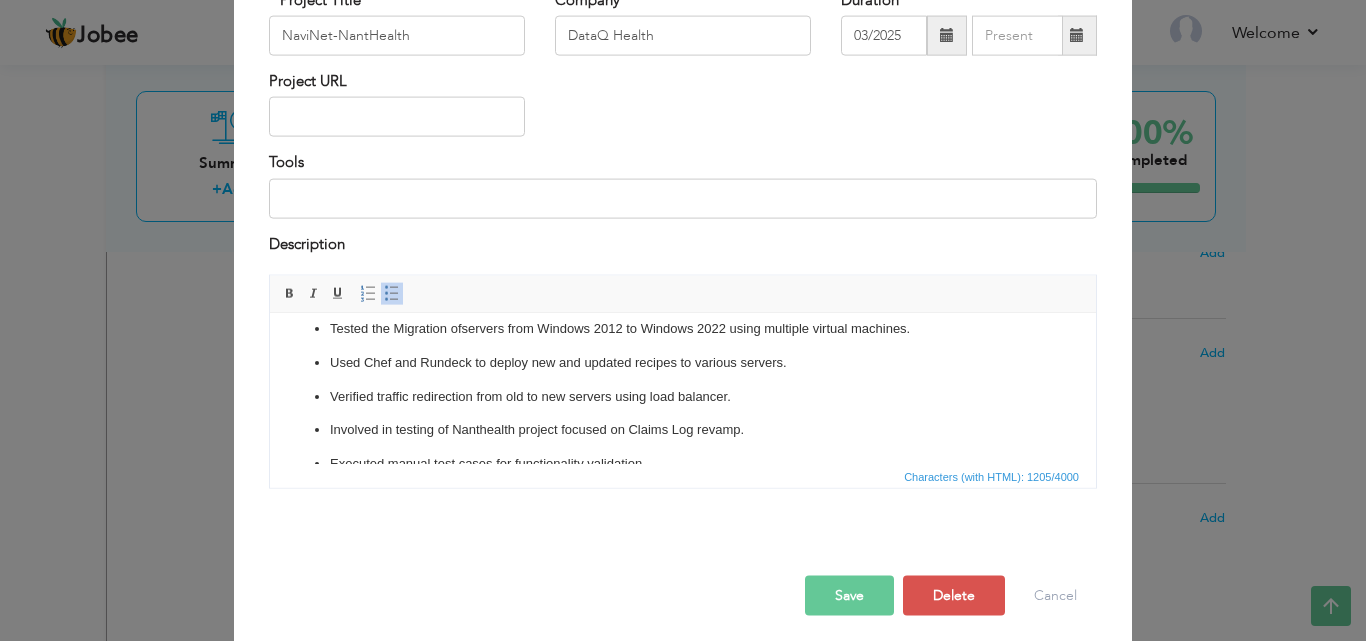 scroll, scrollTop: 14, scrollLeft: 0, axis: vertical 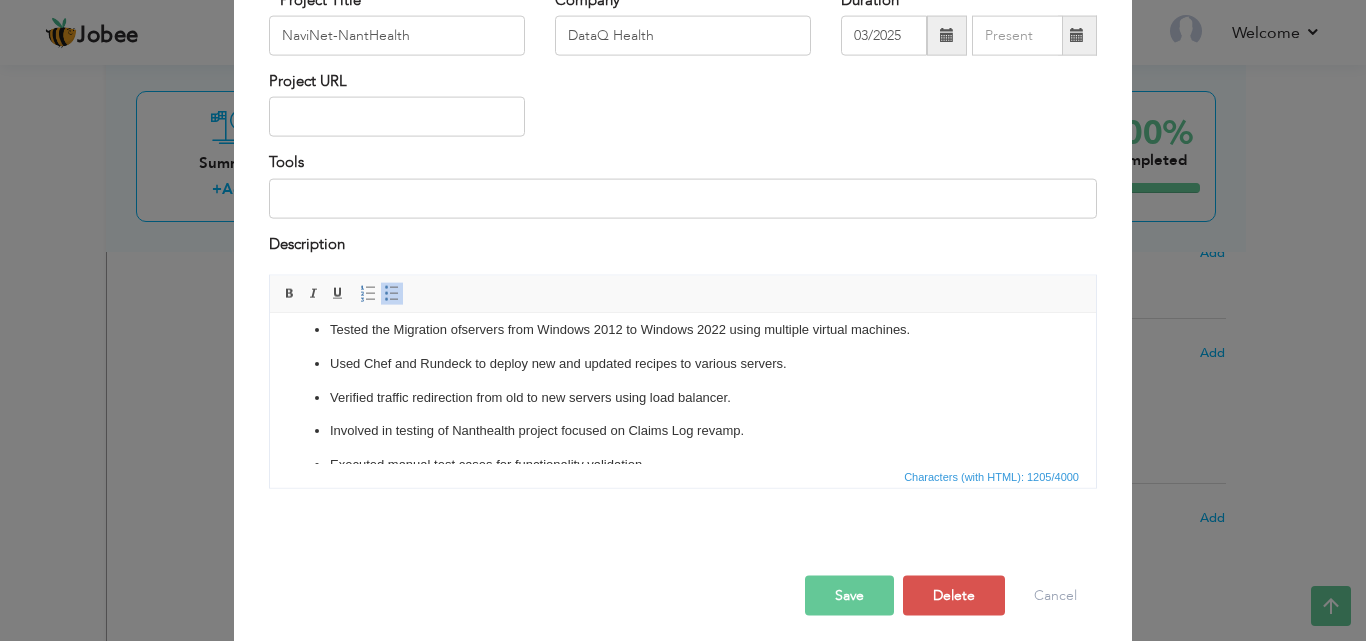 click on "Used Chef and Rundeck to deploy new and updated recipes to various servers." at bounding box center (683, 363) 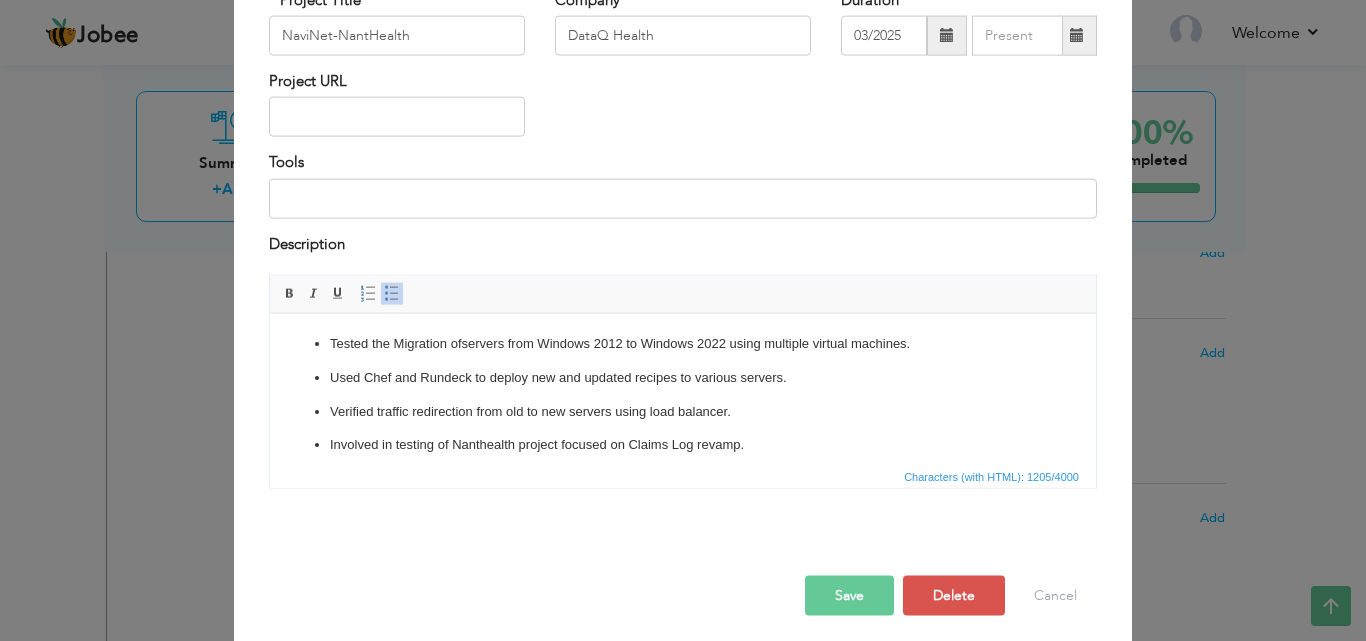 click on "Tested the Migration of   servers from Windows 2012 to Windows 2022 using multiple virtual machines." at bounding box center [683, 343] 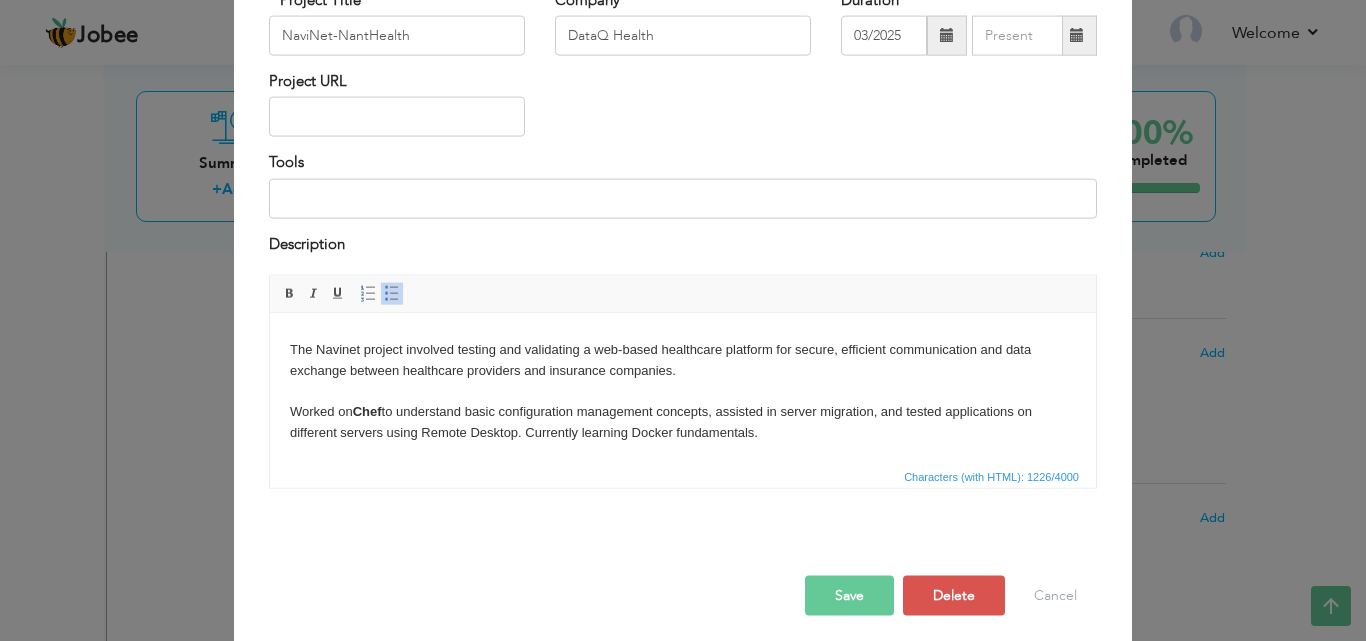 scroll, scrollTop: 339, scrollLeft: 0, axis: vertical 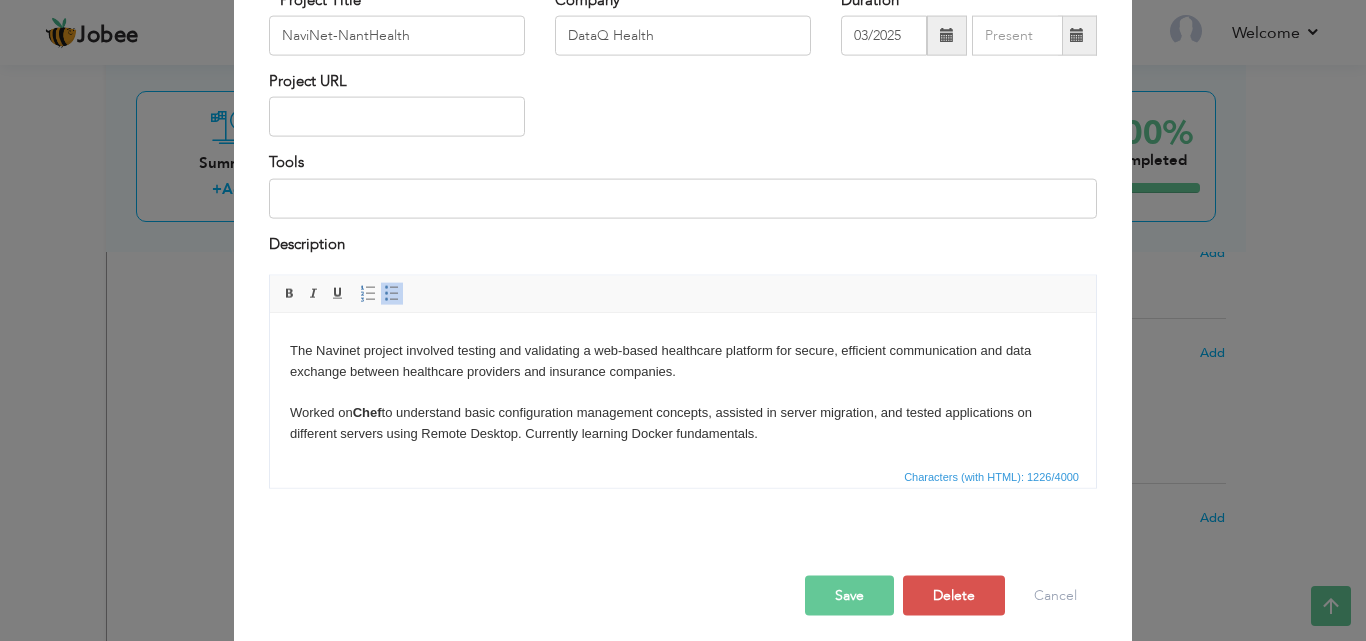 click on "Tested the Migration of   servers from Windows 2012 to Windows 2022 using multiple virtual machines using remote desktop. Used Chef and Rundeck to deploy new and updated recipes to various servers. Verified traffic redirection from old to new servers using load balancer. Involved in testing of Nanthealth project focused on Claims Log revamp. Executed manual test cases for functionality validation. Wrote automation scripts and test cases using WebdriverIO with Cucumber. Collaborated closely with dev team; pulled code from GitHub and built on local servers for testing. Performed accessibility testing using JAWS for WCAG compliance. The Navinet project involved testing and validating a web-based healthcare platform for secure, efficient communication and data exchange between healthcare providers and insurance companies. Worked on  Chef" at bounding box center [683, 219] 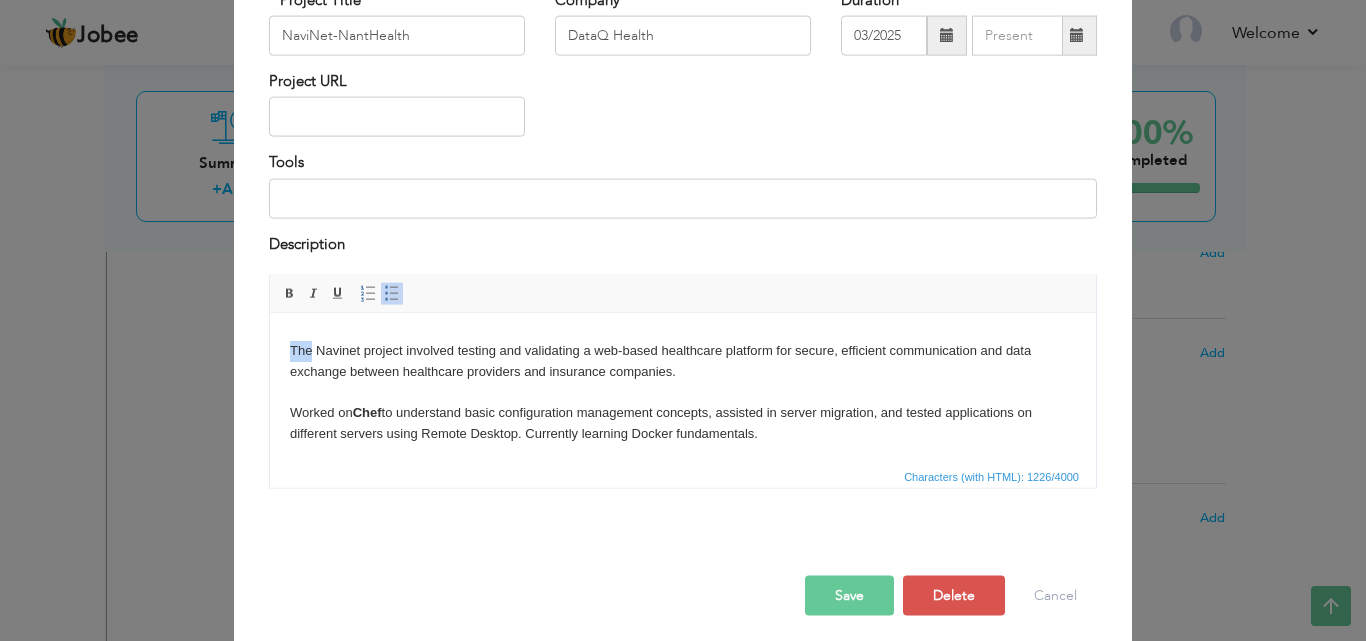 click on "Tested the Migration of   servers from Windows 2012 to Windows 2022 using multiple virtual machines using remote desktop. Used Chef and Rundeck to deploy new and updated recipes to various servers. Verified traffic redirection from old to new servers using load balancer. Involved in testing of Nanthealth project focused on Claims Log revamp. Executed manual test cases for functionality validation. Wrote automation scripts and test cases using WebdriverIO with Cucumber. Collaborated closely with dev team; pulled code from GitHub and built on local servers for testing. Performed accessibility testing using JAWS for WCAG compliance. The Navinet project involved testing and validating a web-based healthcare platform for secure, efficient communication and data exchange between healthcare providers and insurance companies. Worked on  Chef" at bounding box center (683, 219) 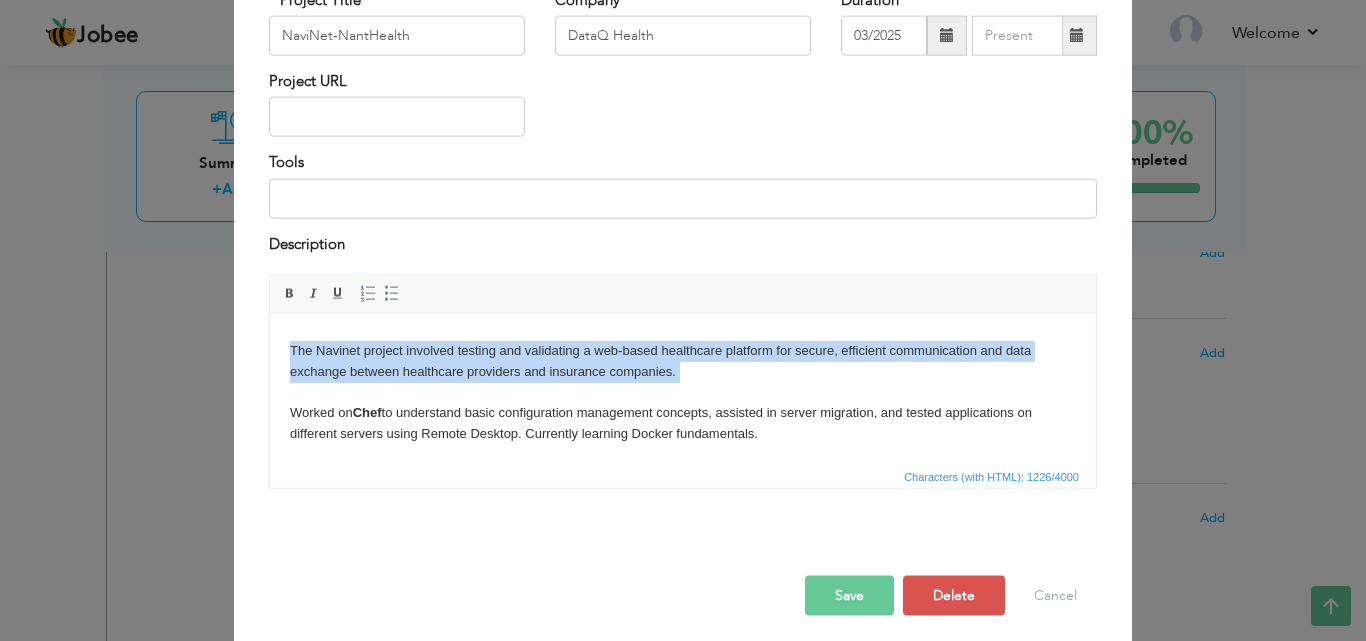 drag, startPoint x: 292, startPoint y: 348, endPoint x: 493, endPoint y: 368, distance: 201.99257 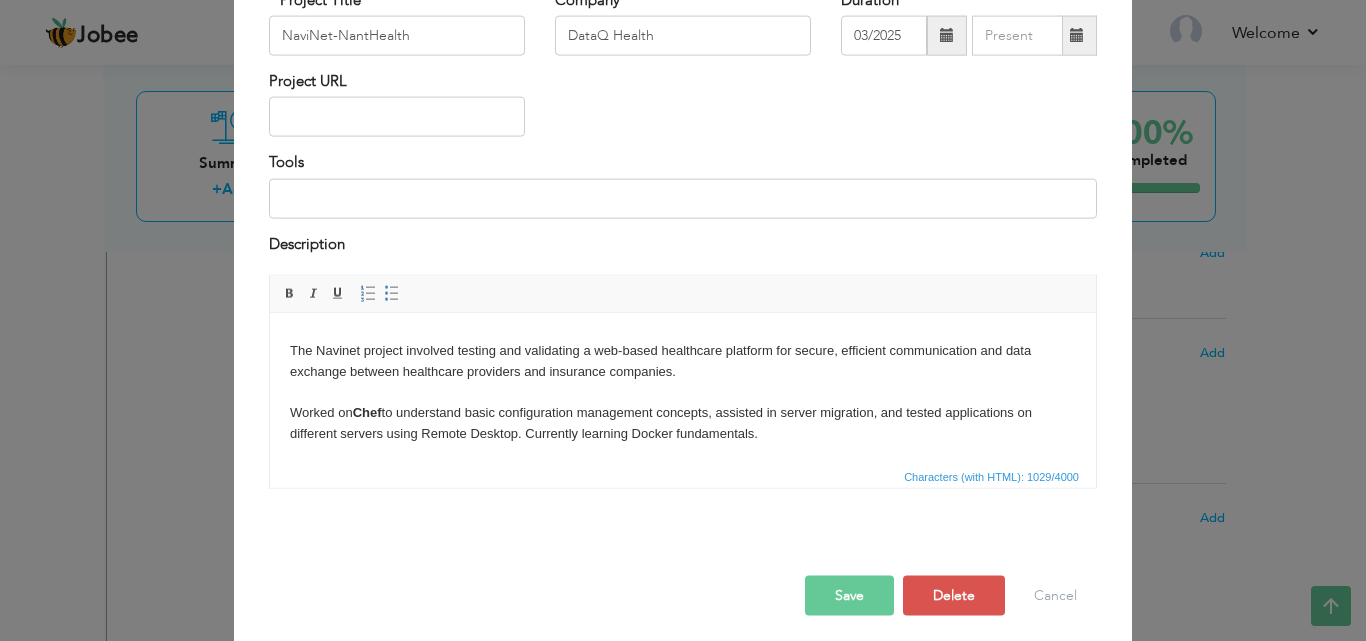 scroll, scrollTop: 298, scrollLeft: 0, axis: vertical 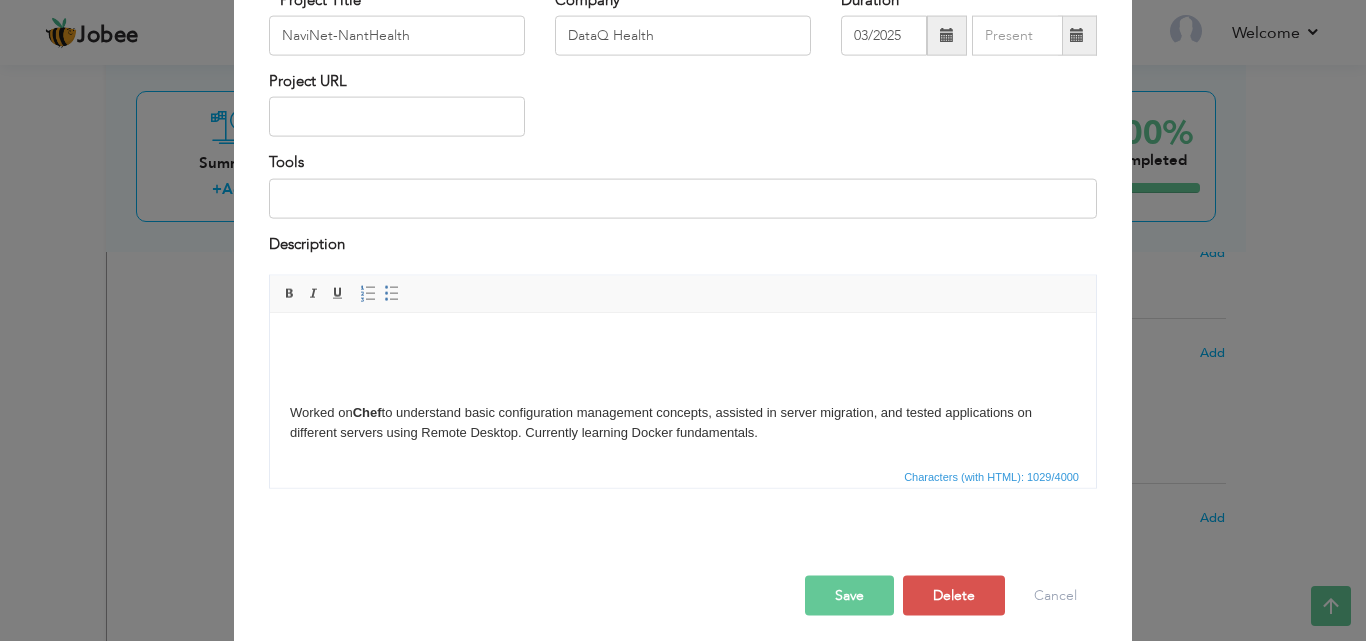 click on "Tested the Migration of   servers from Windows 2012 to Windows 2022 using multiple virtual machines using remote desktop. Used Chef and Rundeck to deploy new and updated recipes to various servers. Verified traffic redirection from old to new servers using load balancer. Involved in testing of Nanthealth project focused on Claims Log revamp. Executed manual test cases for functionality validation. Wrote automation scripts and test cases using WebdriverIO with Cucumber. Collaborated closely with dev team; pulled code from GitHub and built on local servers for testing. Performed accessibility testing using JAWS for WCAG compliance. ​​​​​​​ Worked on  Chef  to understand basic configuration management concepts, assisted in server migration, and tested applications on different servers using Remote Desktop. Currently learning Docker fundamentals." at bounding box center (683, 239) 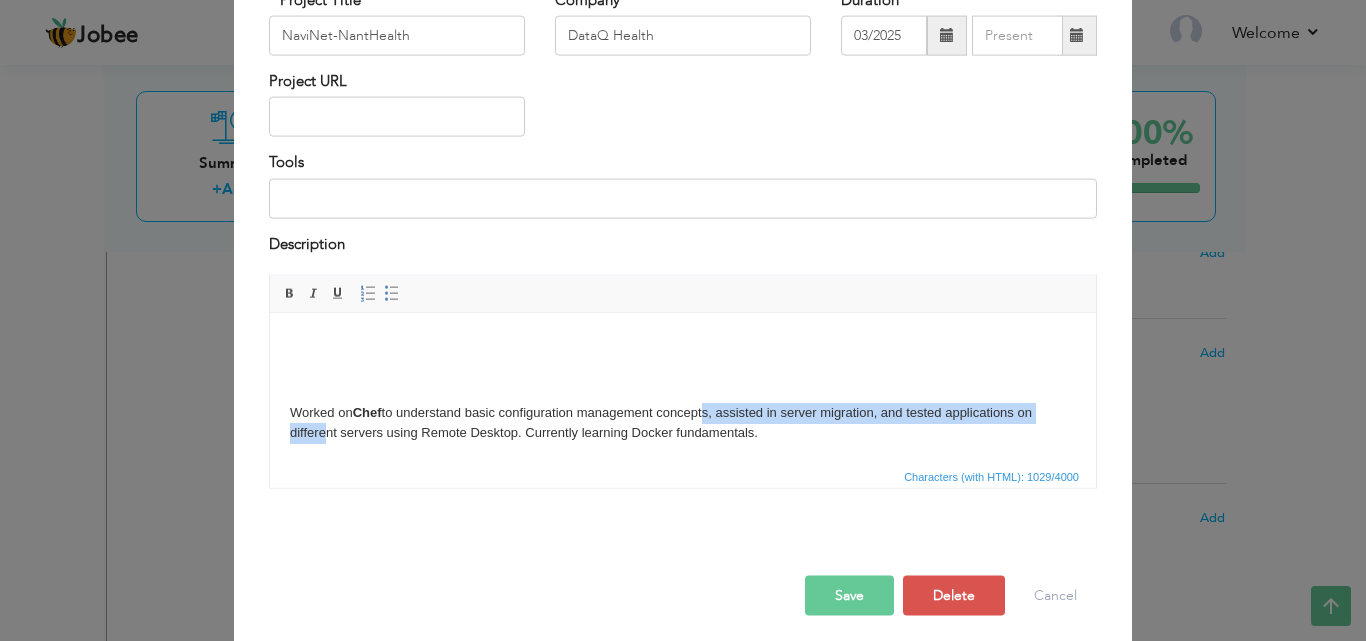 drag, startPoint x: 654, startPoint y: 422, endPoint x: 319, endPoint y: 423, distance: 335.0015 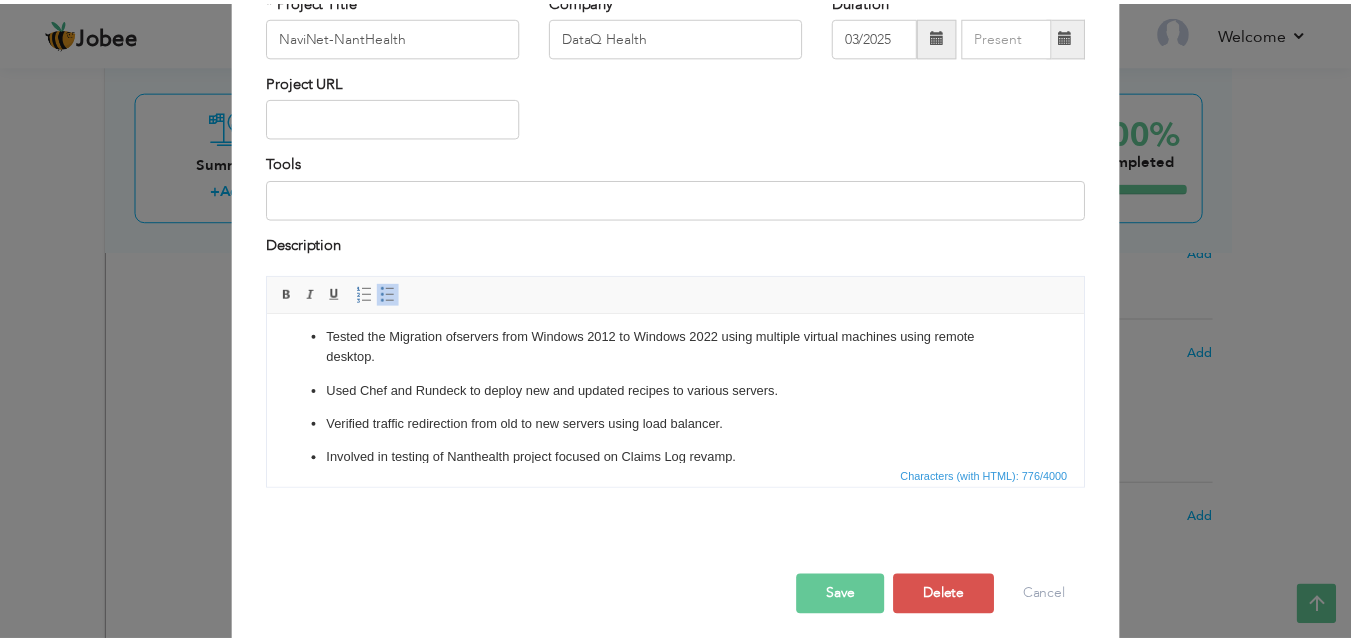 scroll, scrollTop: 0, scrollLeft: 0, axis: both 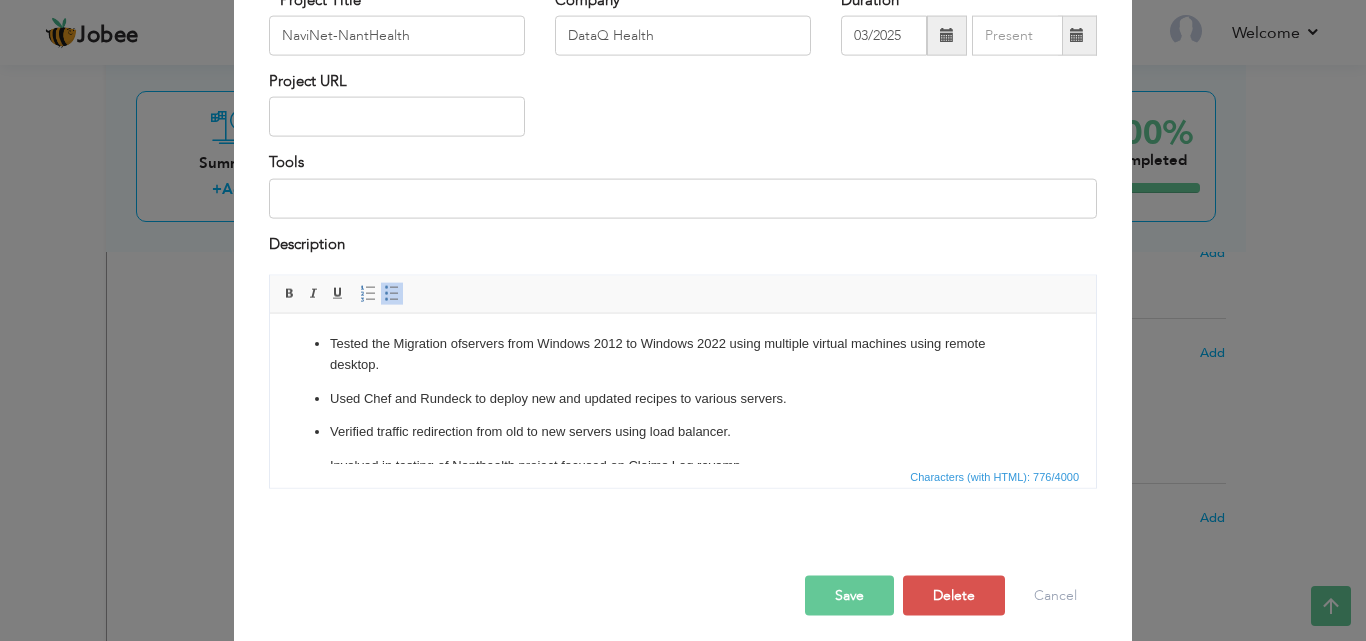 click on "Save" at bounding box center (849, 596) 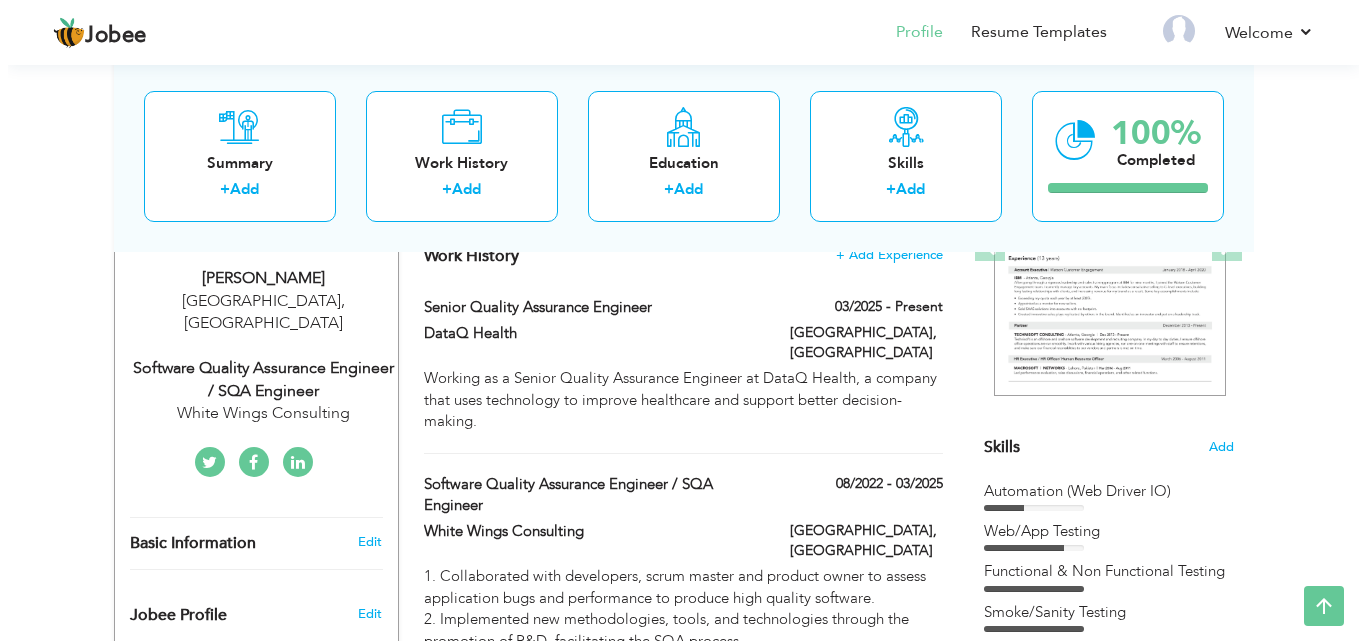scroll, scrollTop: 324, scrollLeft: 0, axis: vertical 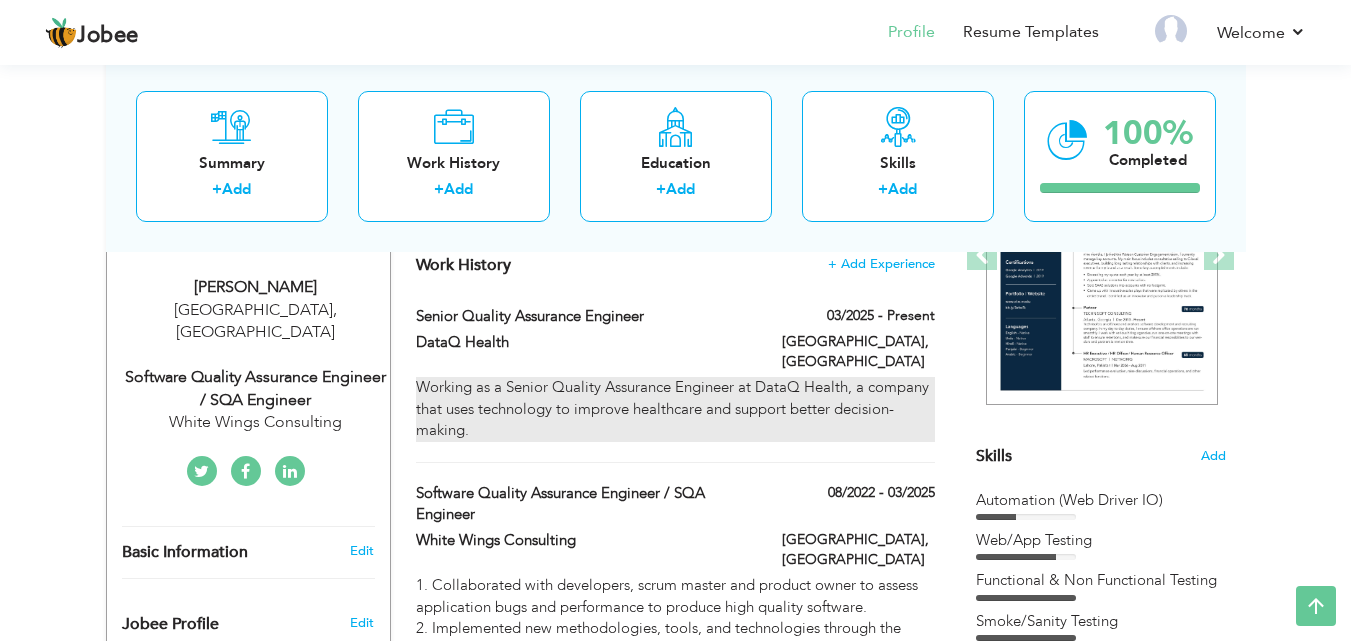 click on "Working as a Senior Quality Assurance Engineer at DataQ Health, a company that uses technology to improve healthcare and support better decision-making." at bounding box center (675, 409) 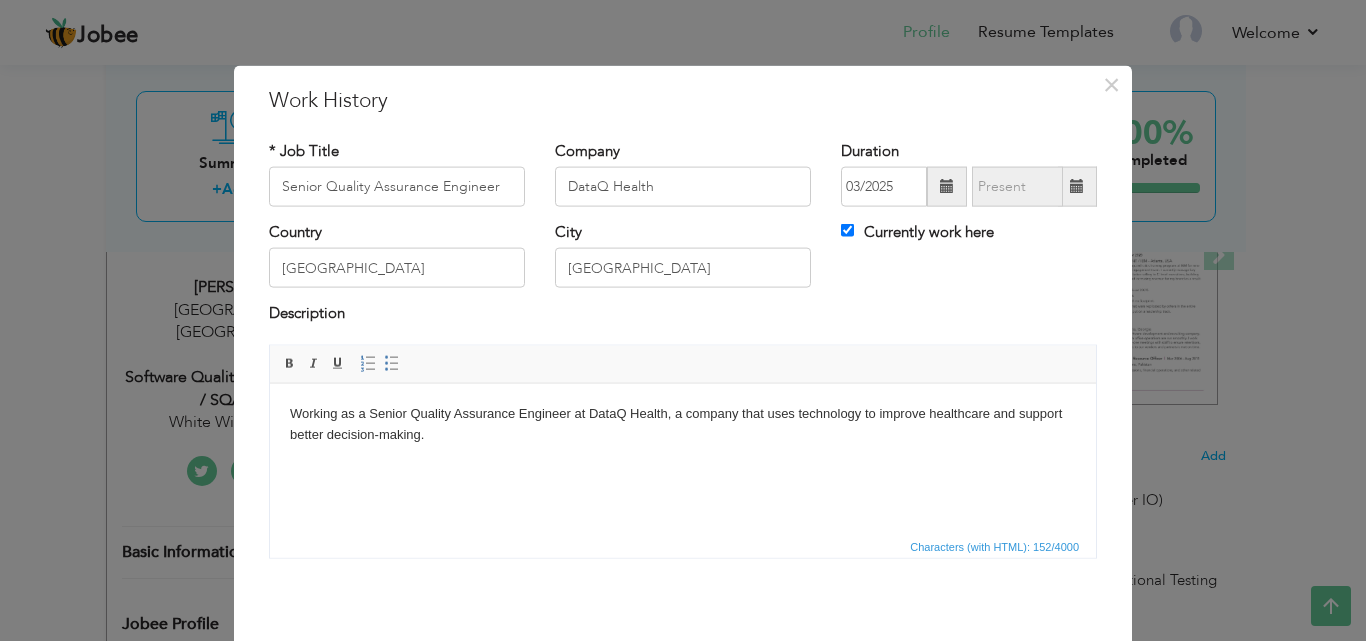 click on "Working as a Senior Quality Assurance Engineer at DataQ Health, a company that uses technology to improve healthcare and support better decision-making." at bounding box center [683, 424] 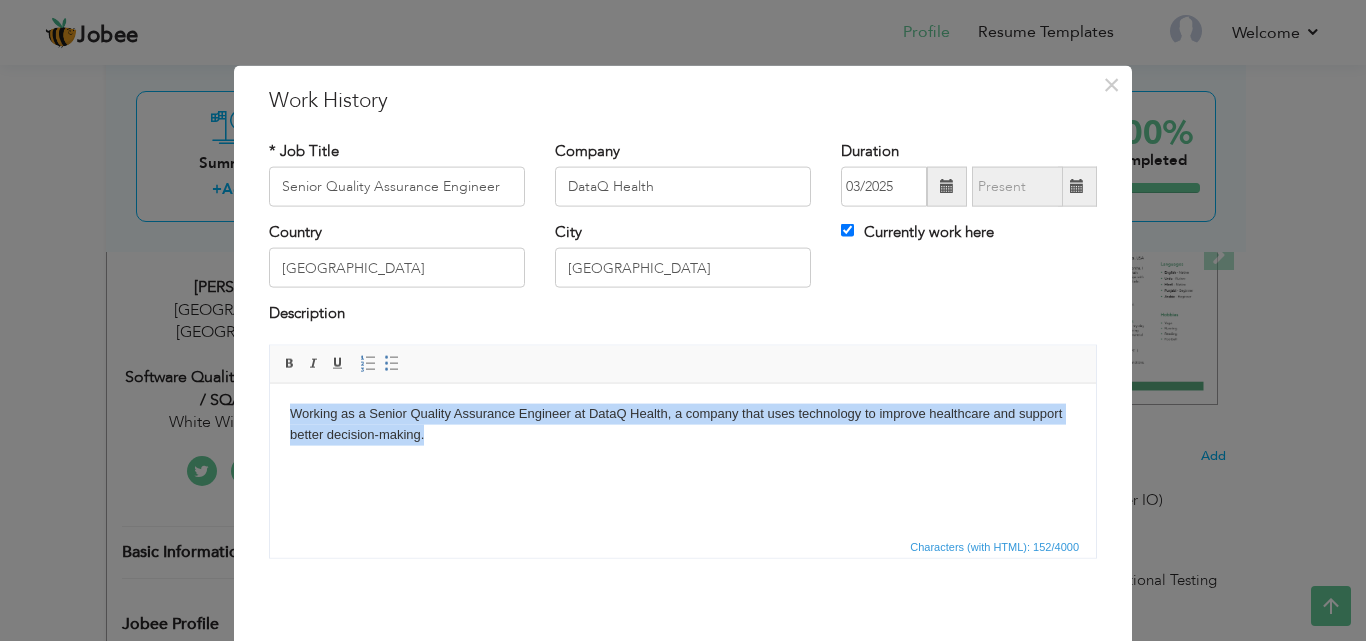 drag, startPoint x: 430, startPoint y: 434, endPoint x: 283, endPoint y: 409, distance: 149.1107 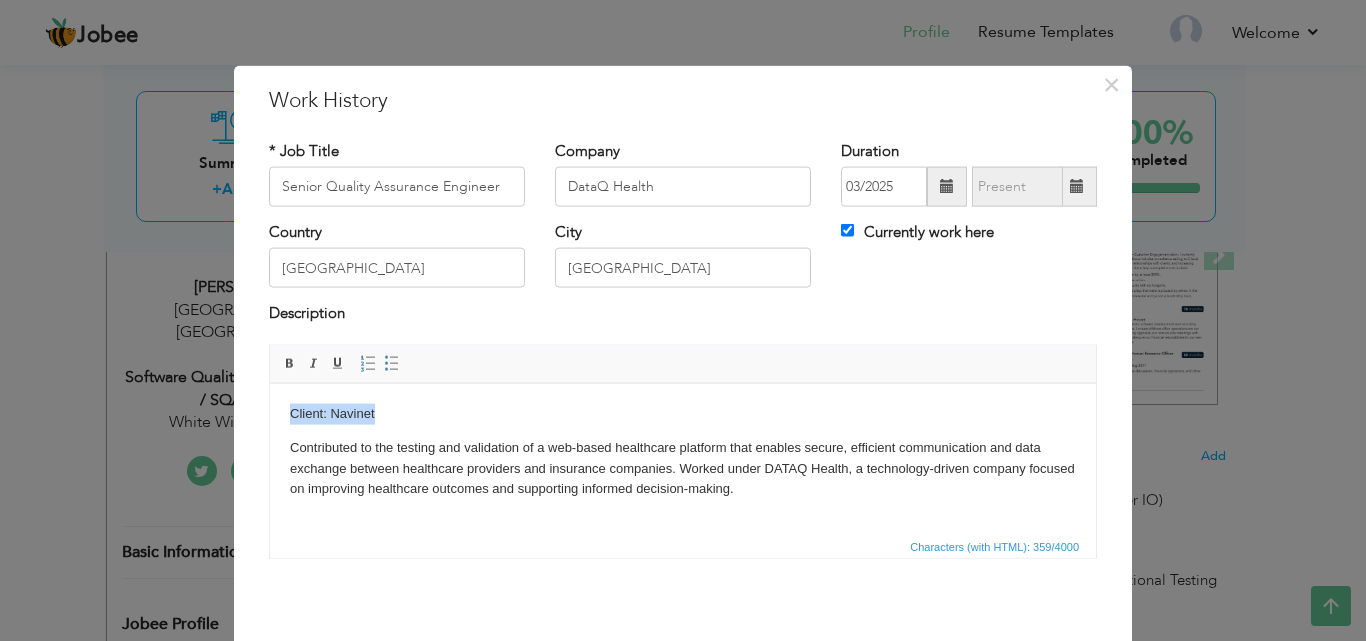drag, startPoint x: 377, startPoint y: 410, endPoint x: 286, endPoint y: 415, distance: 91.13726 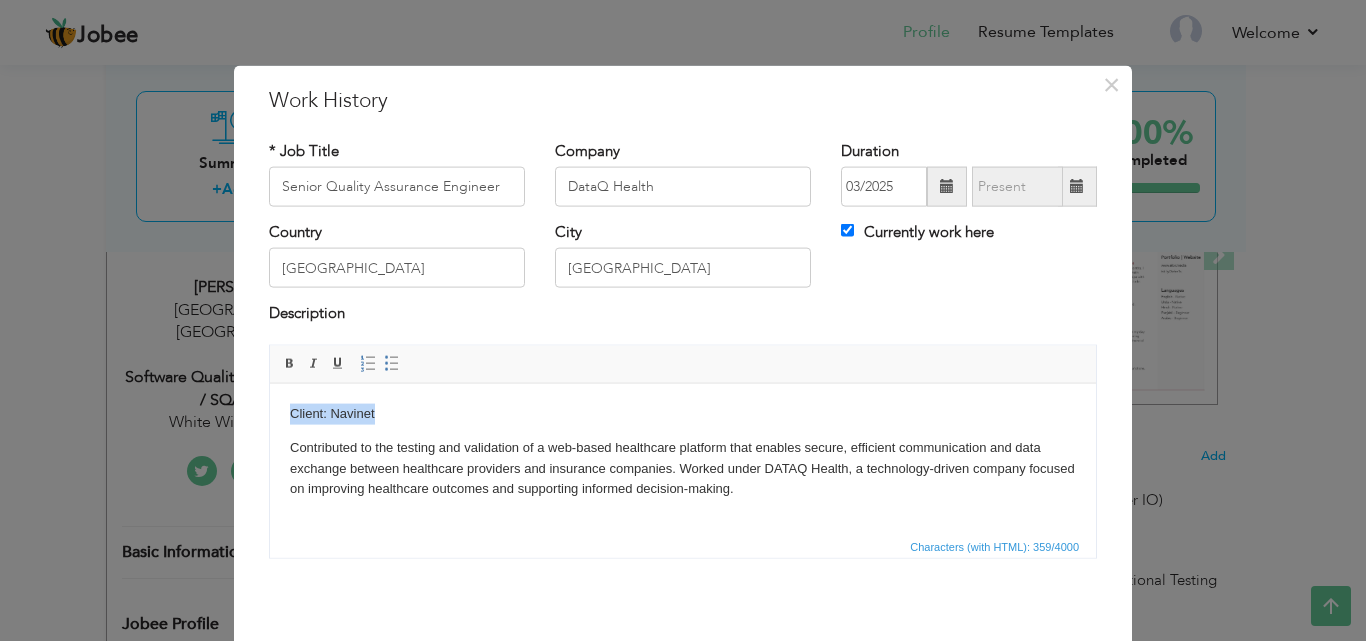 drag, startPoint x: 378, startPoint y: 410, endPoint x: 280, endPoint y: 410, distance: 98 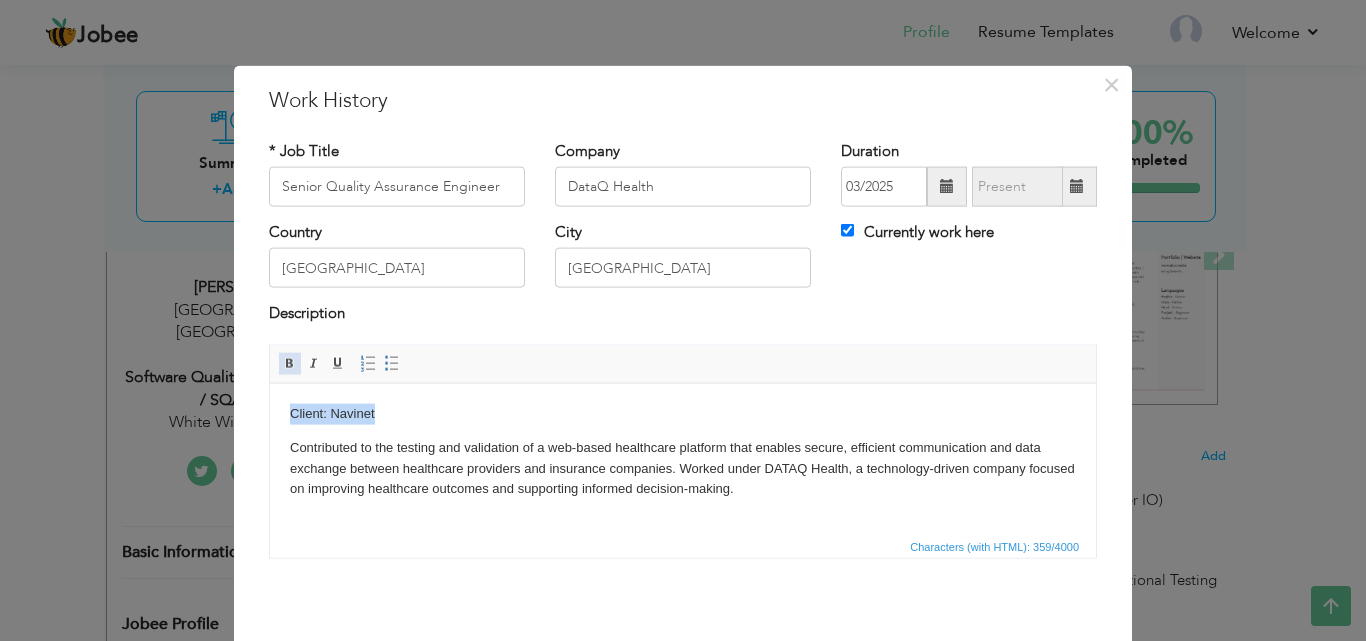 click at bounding box center (290, 363) 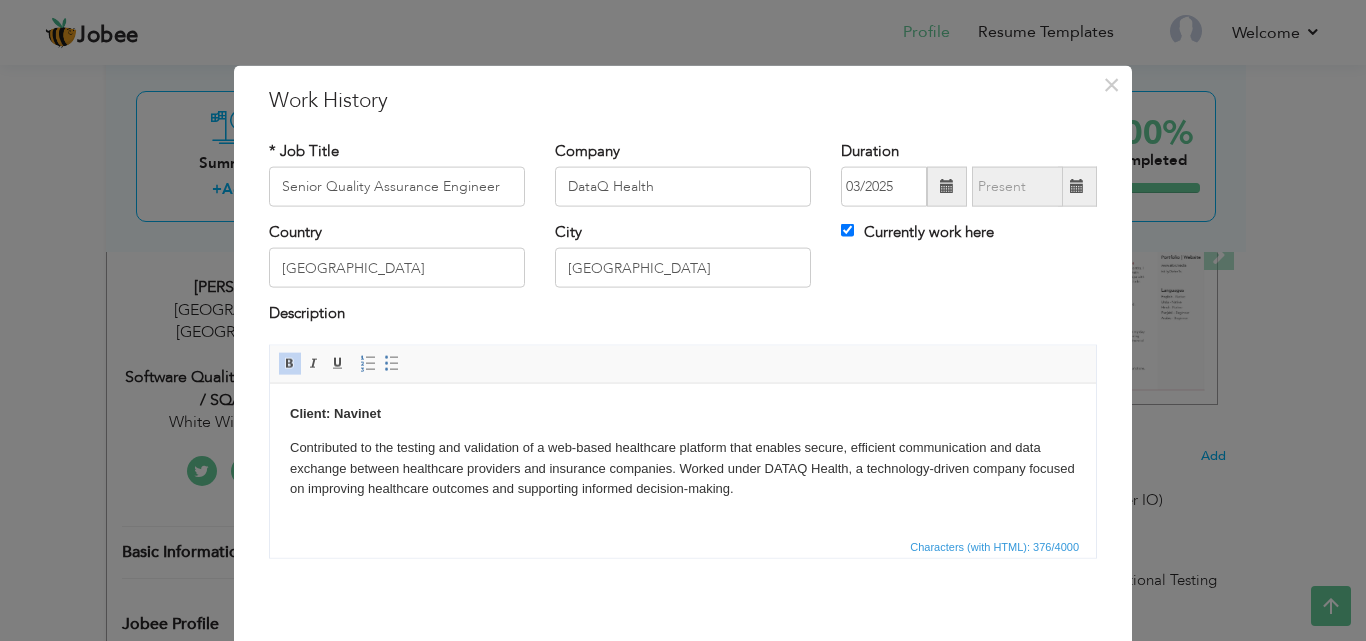 click on "Client: Navinet Contributed to the testing and validation of a web-based healthcare platform that enables secure, efficient communication and data exchange between healthcare providers and insurance companies. Worked under DATAQ Health, a technology-driven company focused on improving healthcare outcomes and supporting informed decision-making." at bounding box center [683, 451] 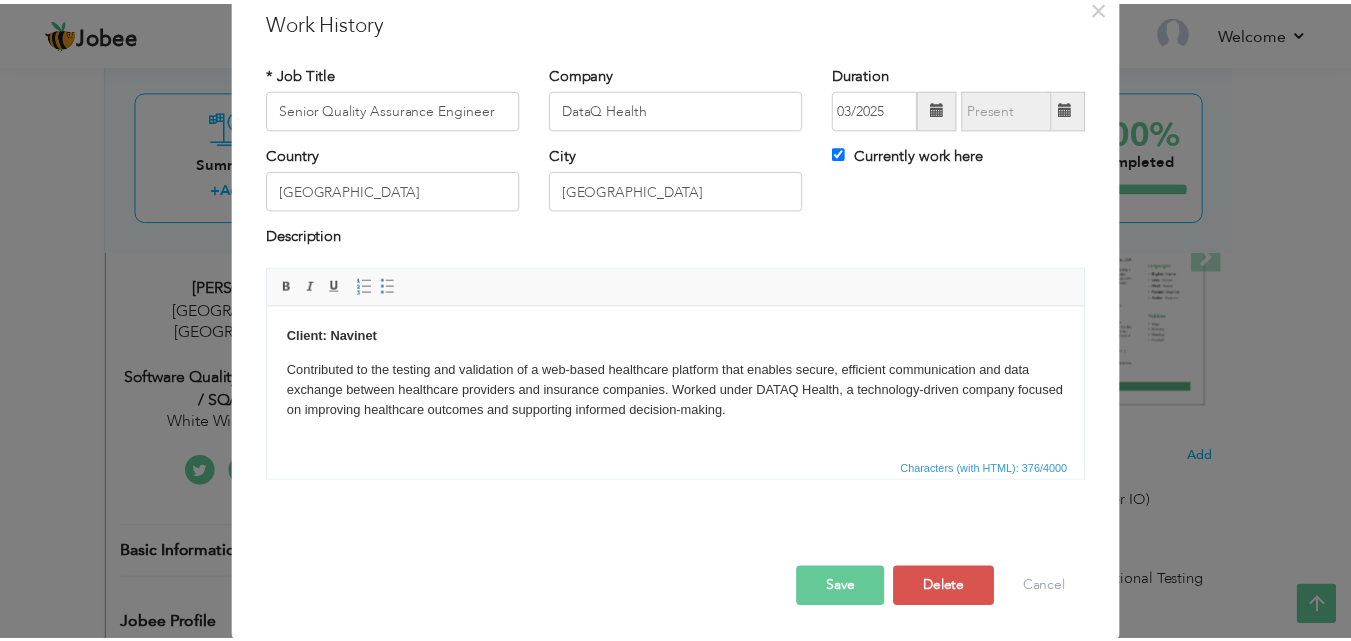 scroll, scrollTop: 79, scrollLeft: 0, axis: vertical 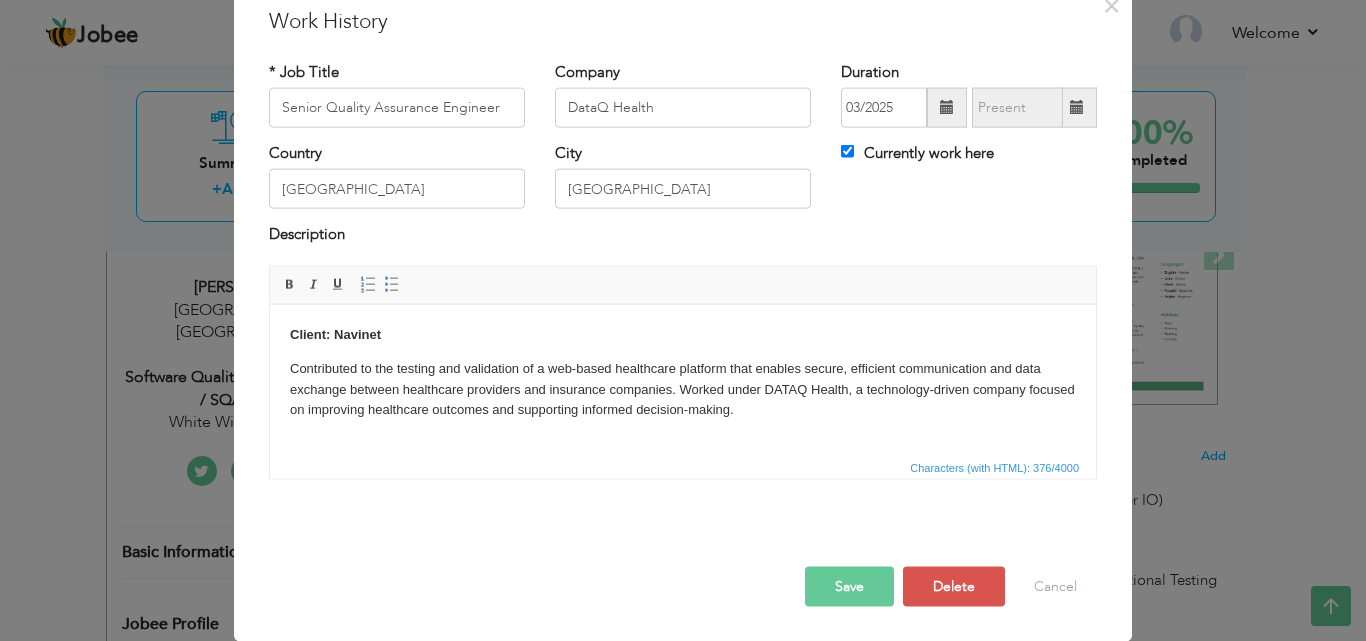 click on "Save" at bounding box center [849, 586] 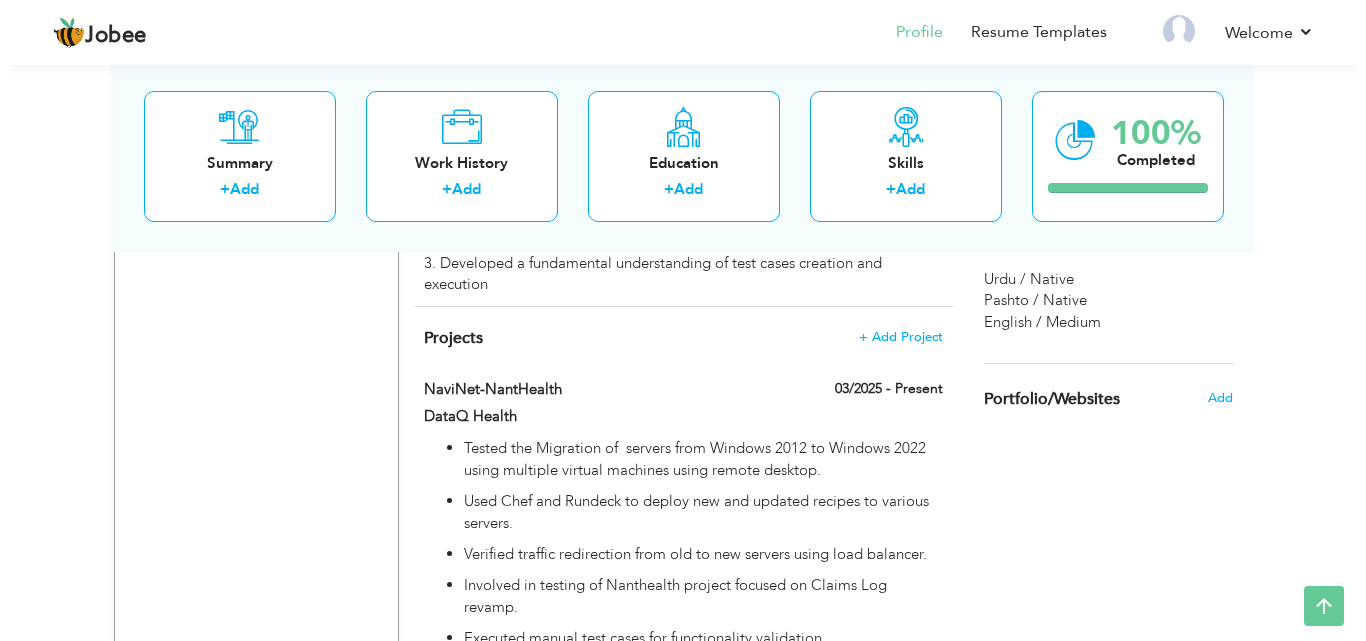 scroll, scrollTop: 1425, scrollLeft: 0, axis: vertical 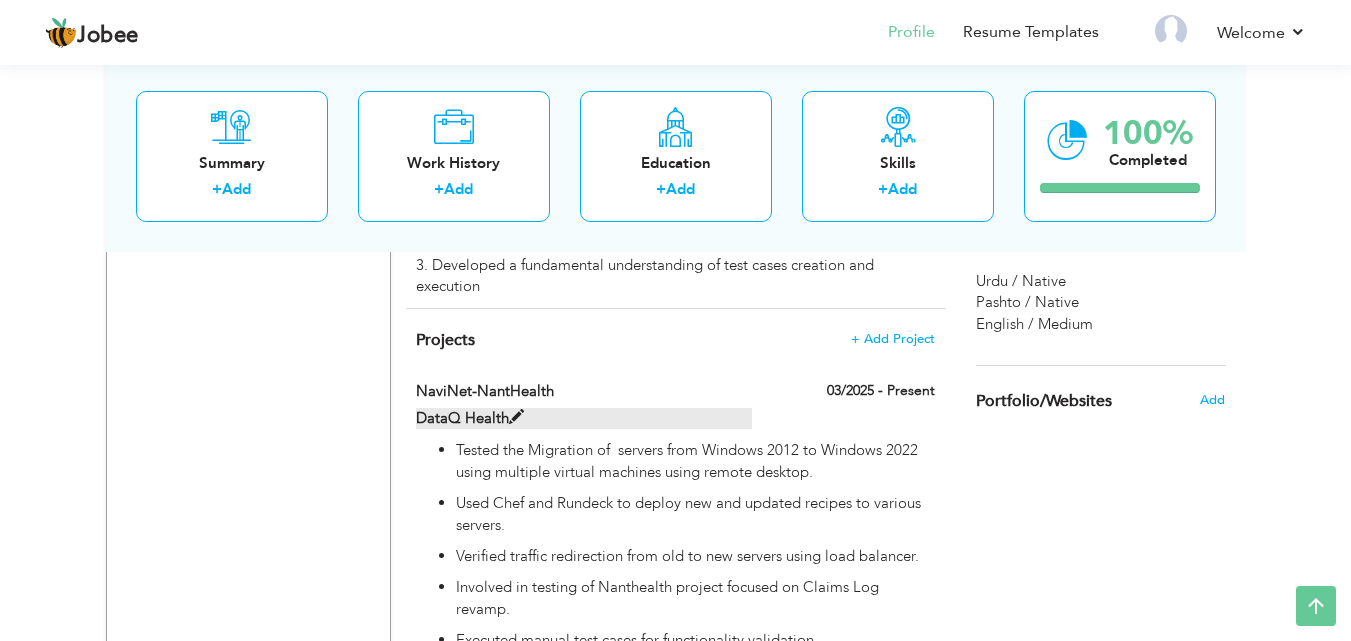 click at bounding box center (516, 417) 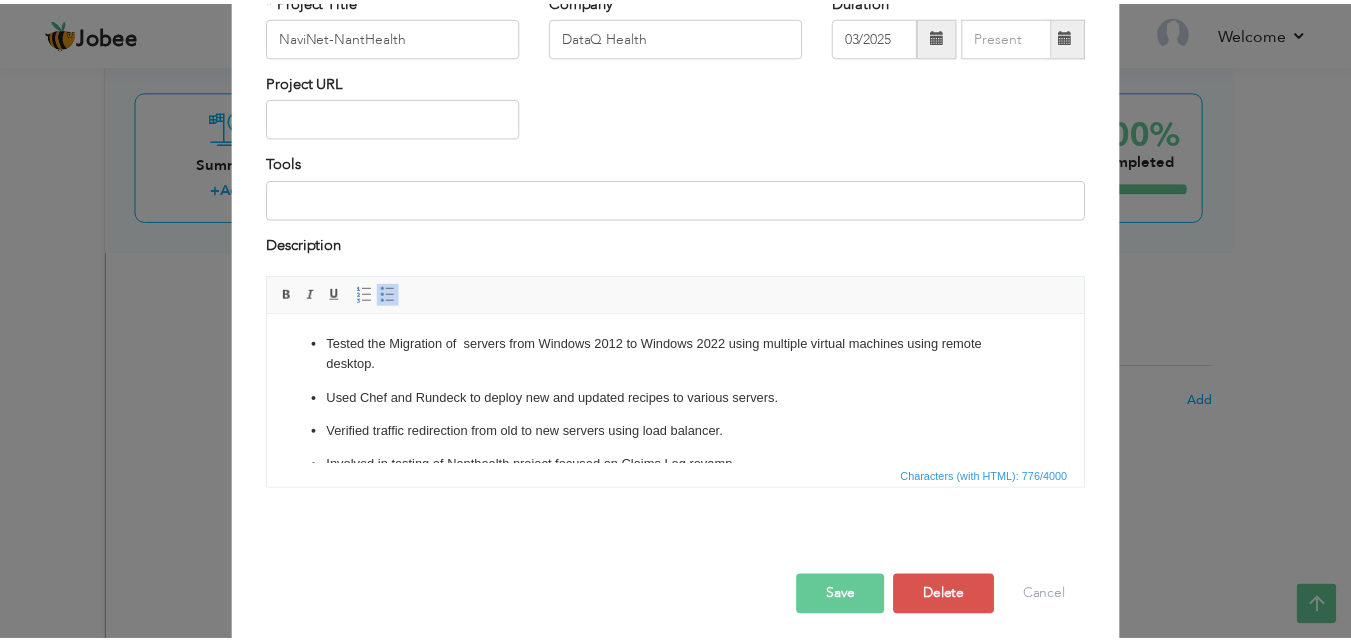 scroll, scrollTop: 0, scrollLeft: 0, axis: both 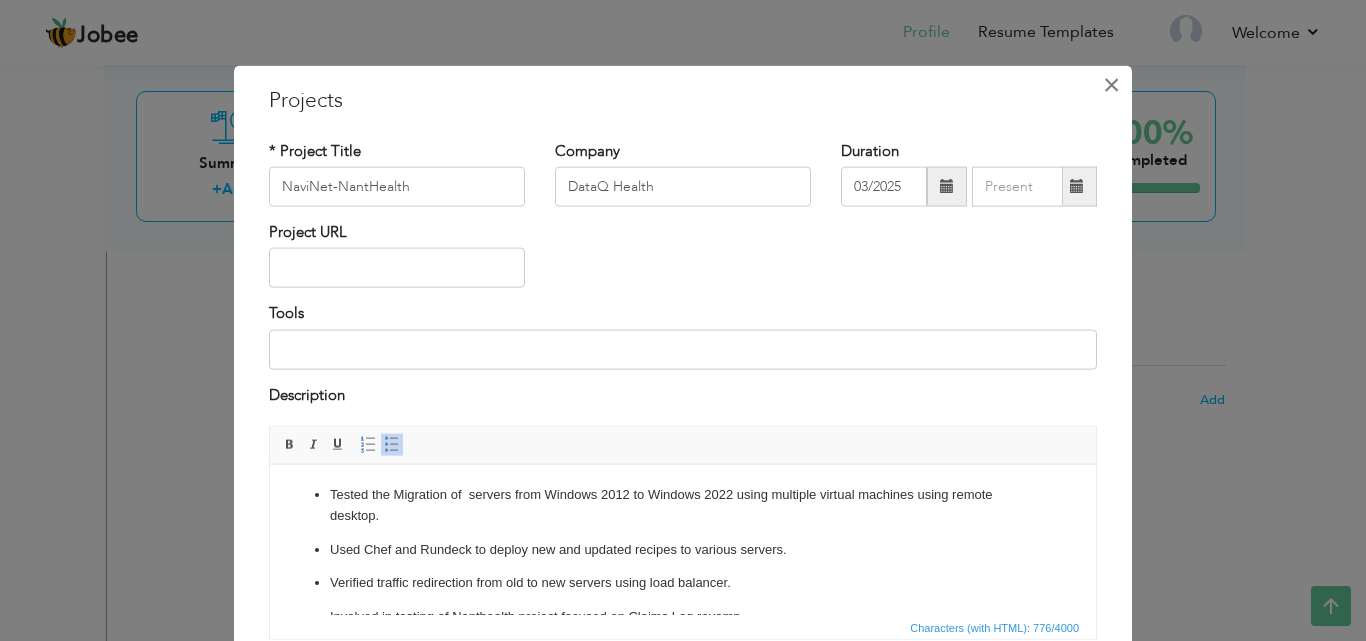 click on "×" at bounding box center (1111, 84) 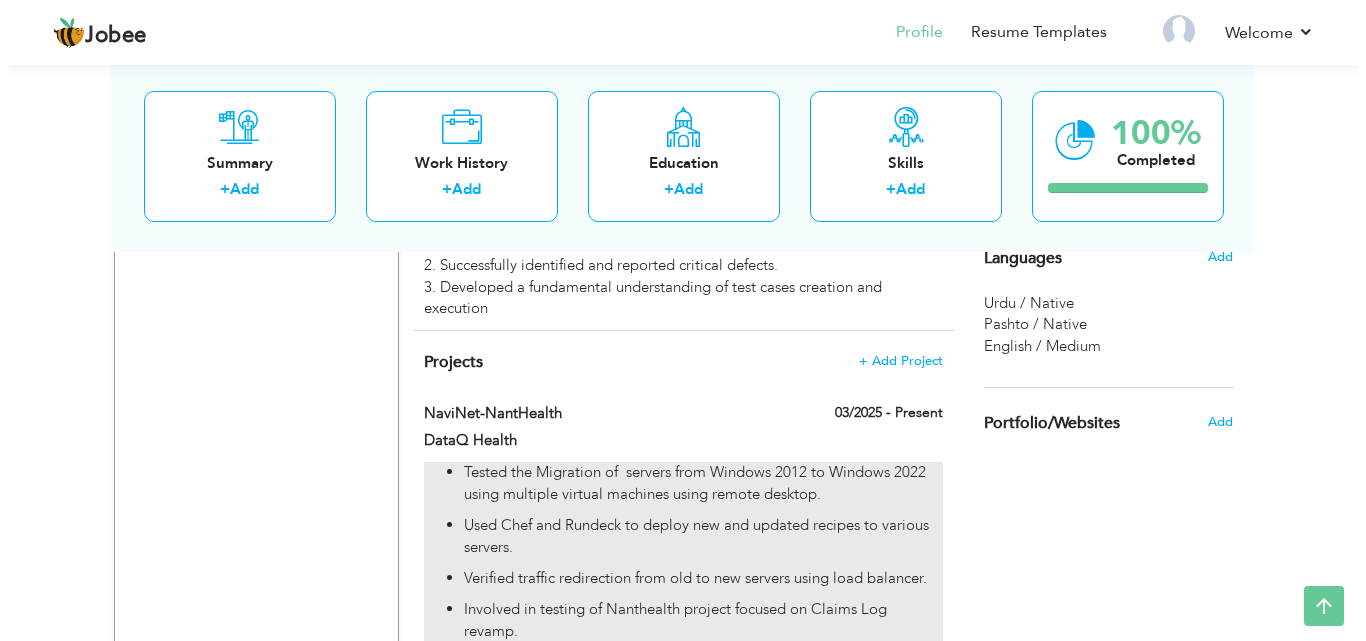 scroll, scrollTop: 1402, scrollLeft: 0, axis: vertical 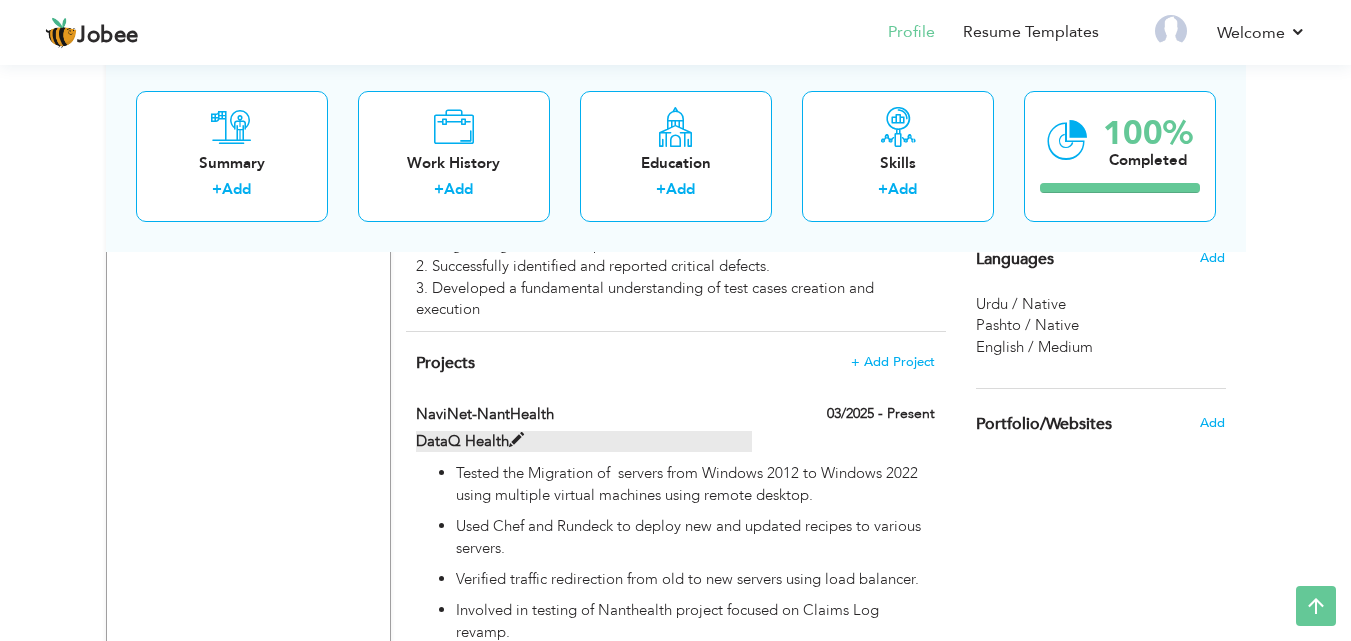 click on "DataQ Health" at bounding box center (584, 441) 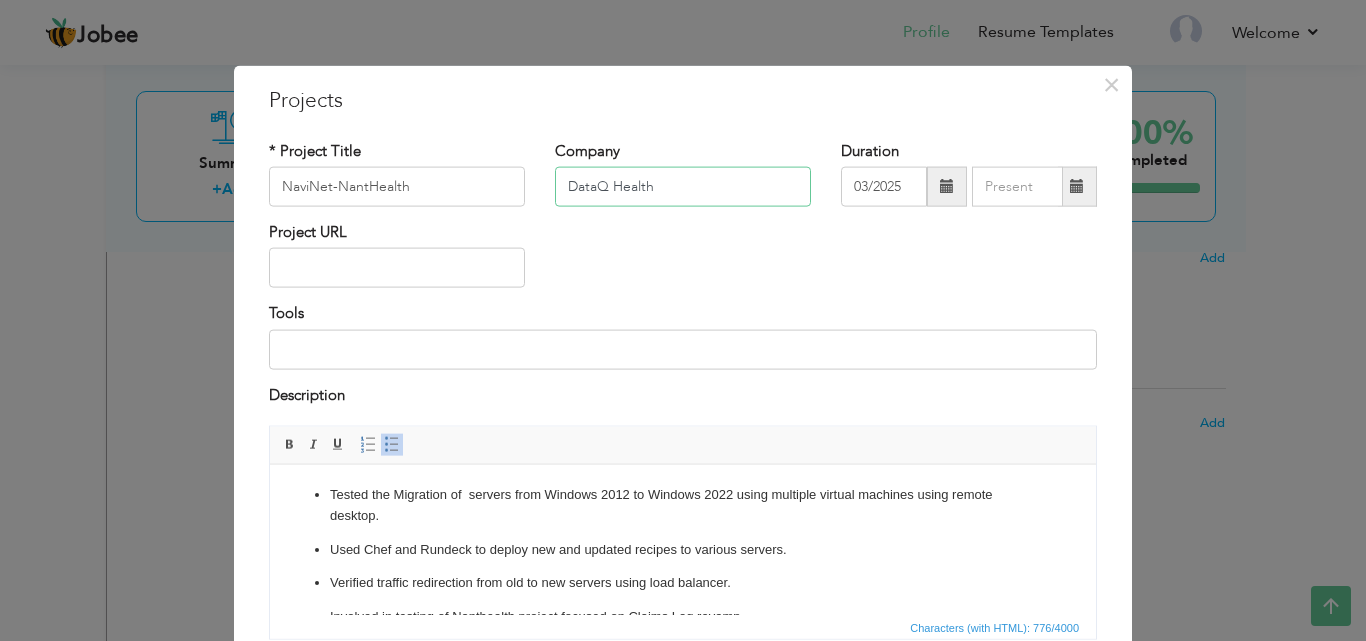 click on "DataQ Health" at bounding box center [683, 187] 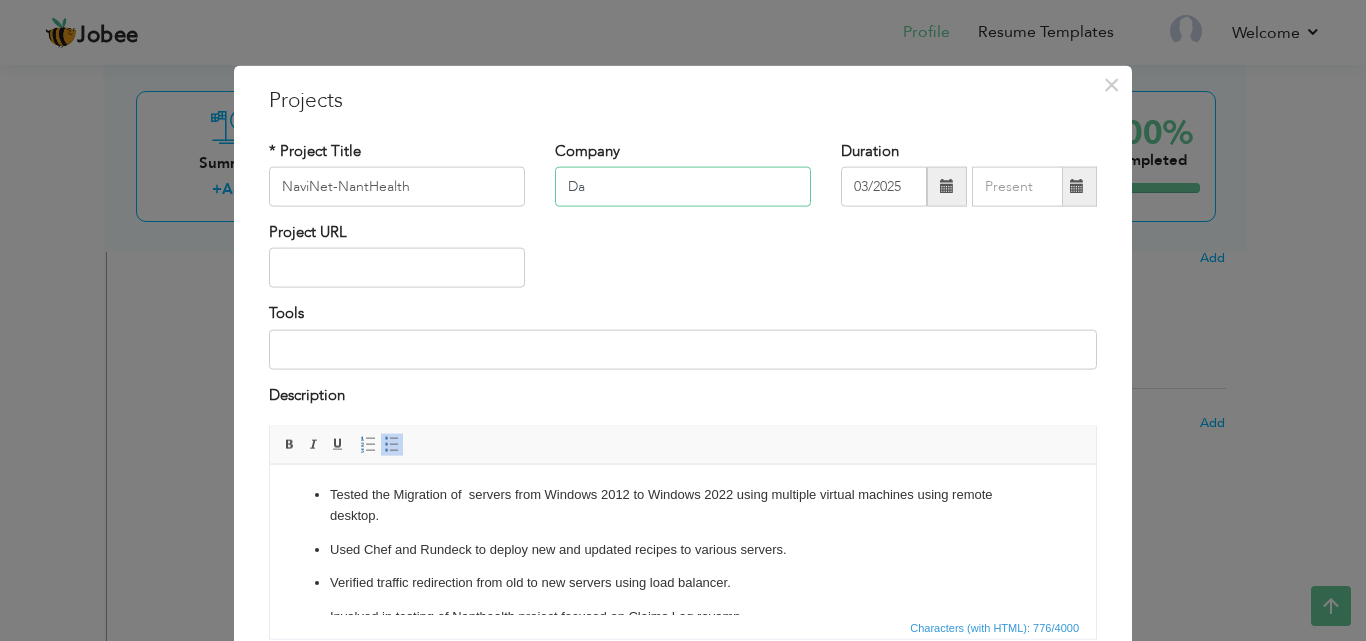 type on "D" 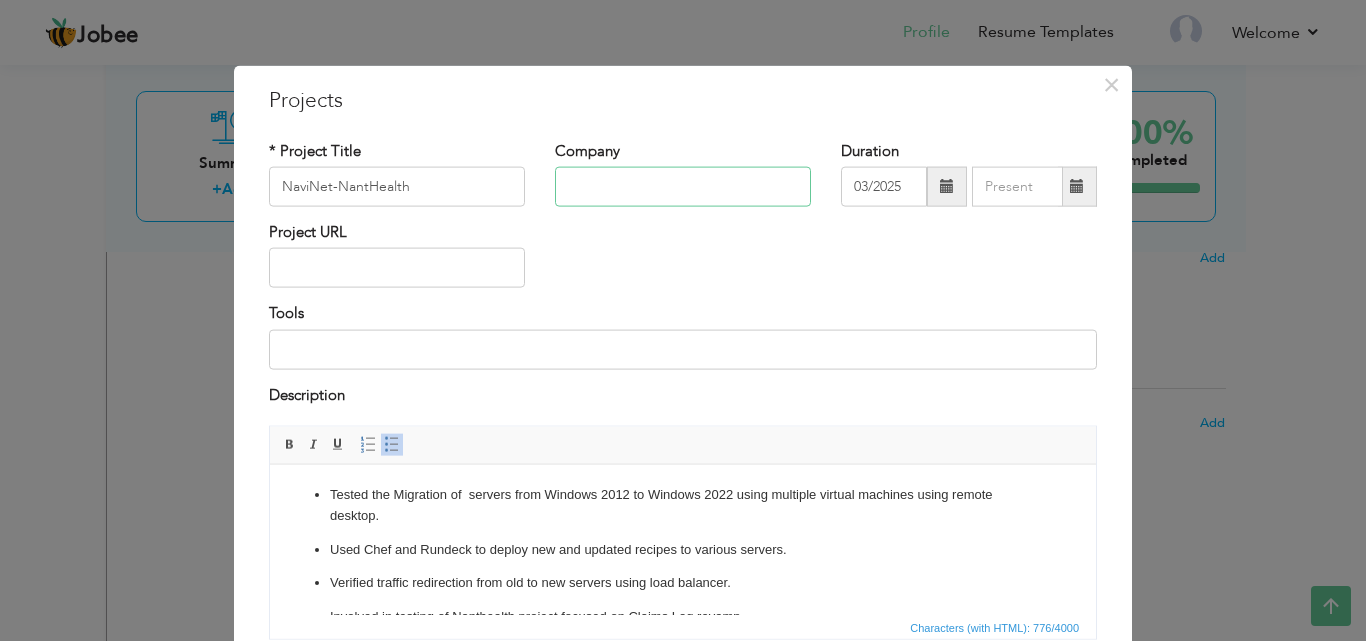 type 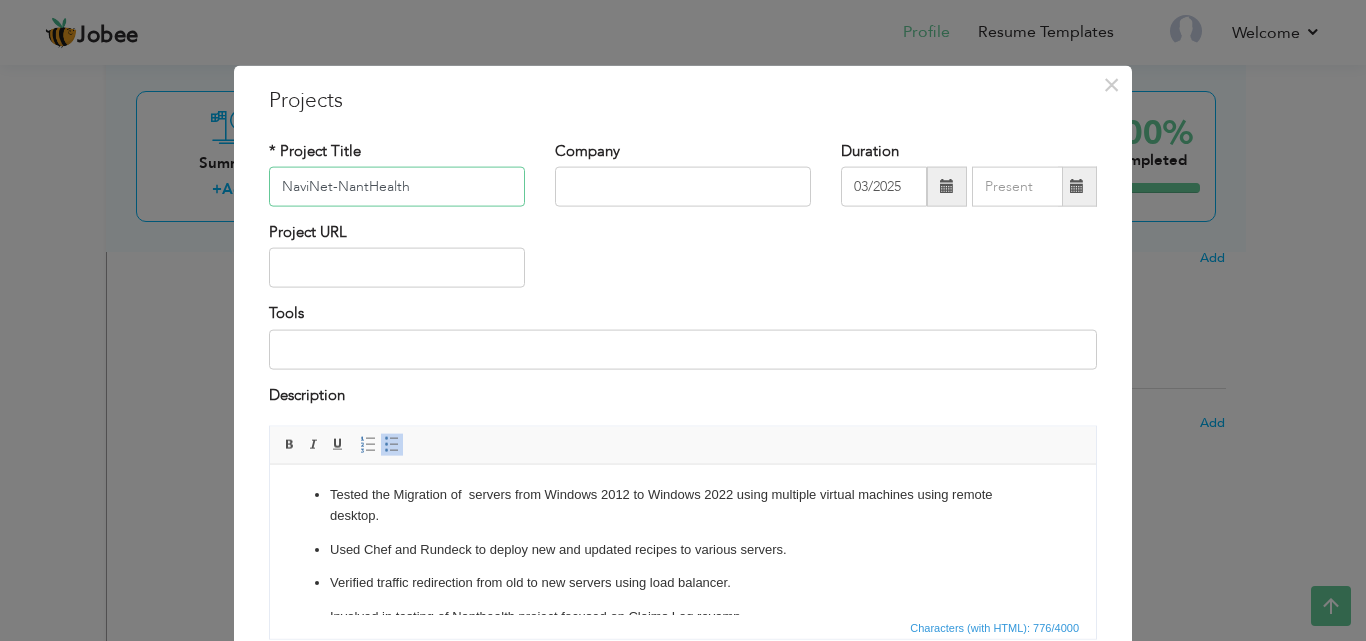 drag, startPoint x: 405, startPoint y: 187, endPoint x: 331, endPoint y: 187, distance: 74 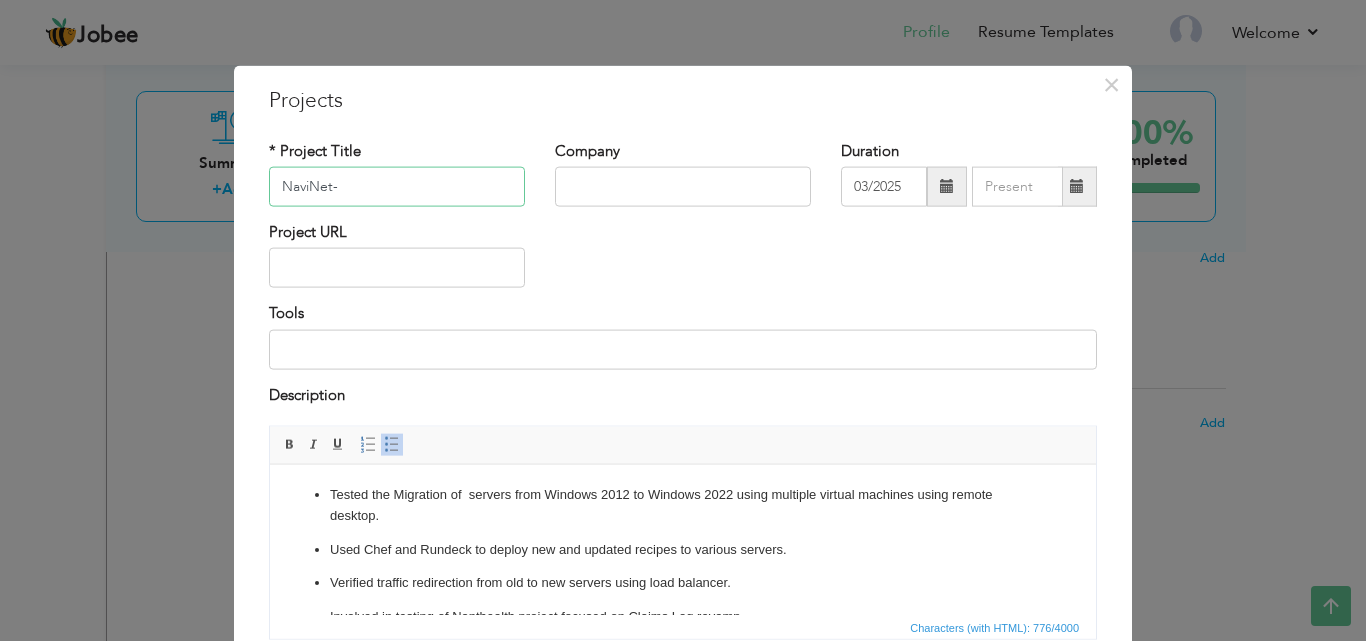 type on "NaviNet-" 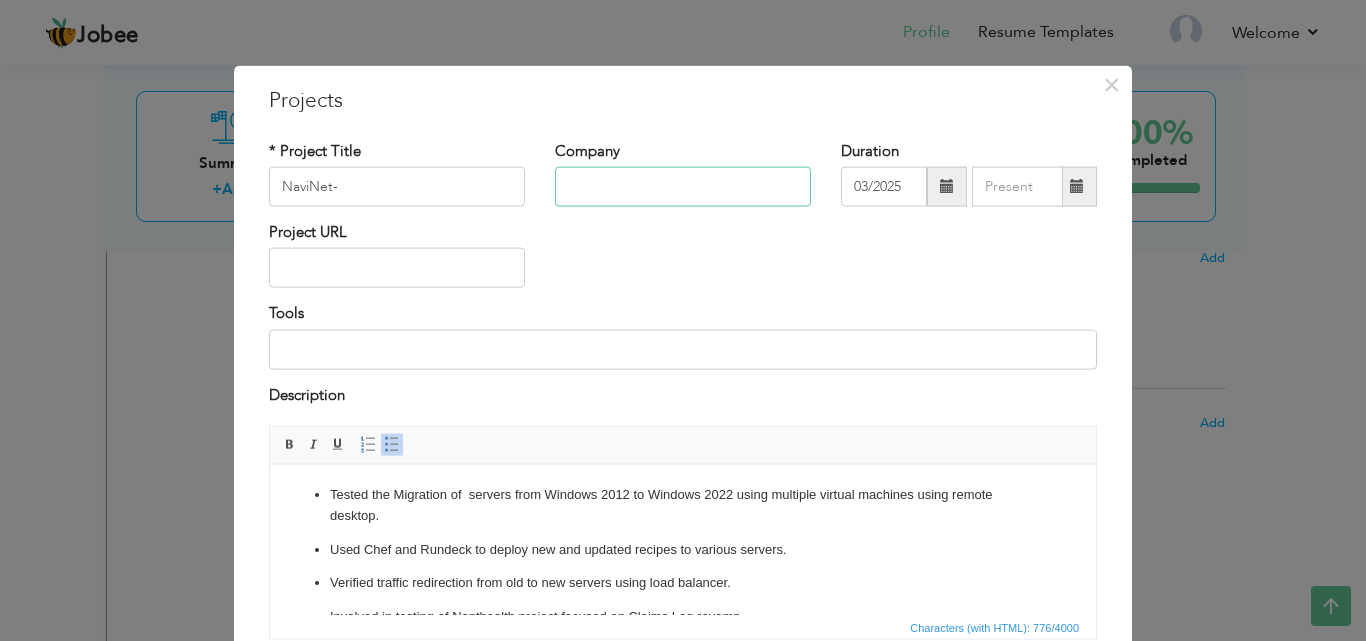 click at bounding box center (683, 187) 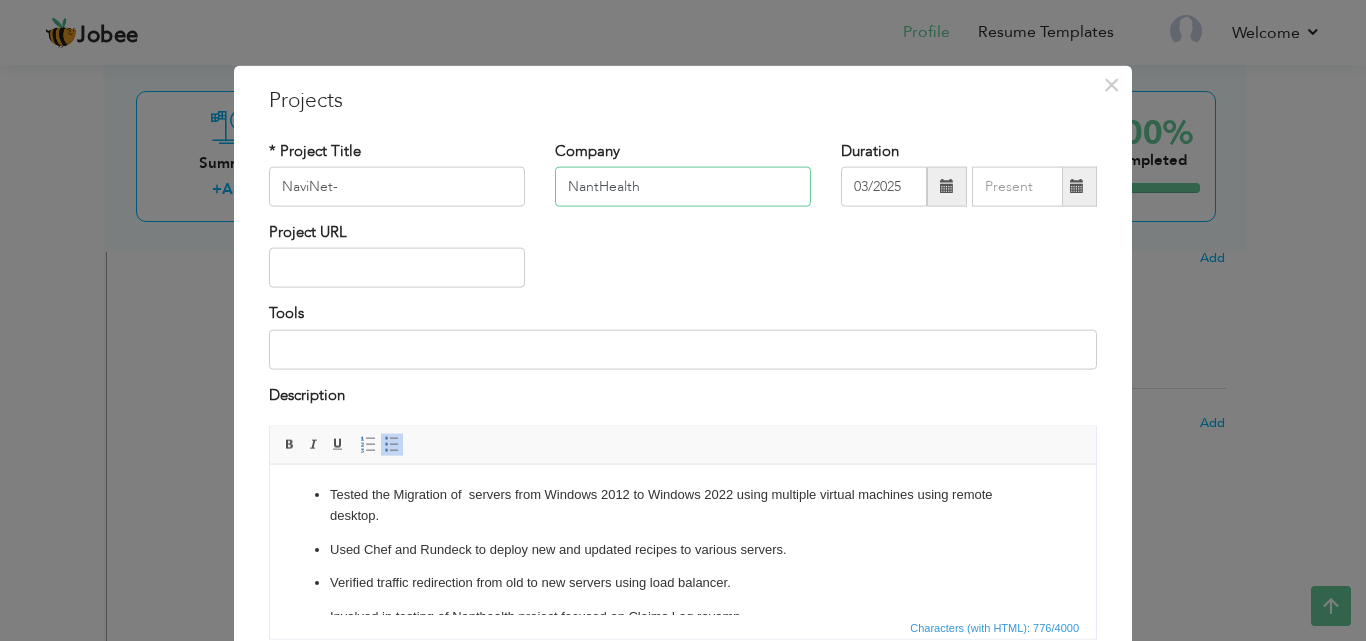 type on "NantHealth" 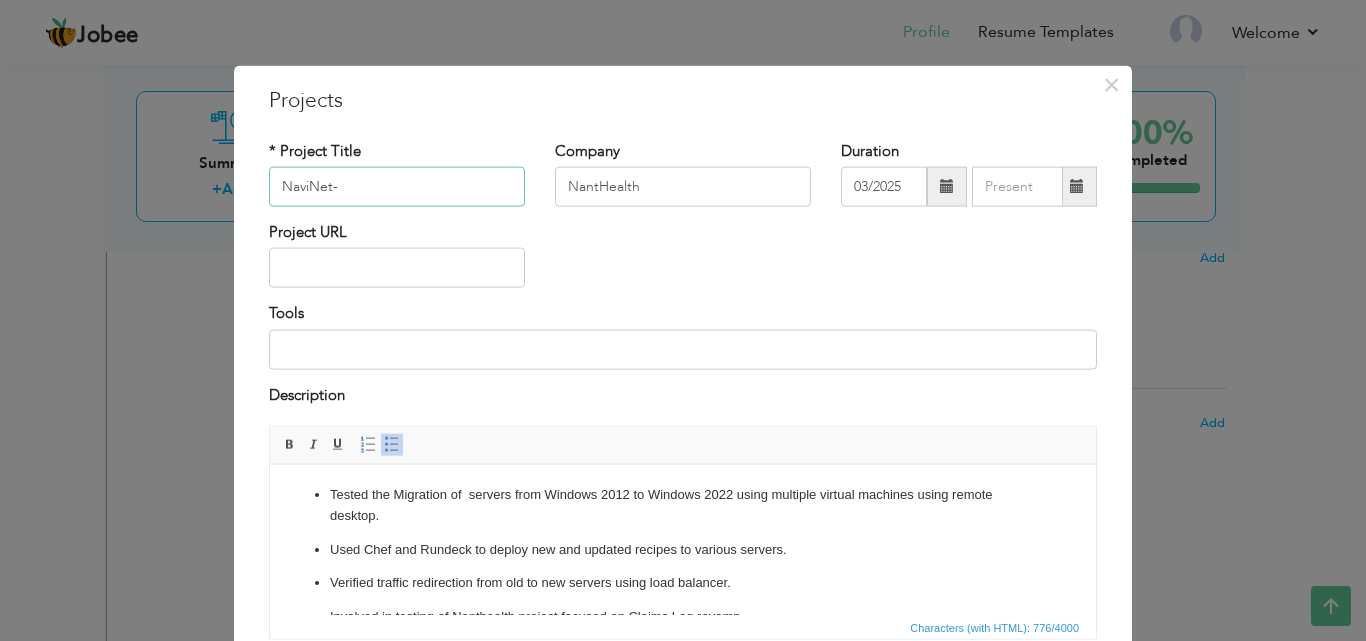 click on "NaviNet-" at bounding box center (397, 187) 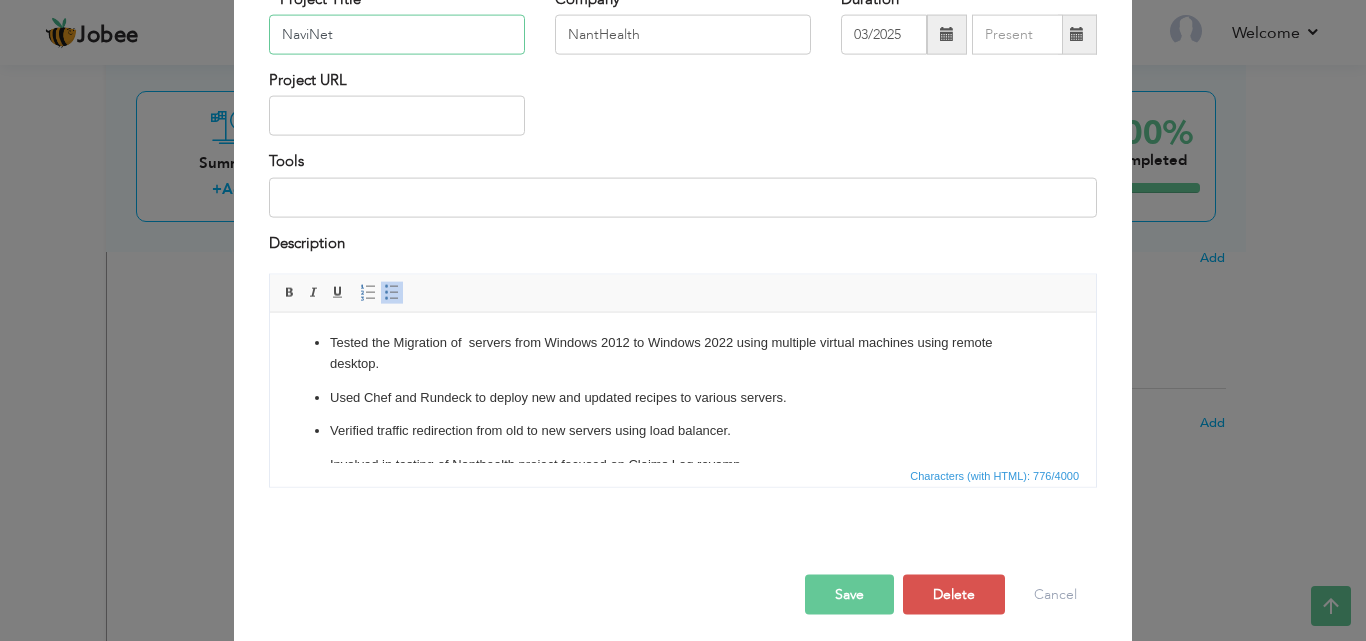 scroll, scrollTop: 159, scrollLeft: 0, axis: vertical 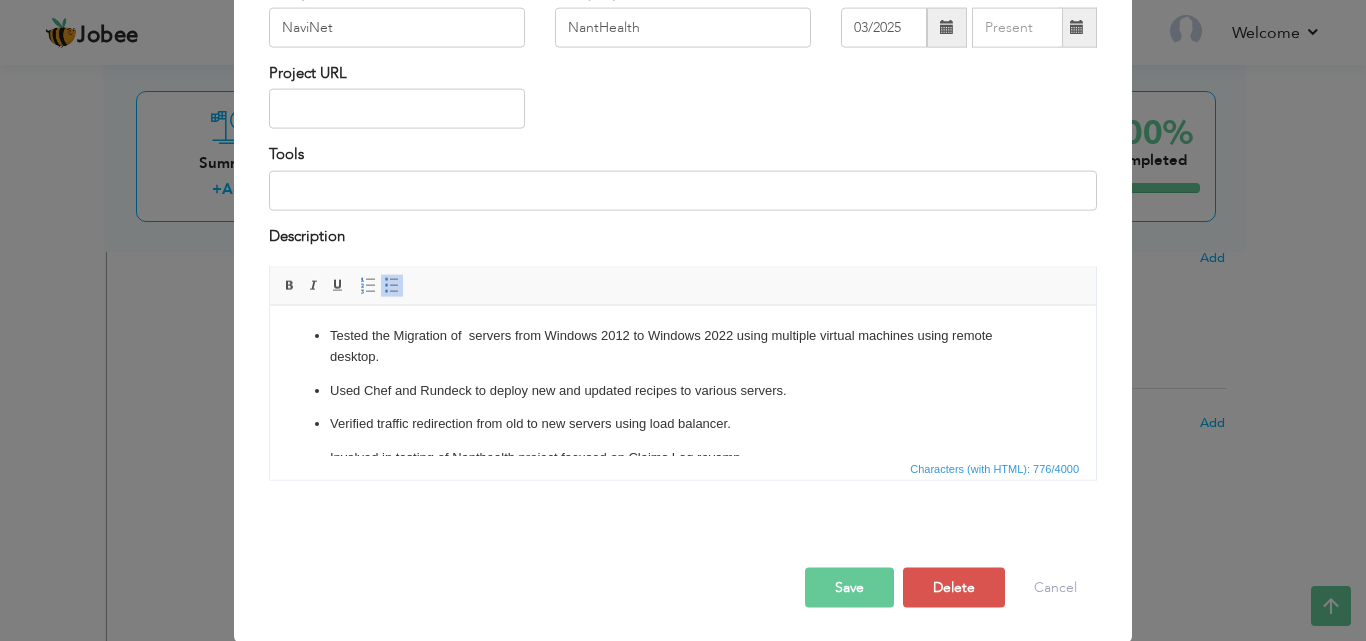 click on "Save" at bounding box center [849, 588] 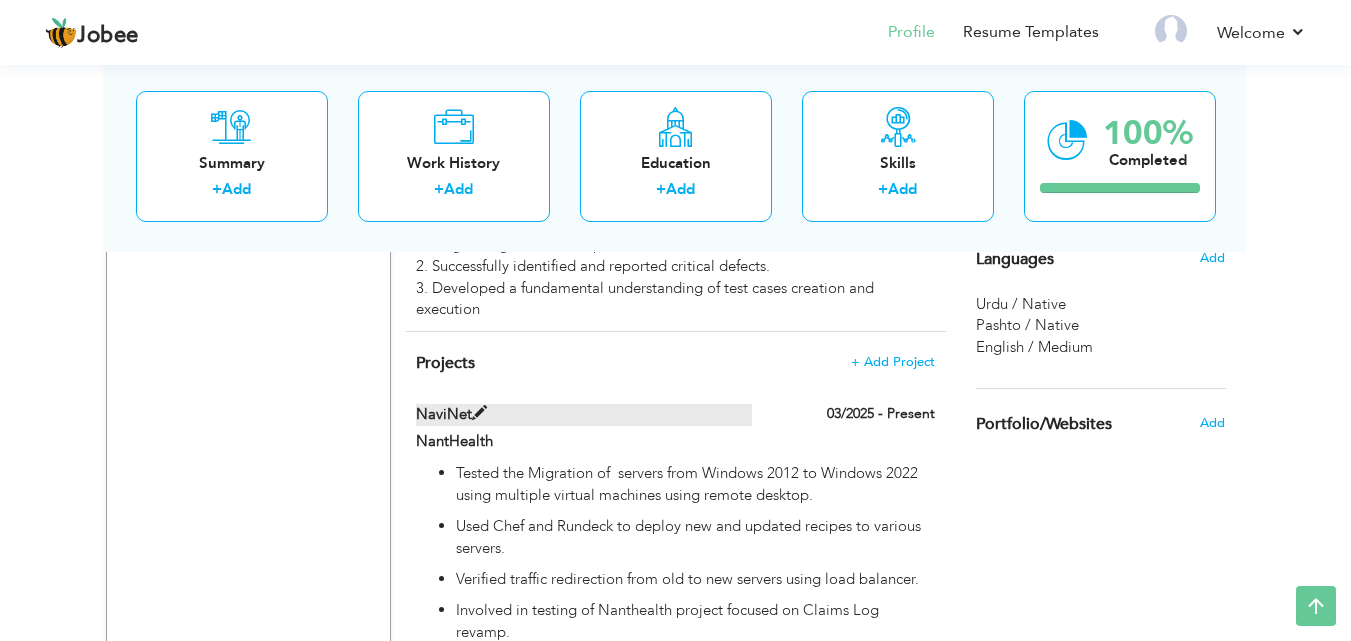click at bounding box center [479, 413] 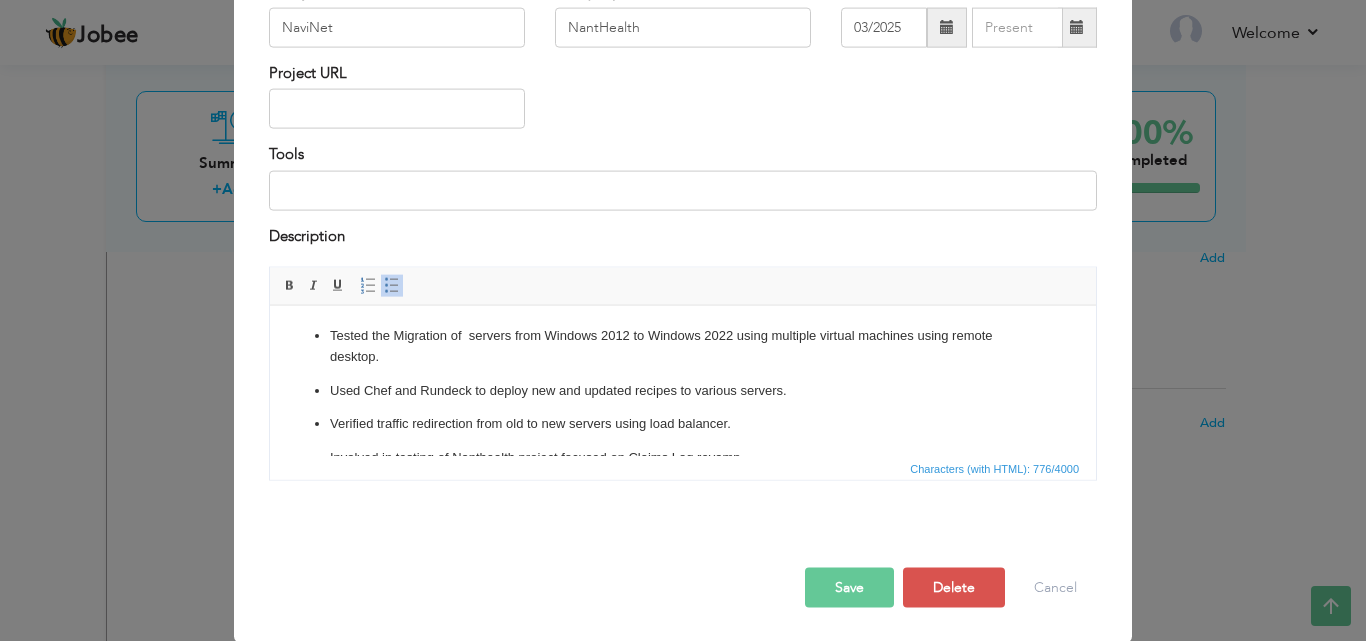 scroll, scrollTop: 0, scrollLeft: 0, axis: both 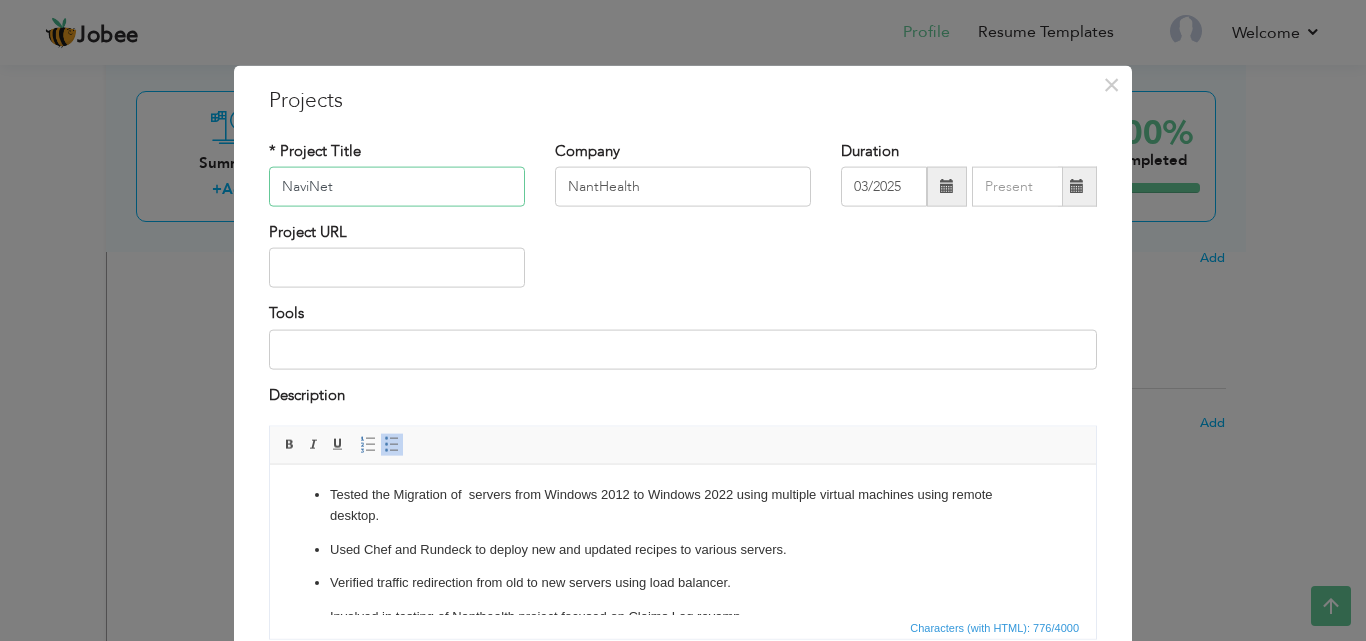 click on "NaviNet" at bounding box center (397, 187) 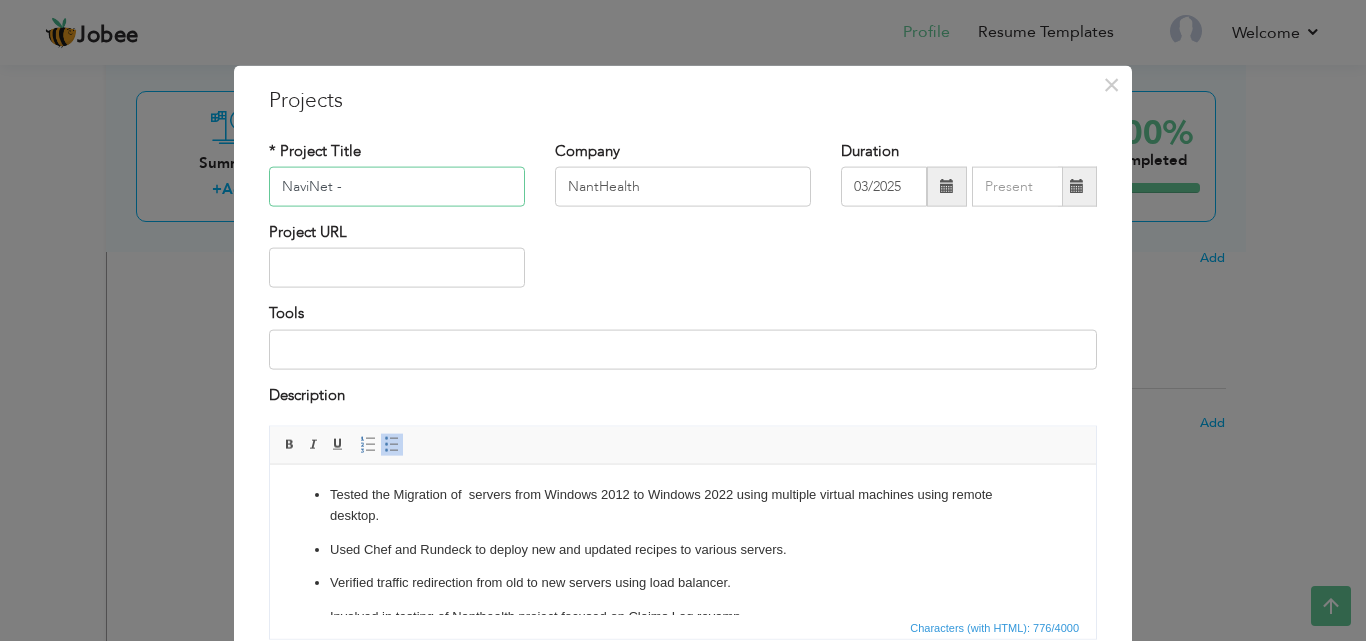 paste on "NantHealth" 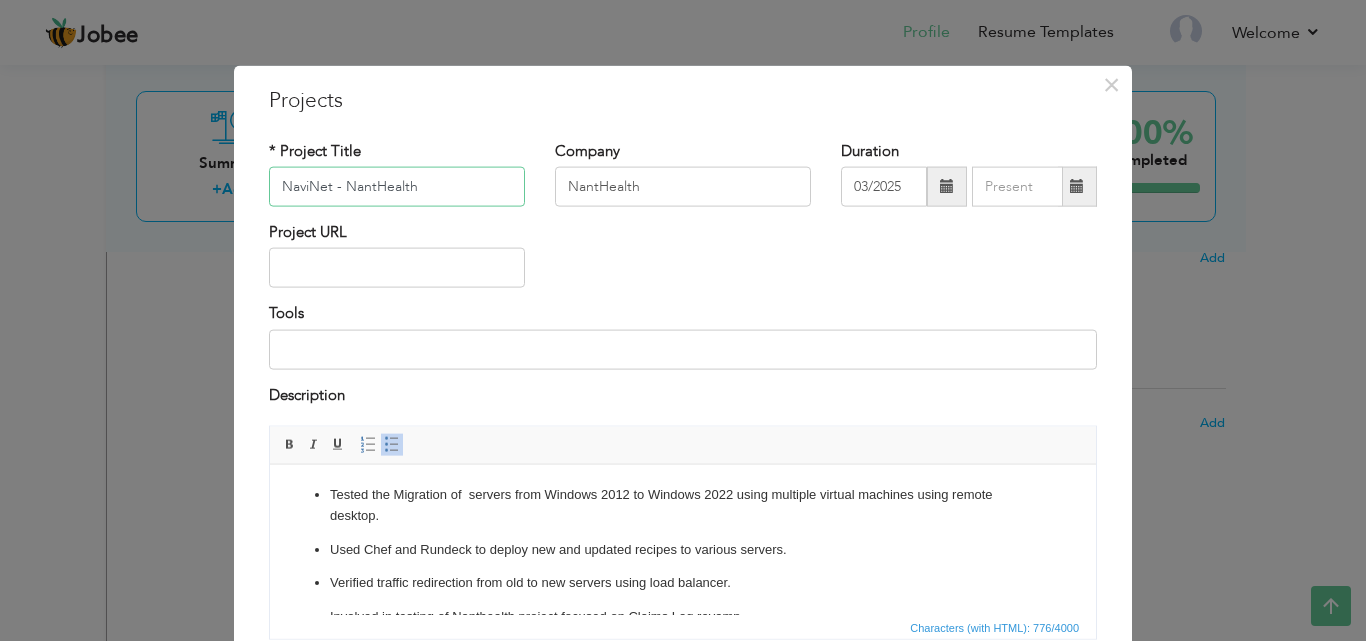 type on "NaviNet - NantHealth" 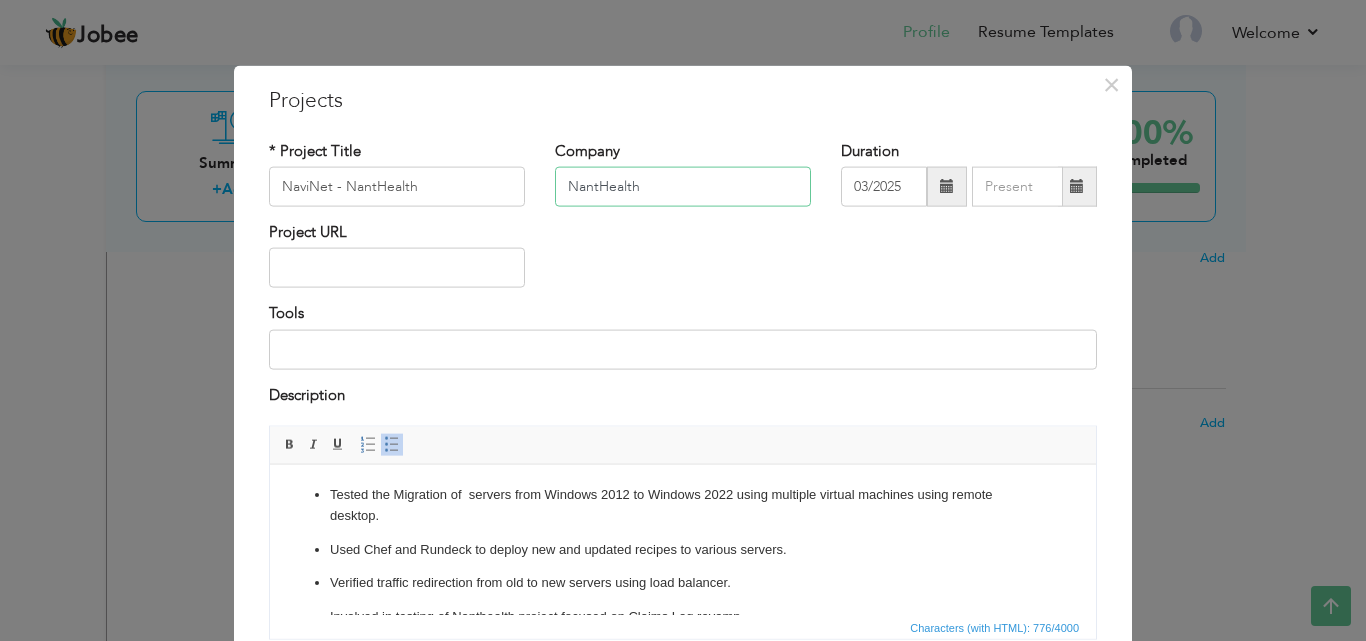 click on "NantHealth" at bounding box center (683, 187) 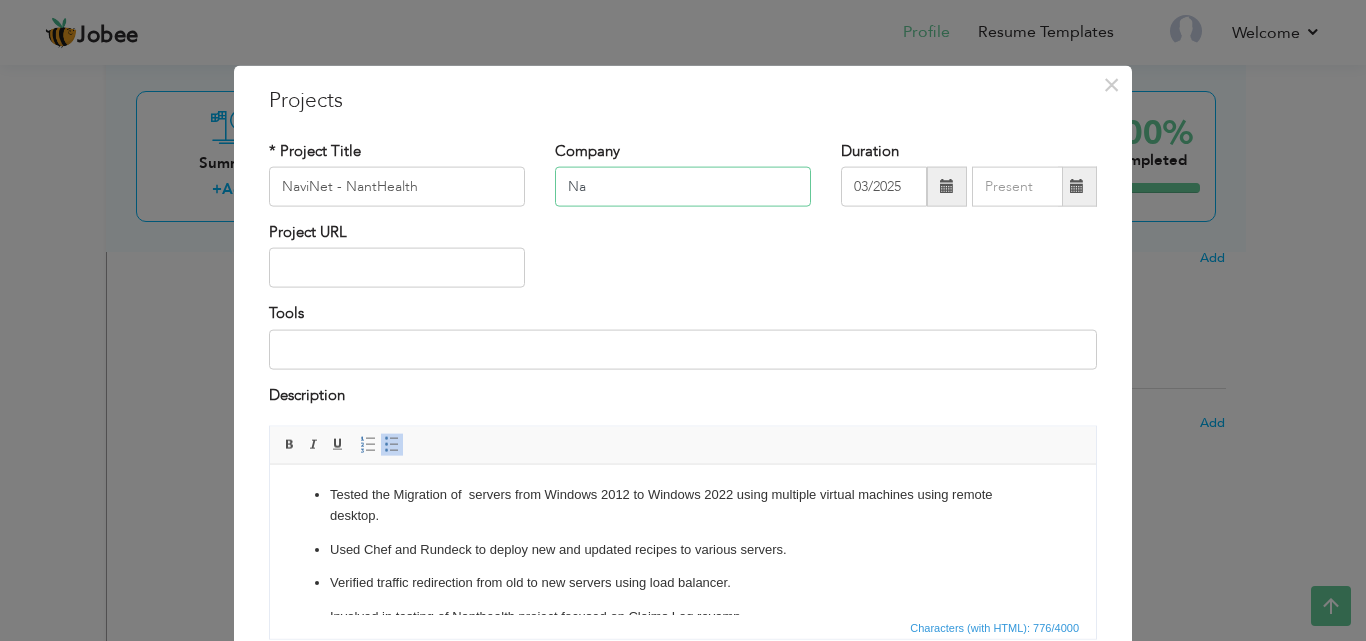 type on "N" 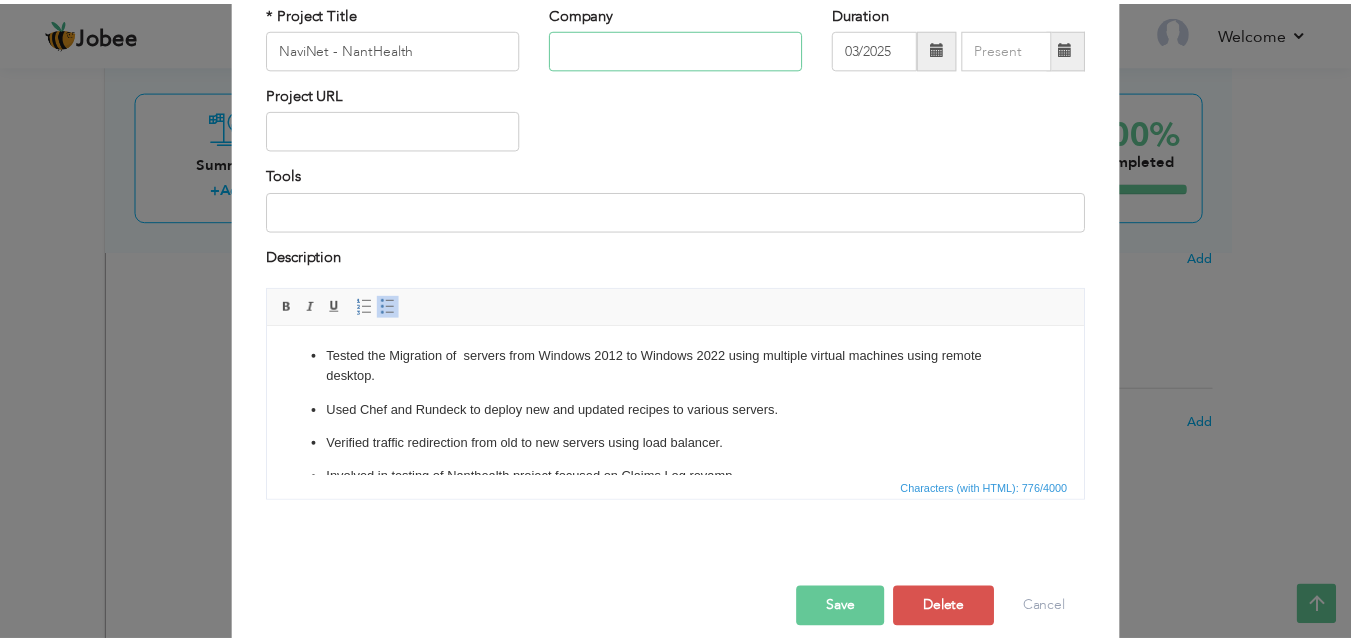 scroll, scrollTop: 161, scrollLeft: 0, axis: vertical 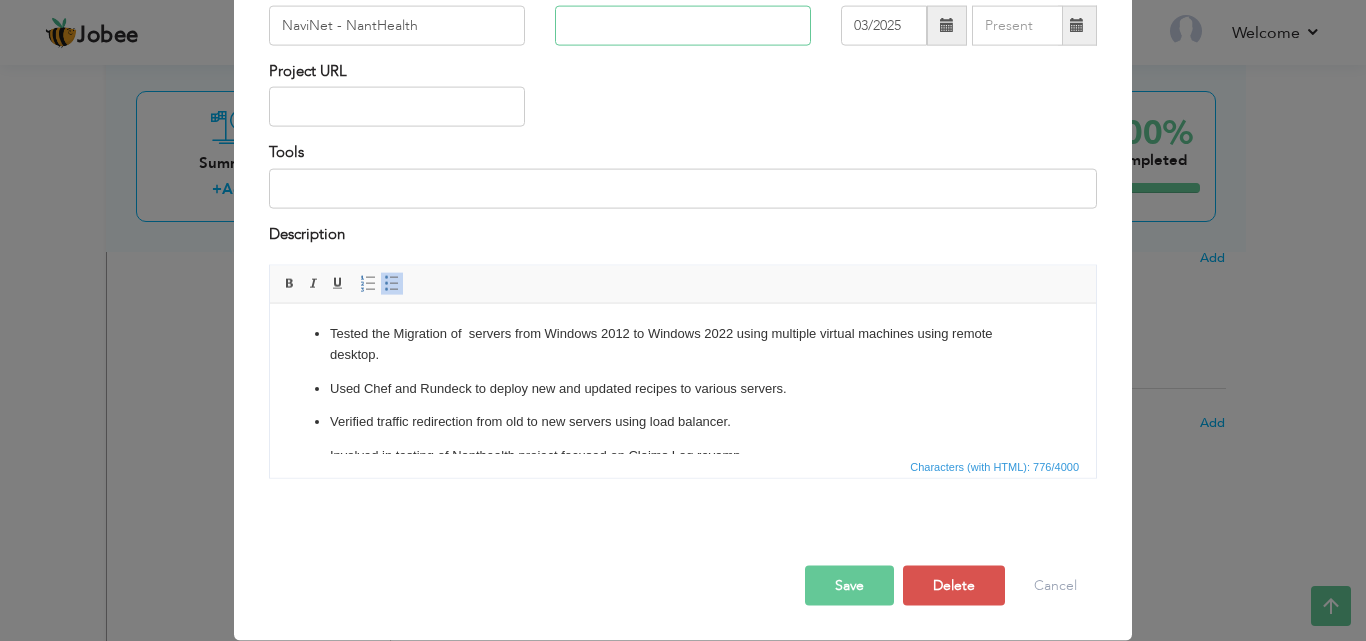 type 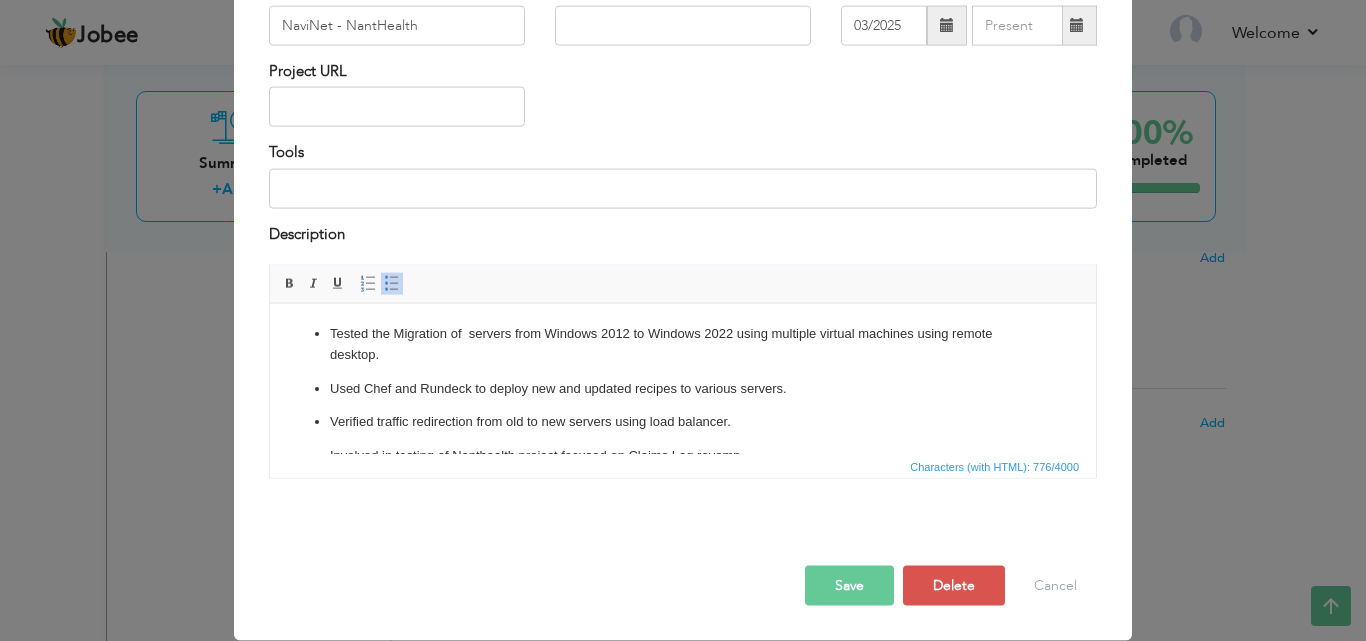 click on "Save" at bounding box center (849, 586) 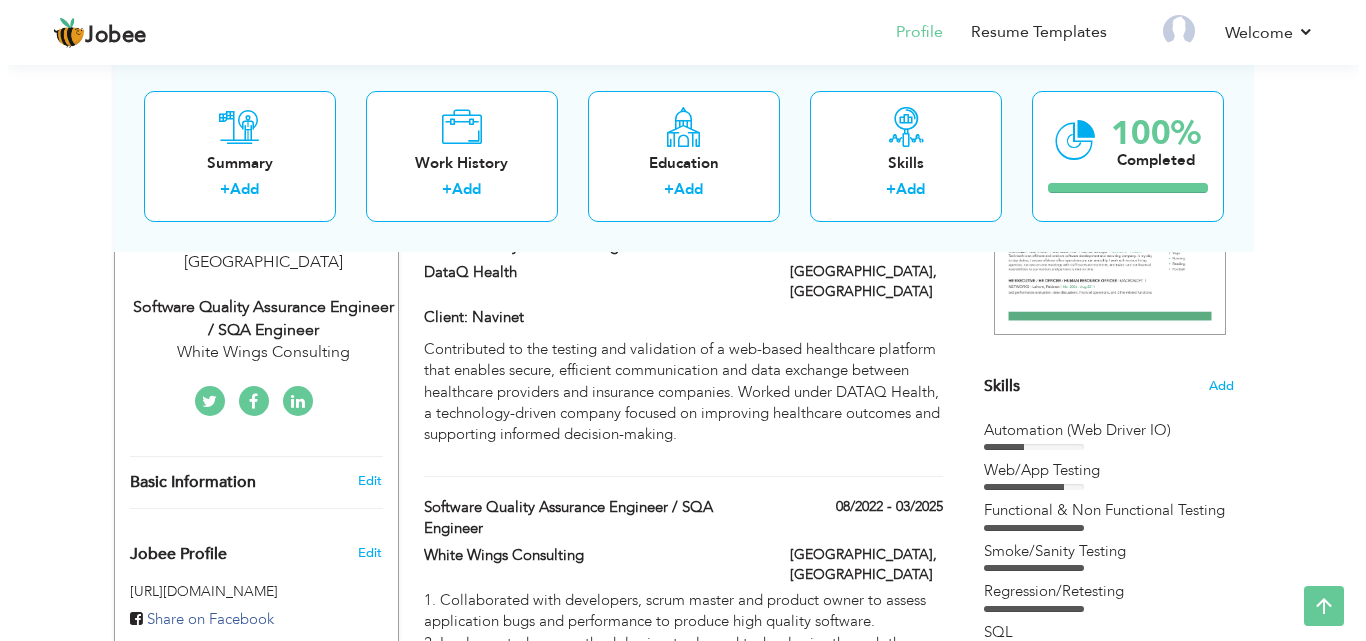scroll, scrollTop: 393, scrollLeft: 0, axis: vertical 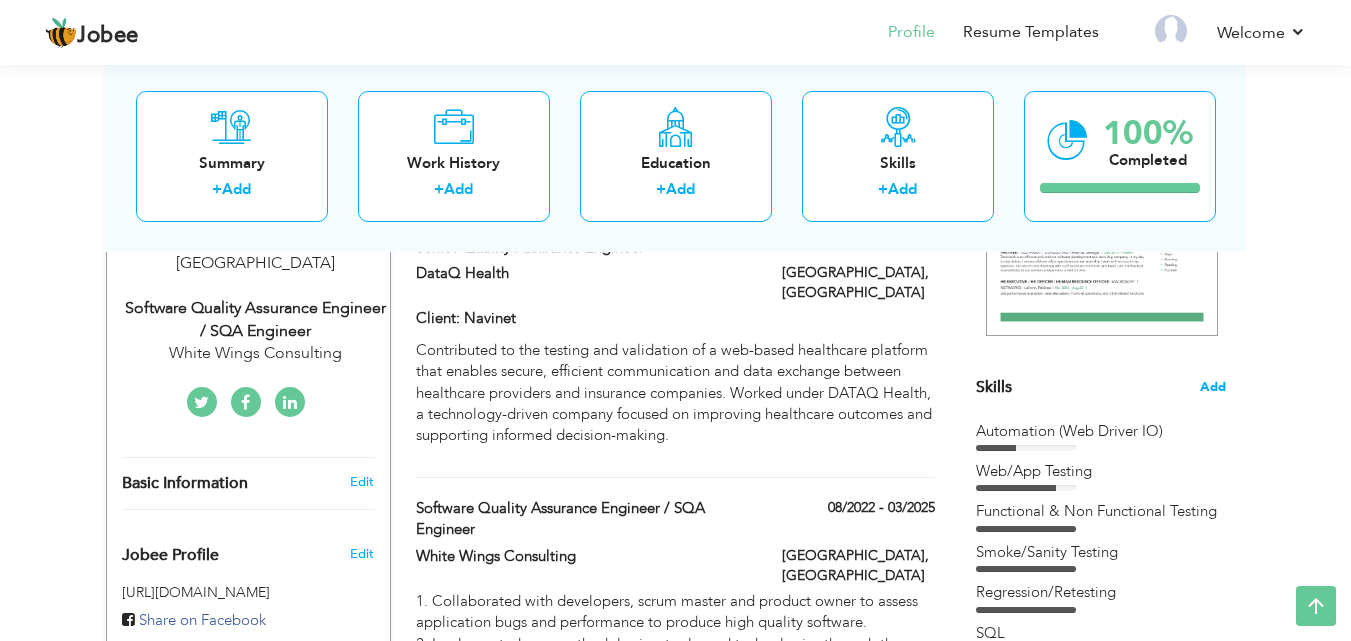 click on "Add" at bounding box center (1213, 387) 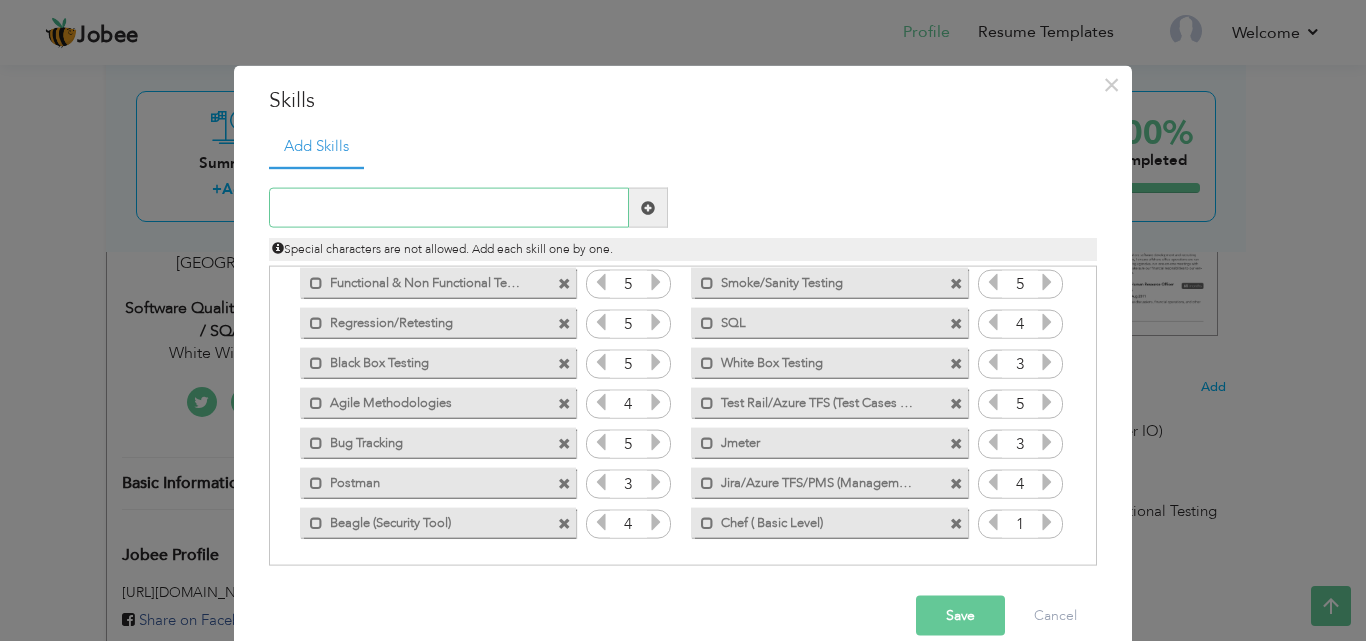 scroll, scrollTop: 85, scrollLeft: 0, axis: vertical 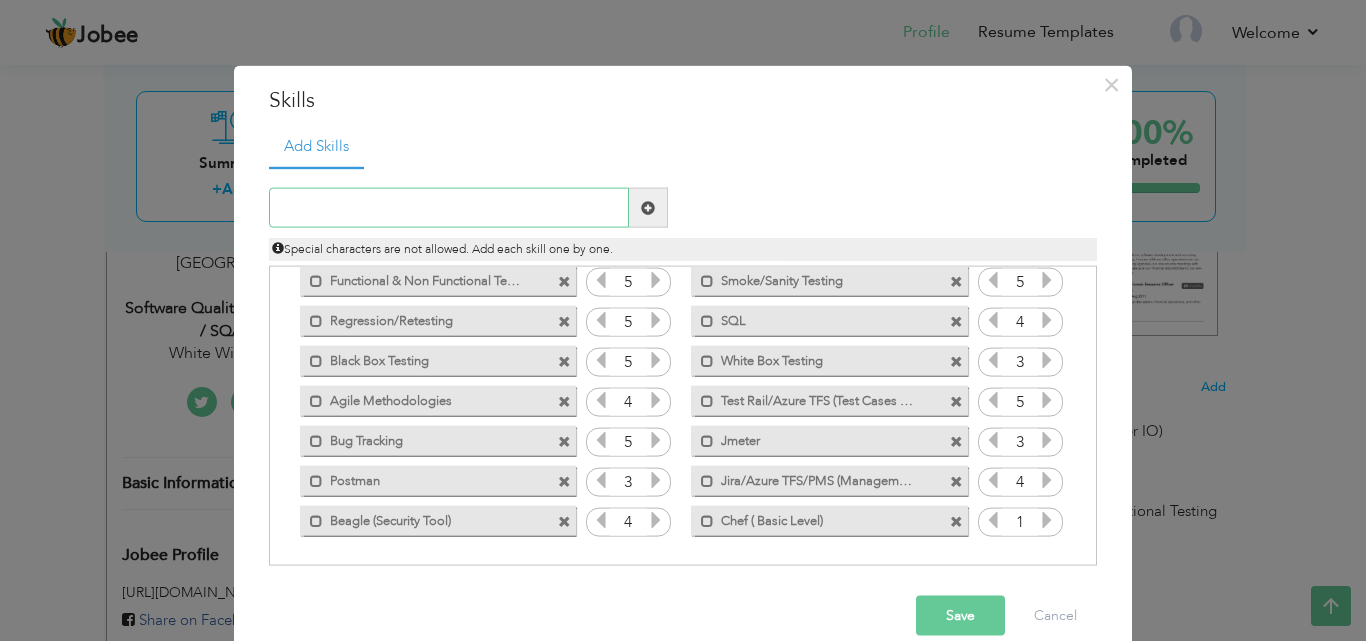 click at bounding box center (449, 208) 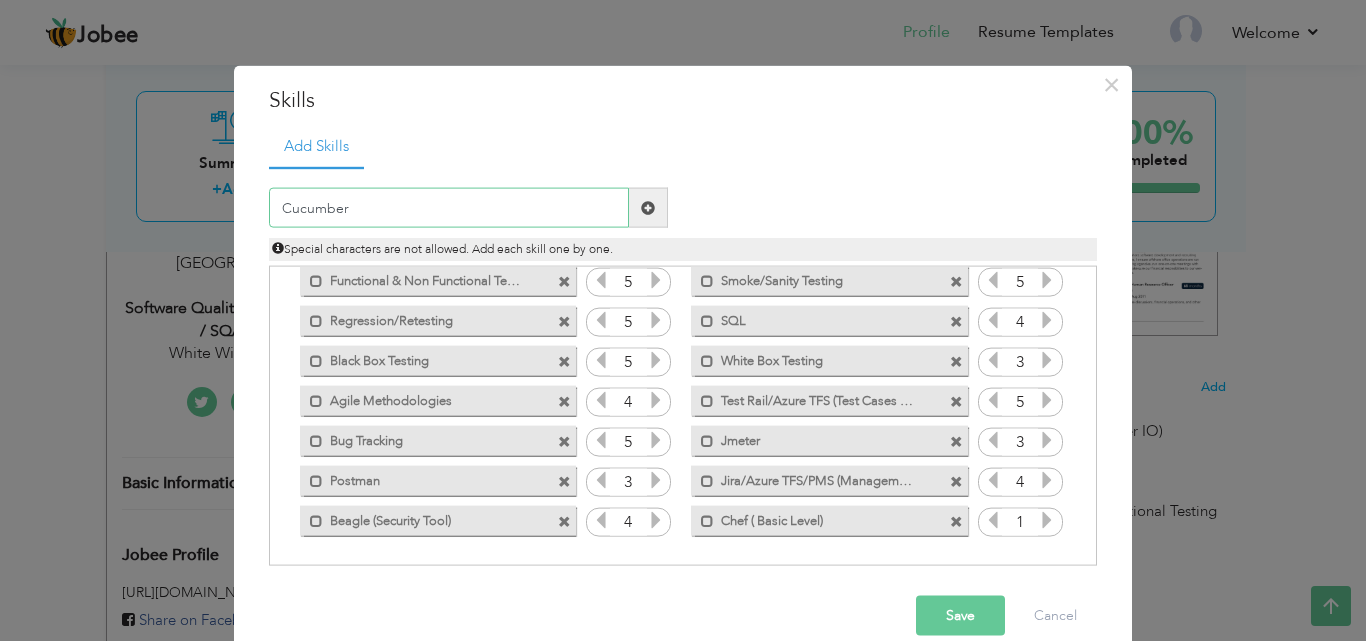 type on "Cucumber" 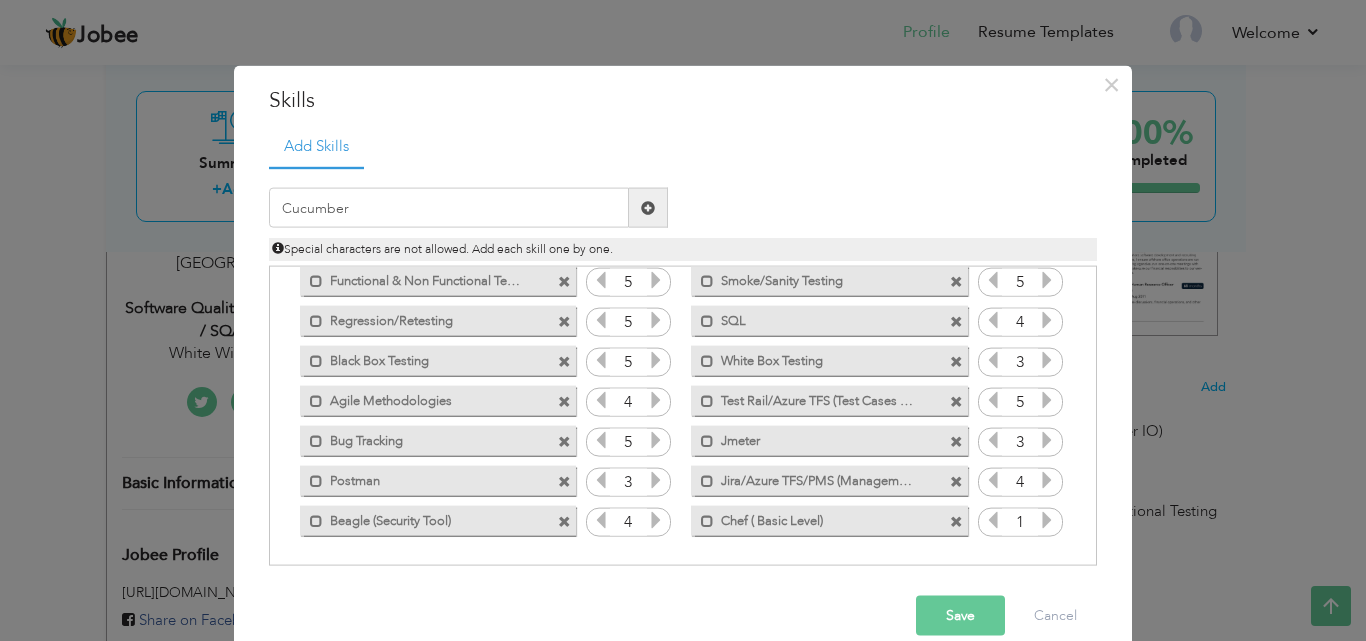 click at bounding box center (648, 207) 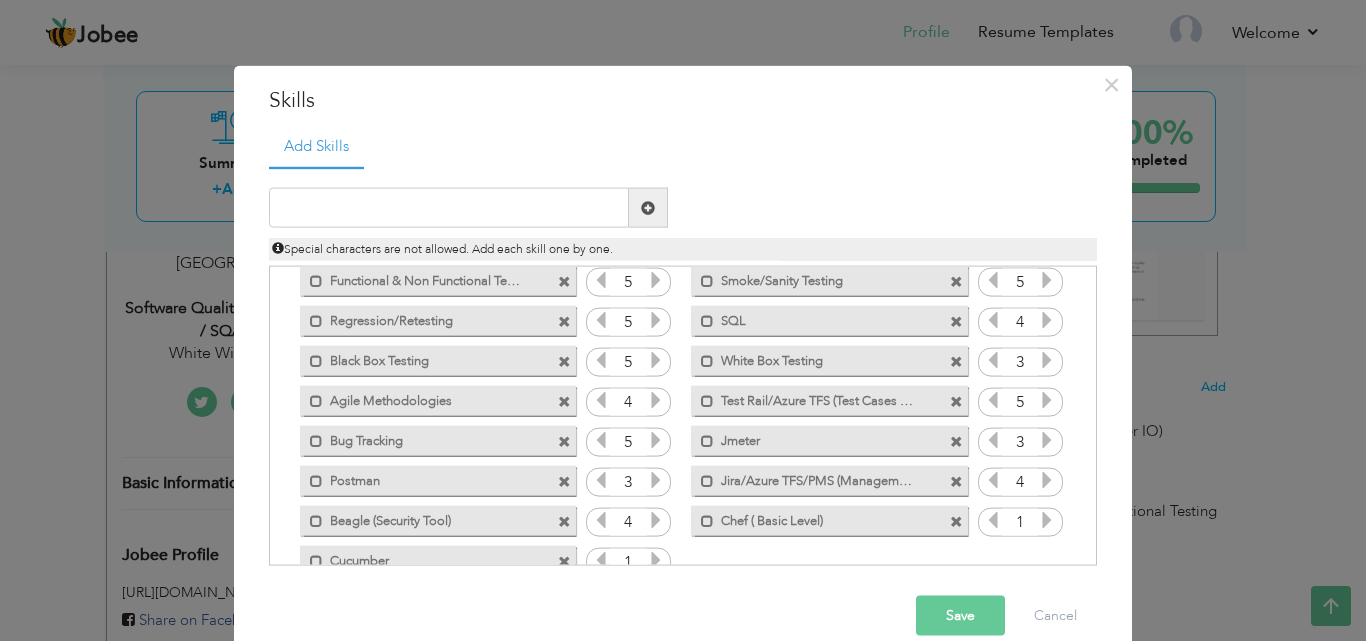 scroll, scrollTop: 125, scrollLeft: 0, axis: vertical 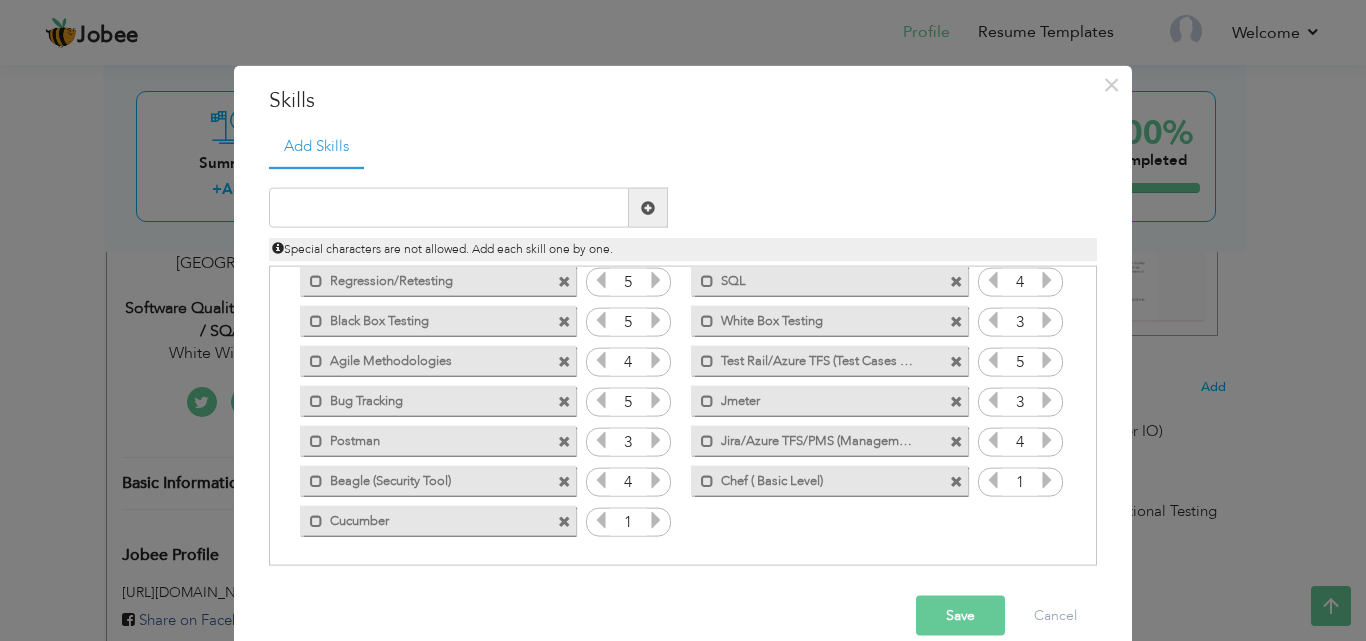 click at bounding box center [656, 520] 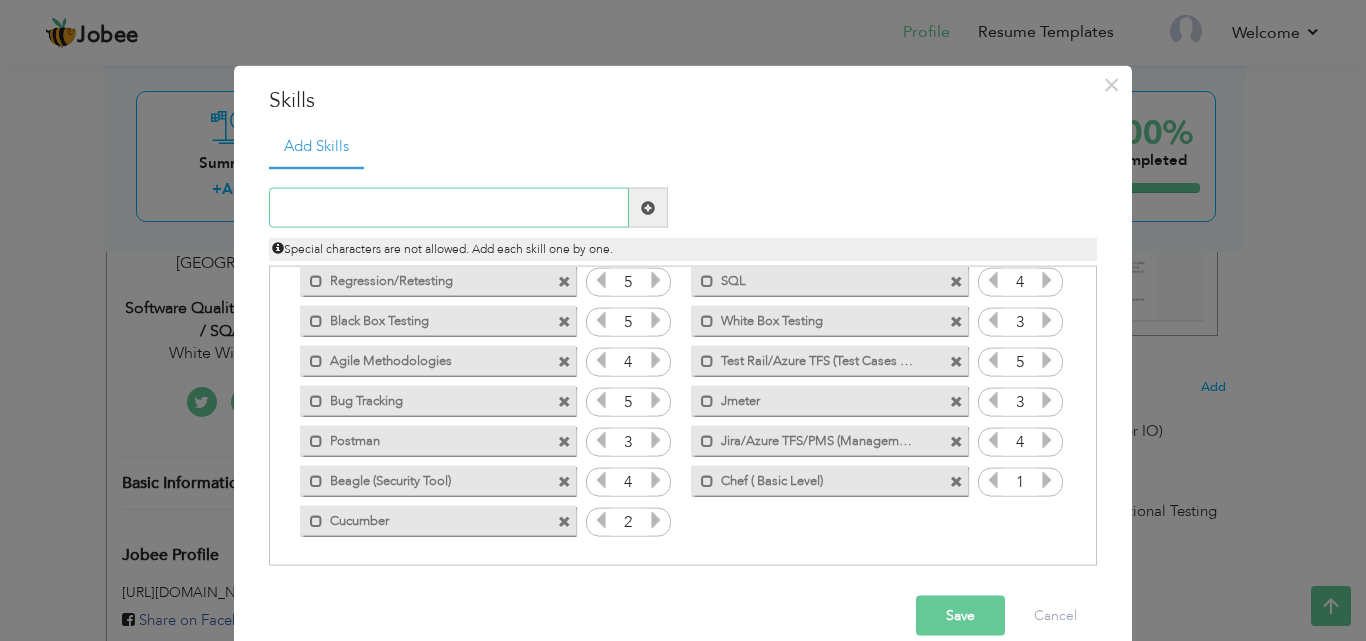 click at bounding box center (449, 208) 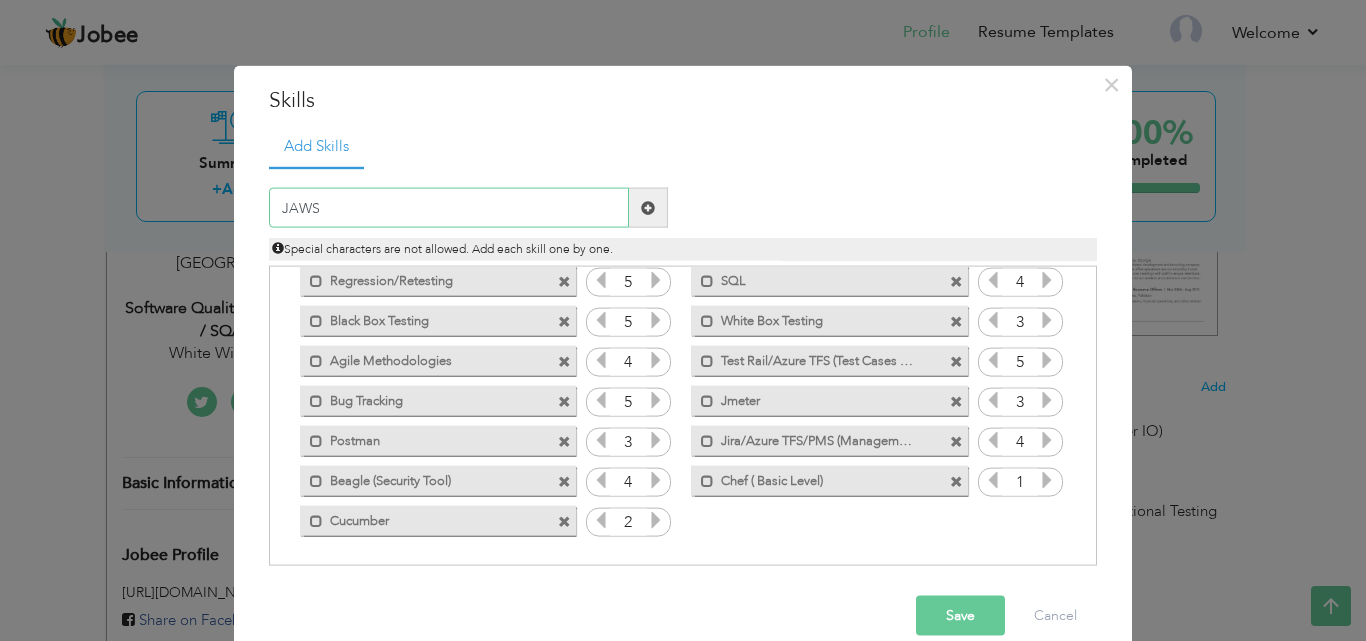 type on "JAWS" 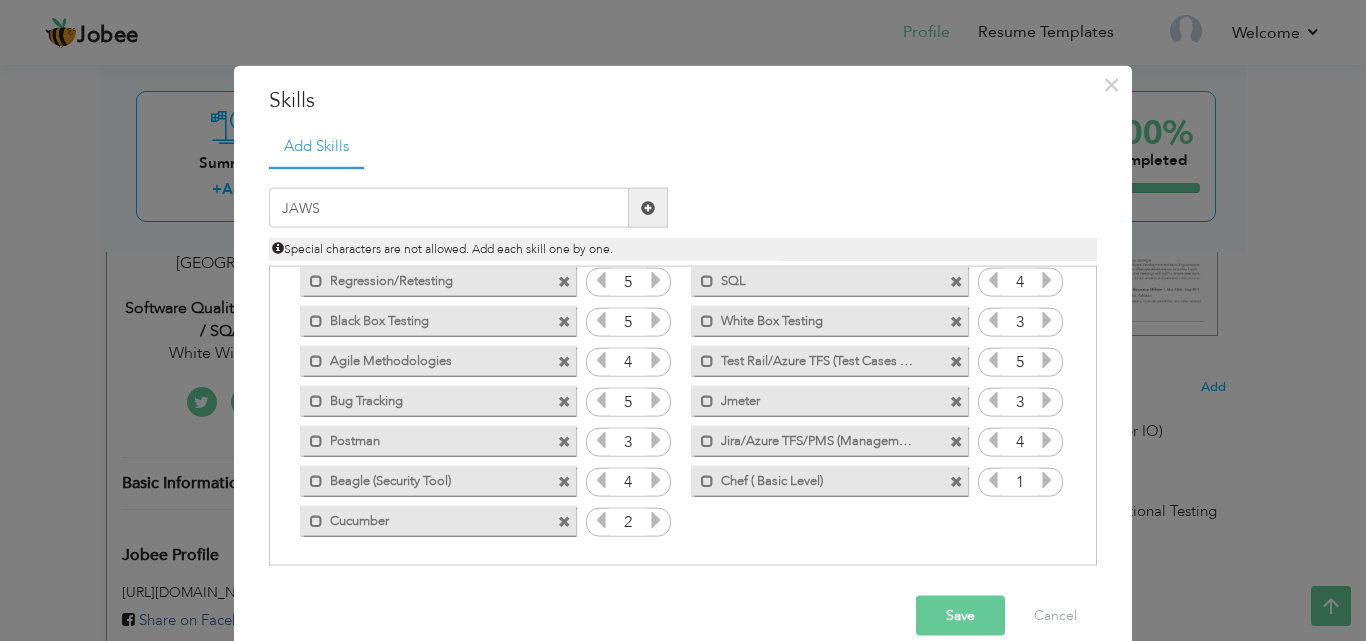 click at bounding box center (648, 207) 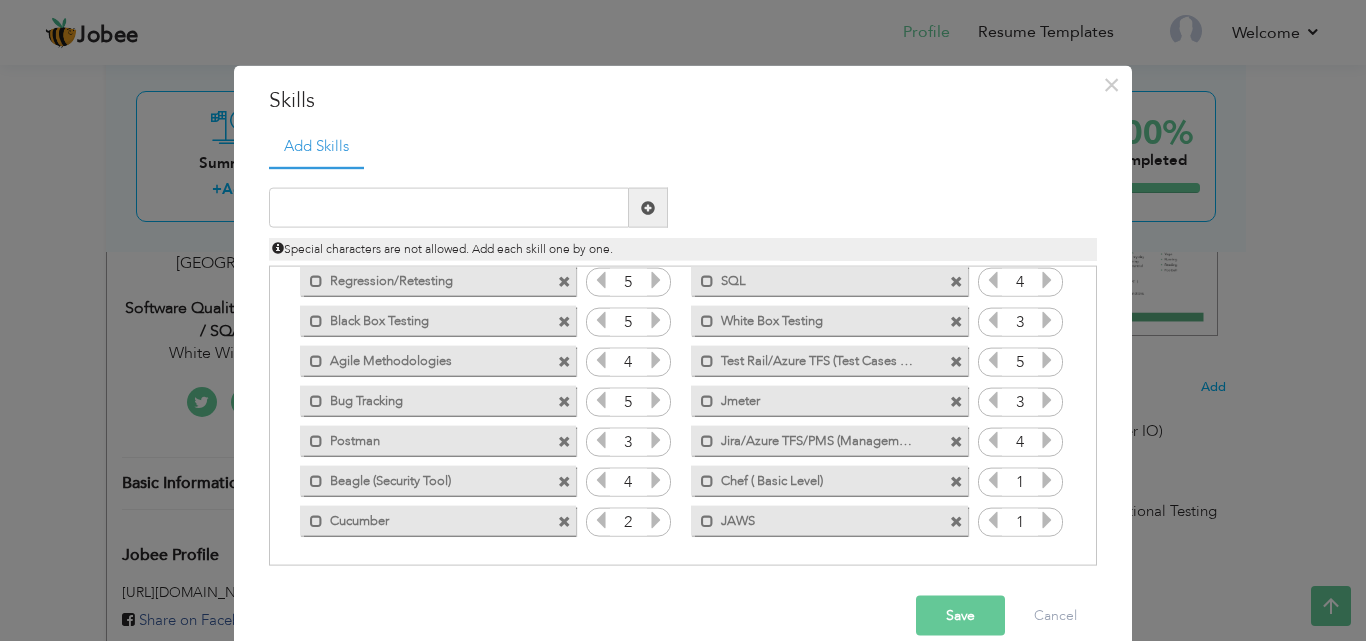 click at bounding box center [1047, 520] 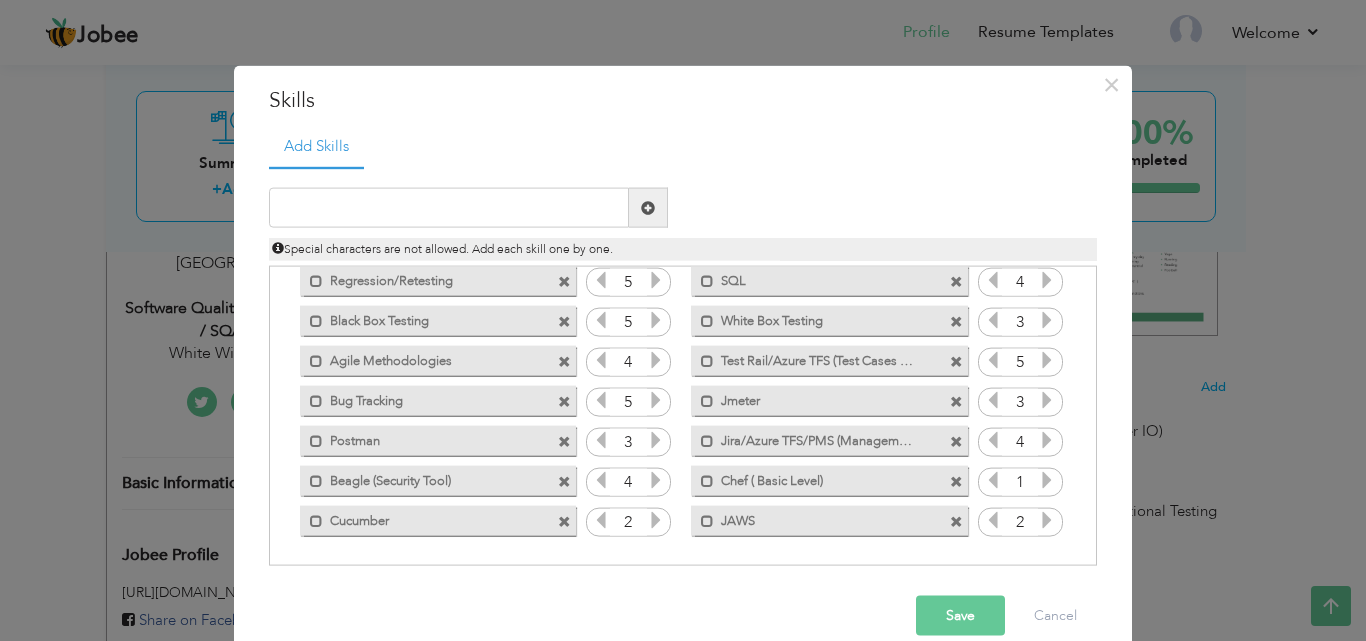 click at bounding box center (1047, 520) 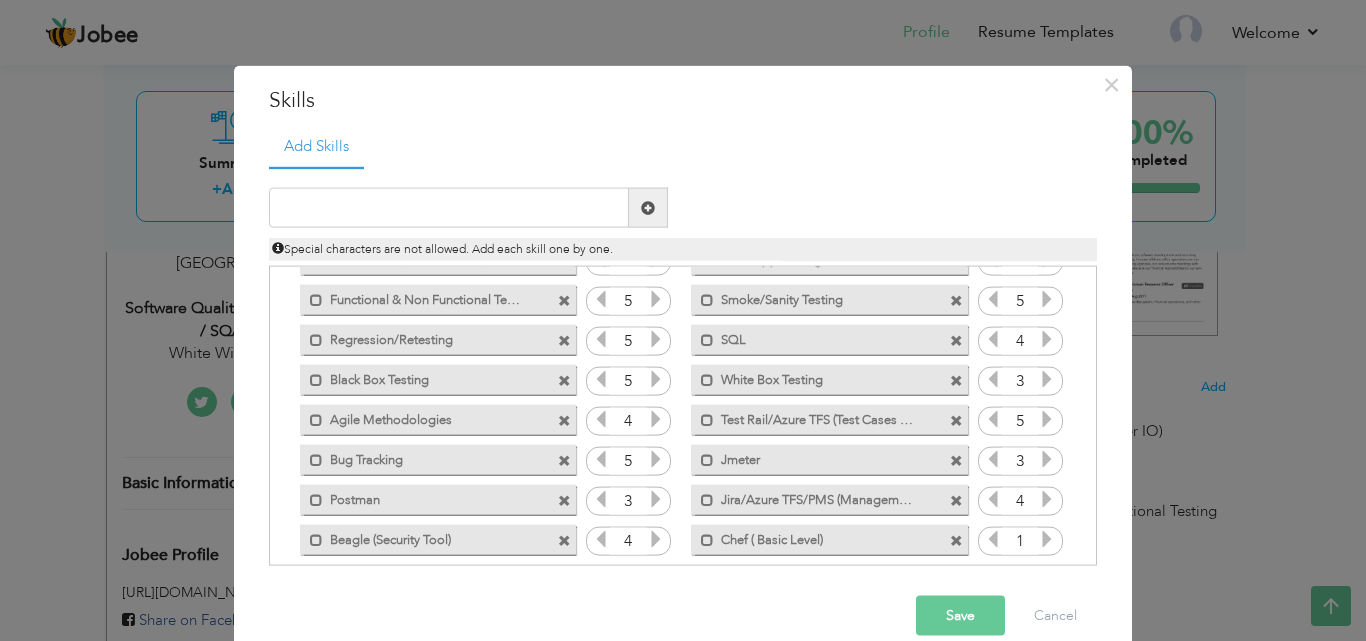 scroll, scrollTop: 107, scrollLeft: 0, axis: vertical 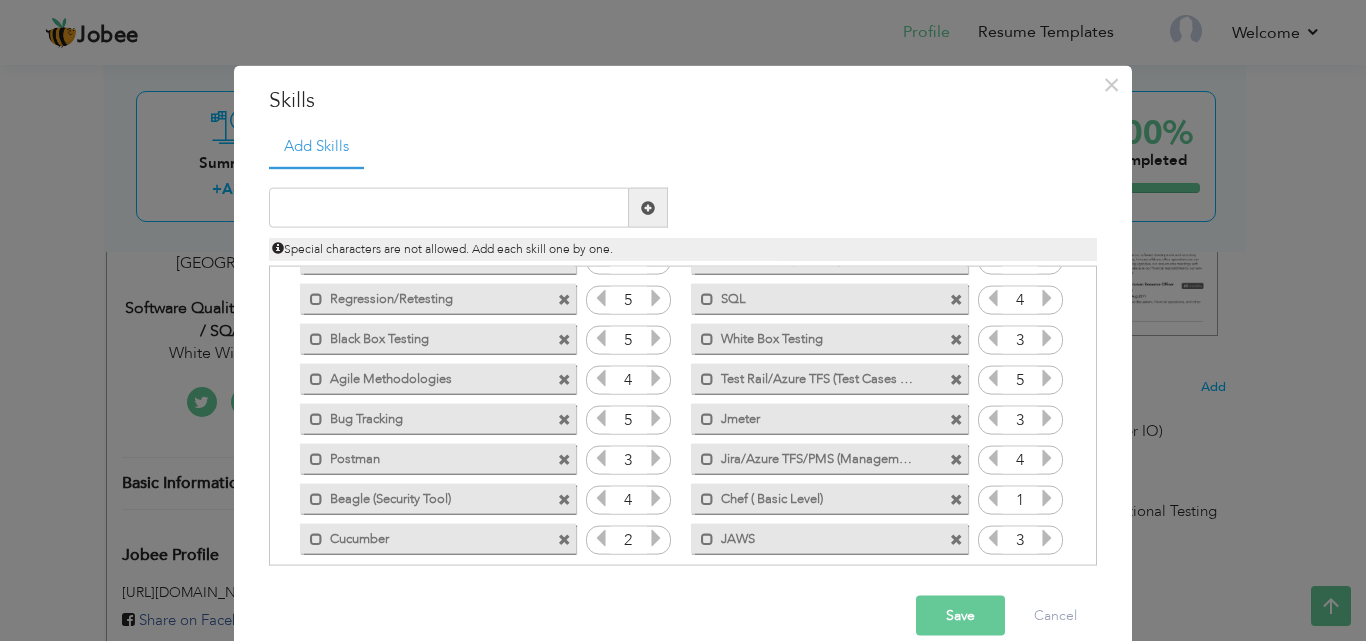 drag, startPoint x: 420, startPoint y: 537, endPoint x: 417, endPoint y: 332, distance: 205.02196 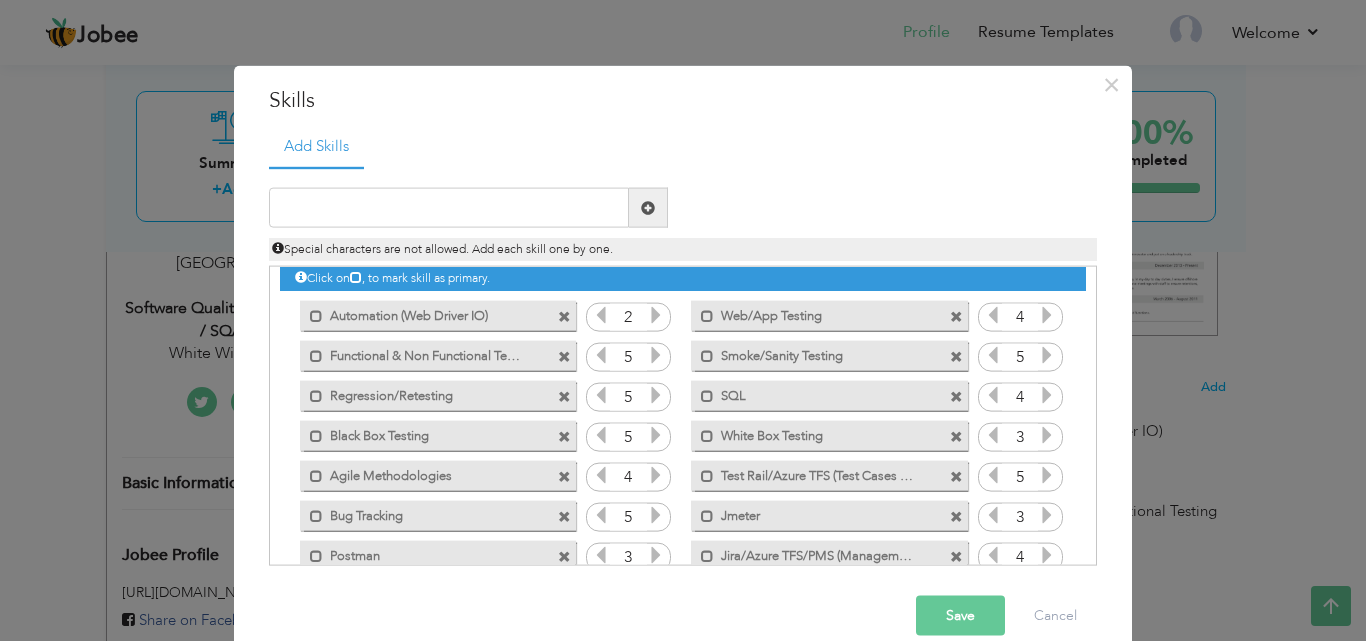 scroll, scrollTop: 125, scrollLeft: 0, axis: vertical 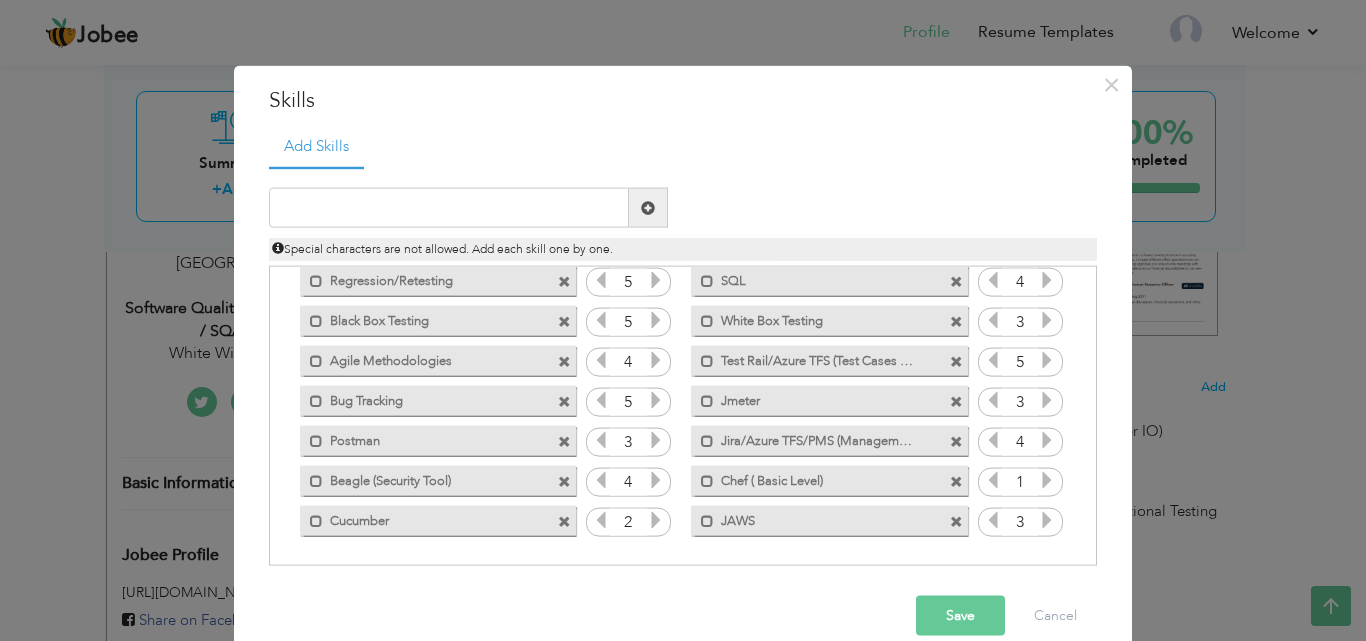 click on "Save" at bounding box center (960, 616) 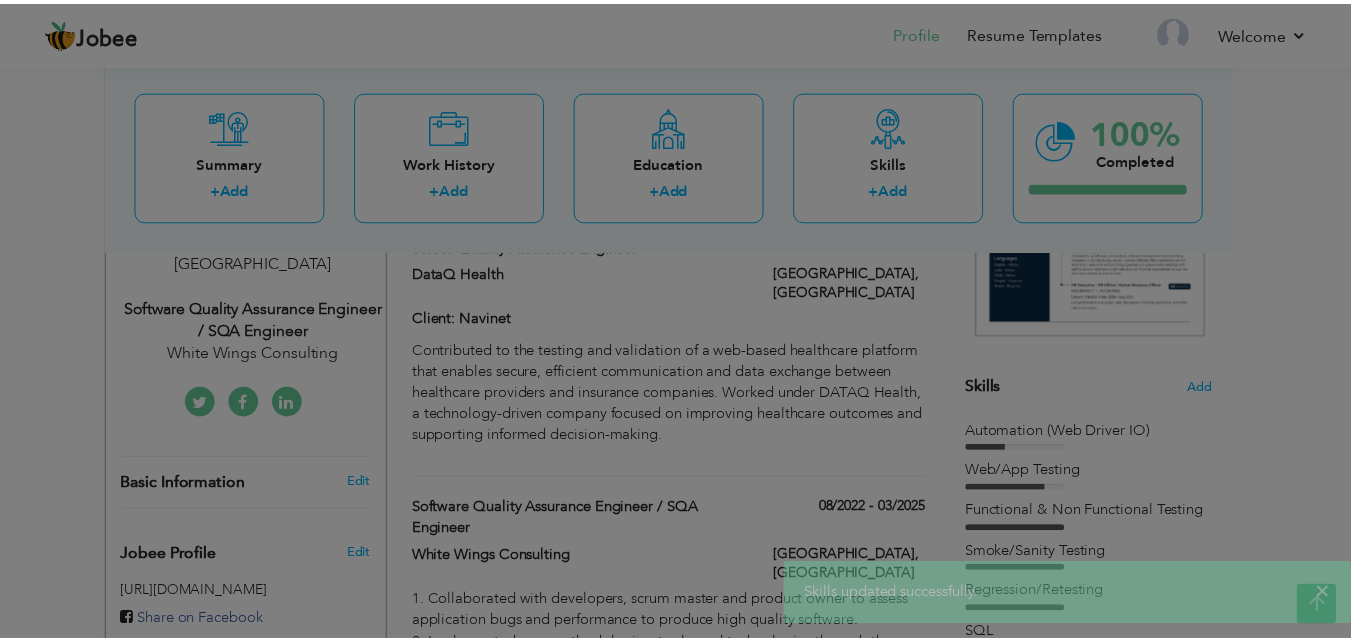 scroll, scrollTop: 0, scrollLeft: 0, axis: both 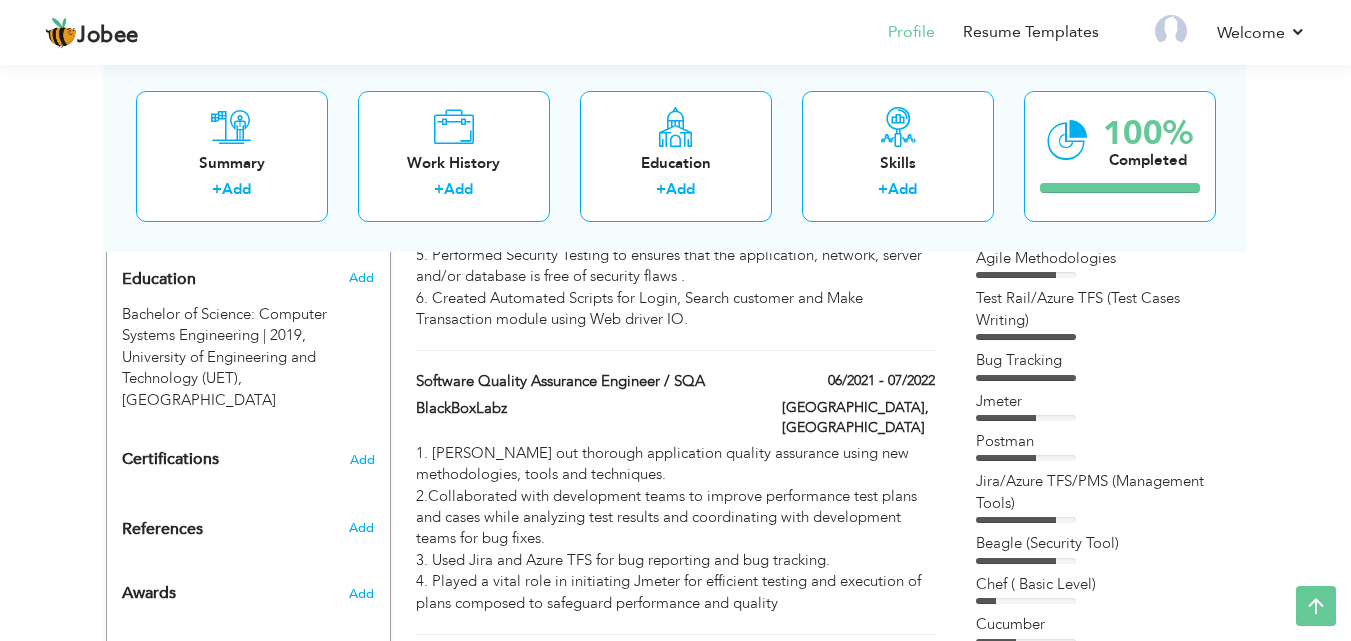 click on "Automation (Web Driver IO)
Web/App Testing
Functional & Non Functional Testing
Smoke/Sanity Testing SQL" at bounding box center [1101, 305] 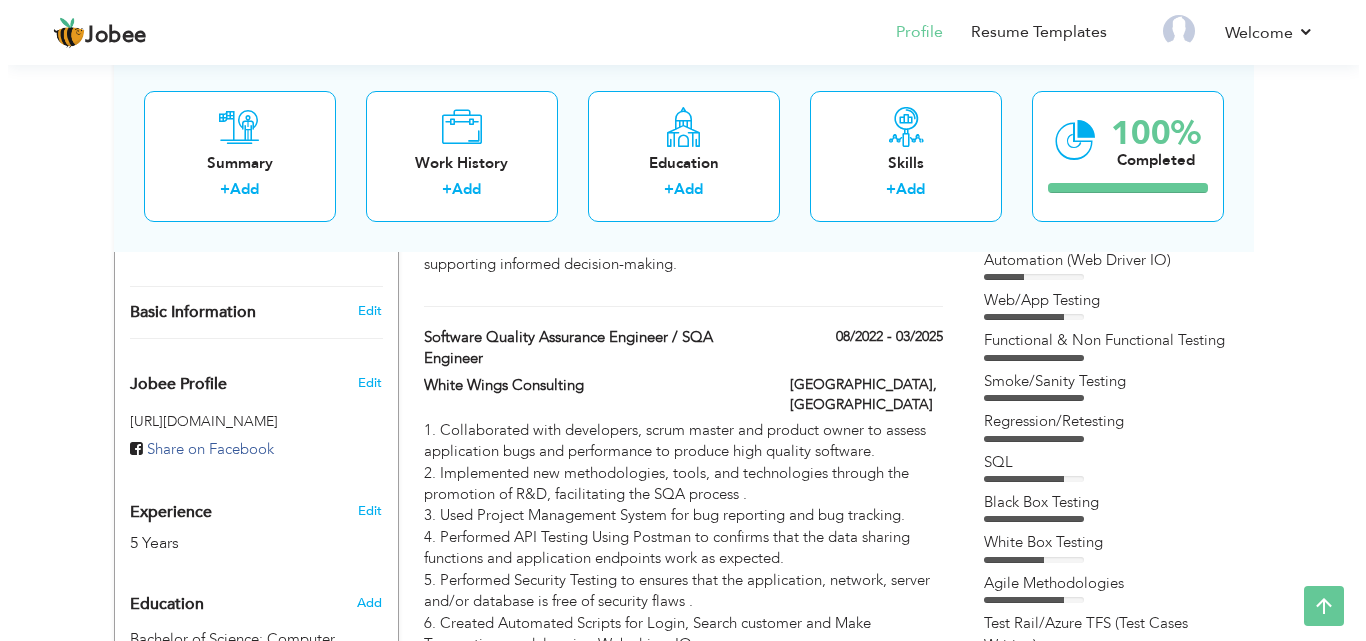 scroll, scrollTop: 380, scrollLeft: 0, axis: vertical 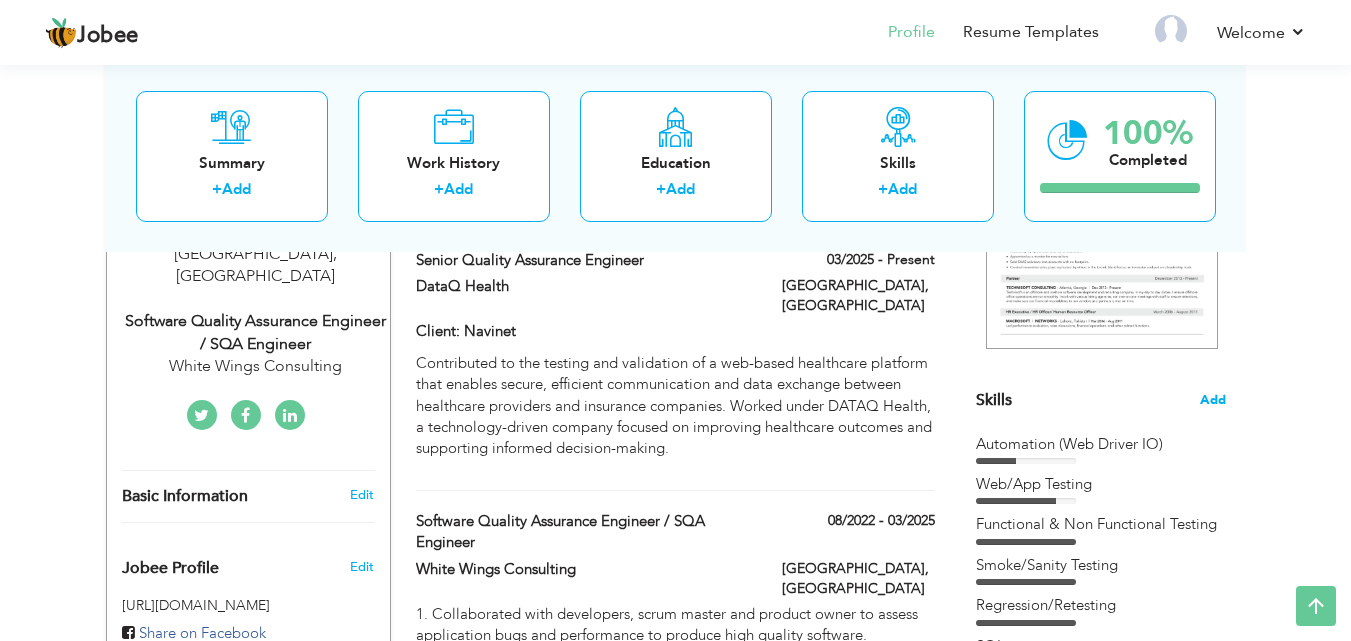 click on "Add" at bounding box center (1213, 400) 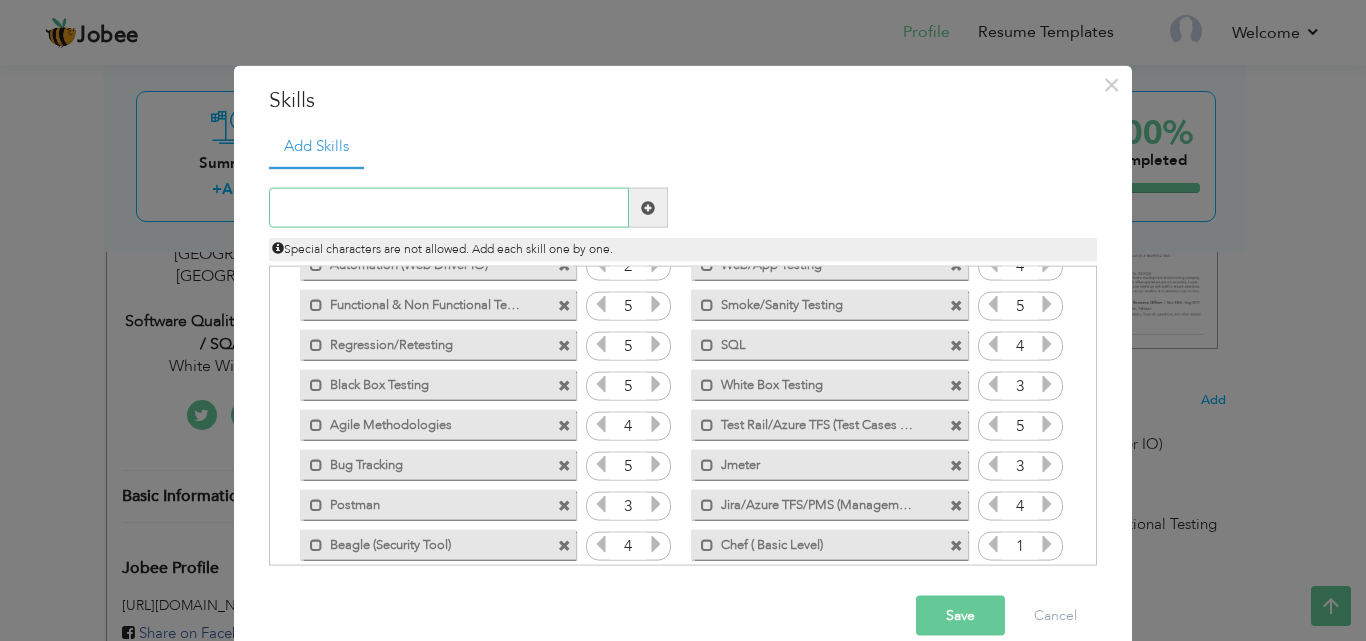 scroll, scrollTop: 81, scrollLeft: 0, axis: vertical 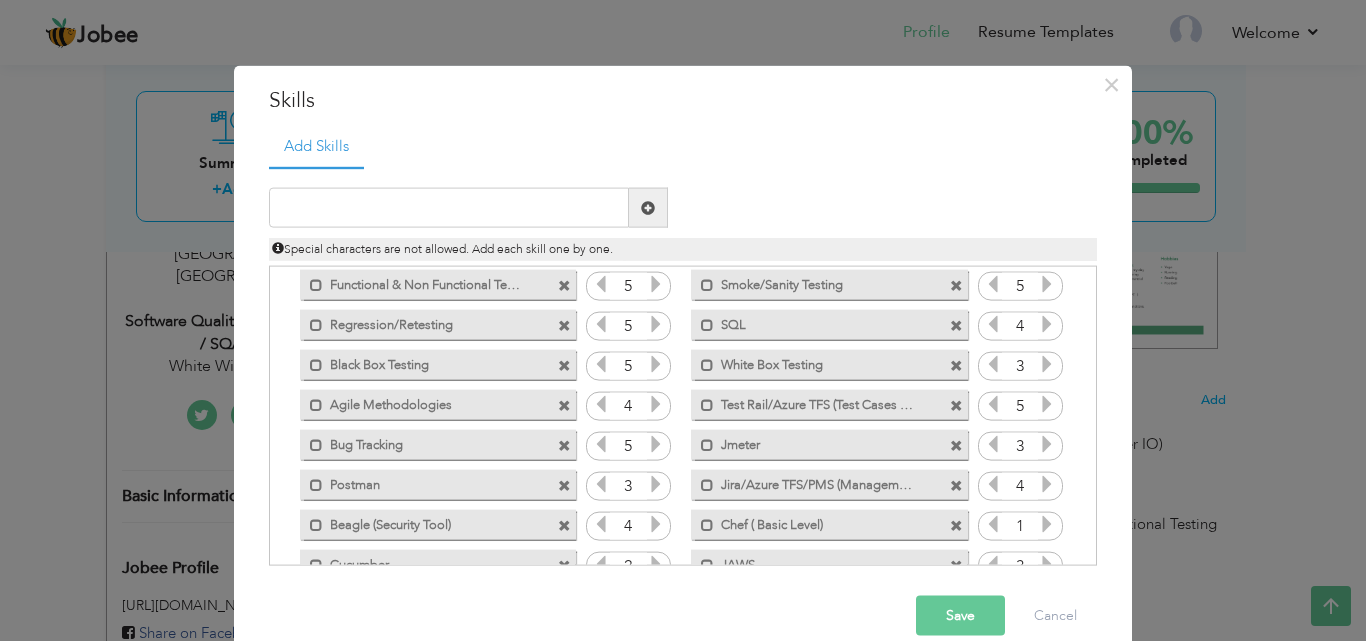 click on "Test Rail/Azure TFS (Test Cases Writing)" at bounding box center (815, 401) 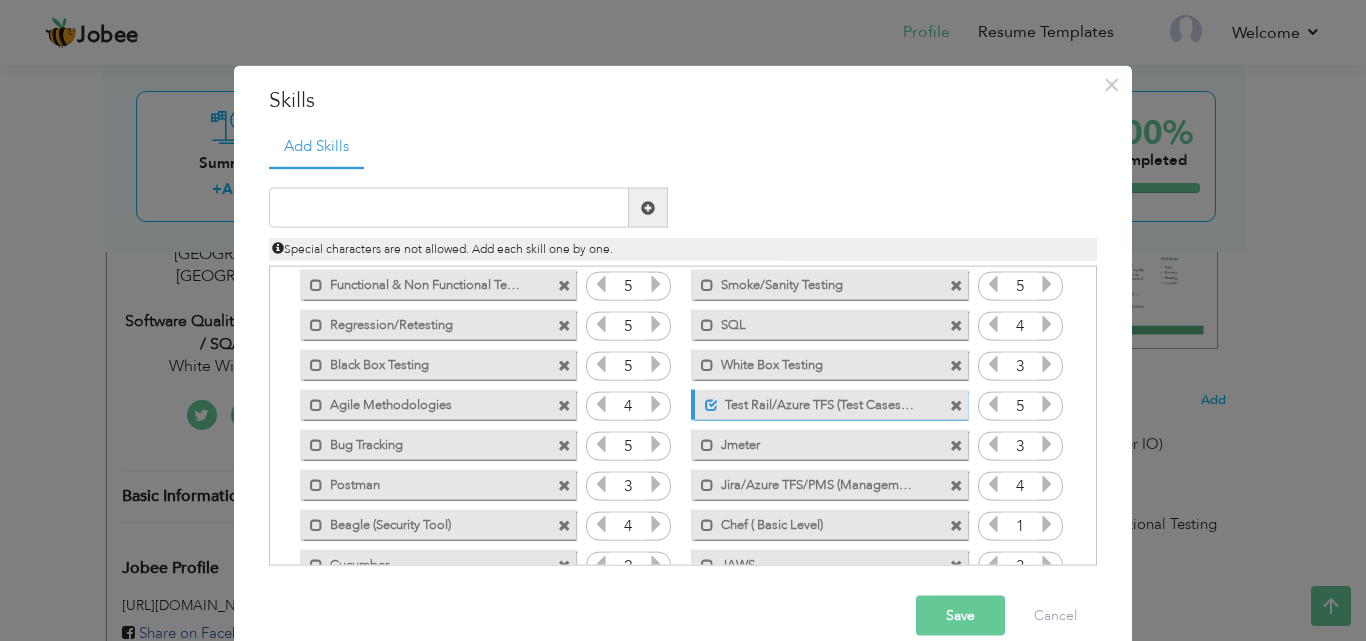 click on "Test Rail/Azure TFS (Test Cases Writing)" at bounding box center (817, 401) 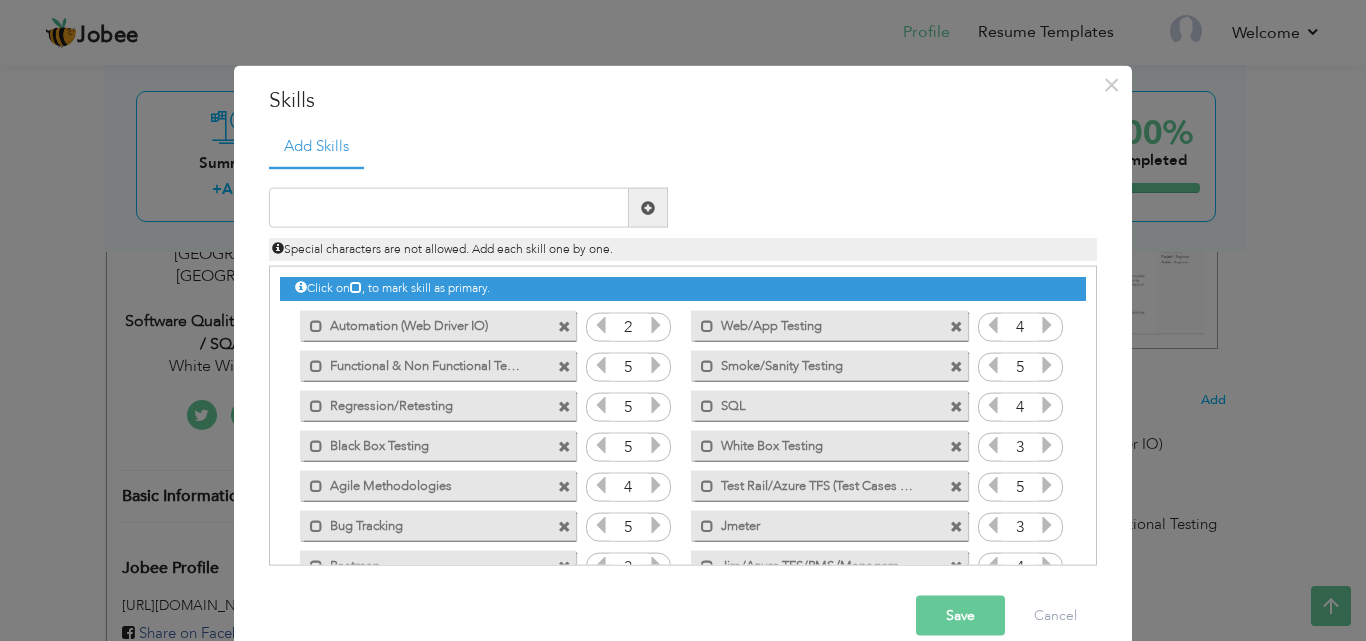 scroll, scrollTop: 125, scrollLeft: 0, axis: vertical 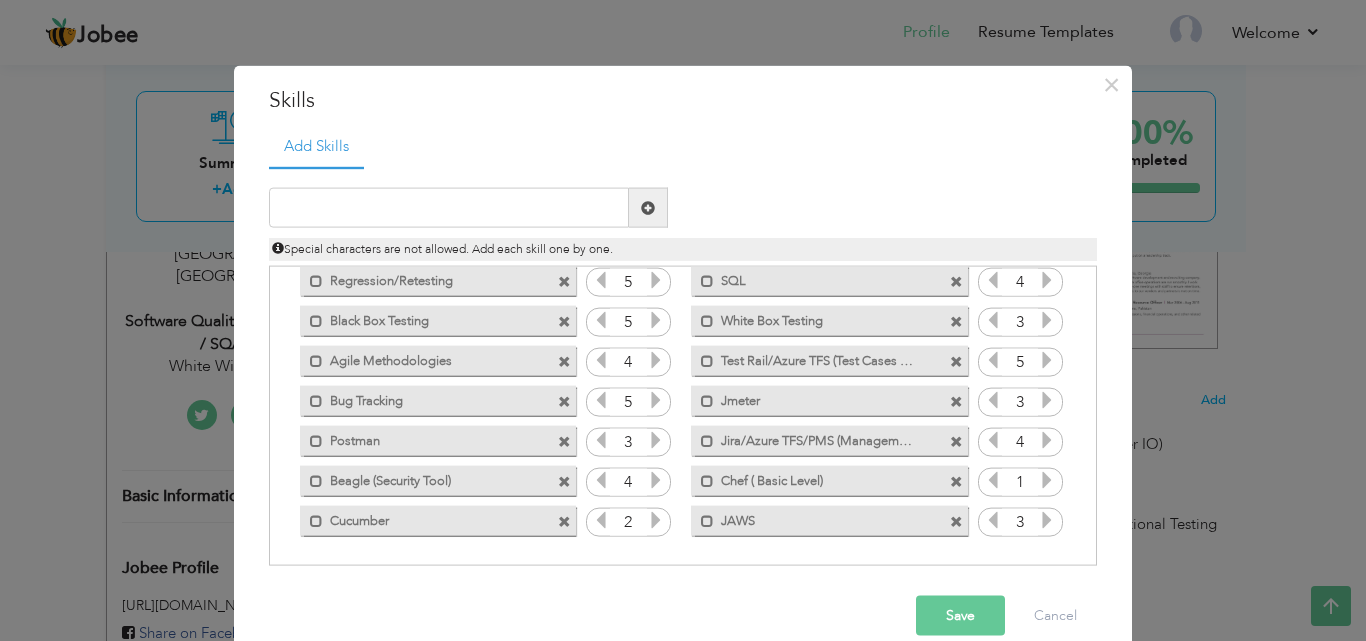 click on "Jira/Azure TFS/PMS (Management Tools)" at bounding box center (815, 437) 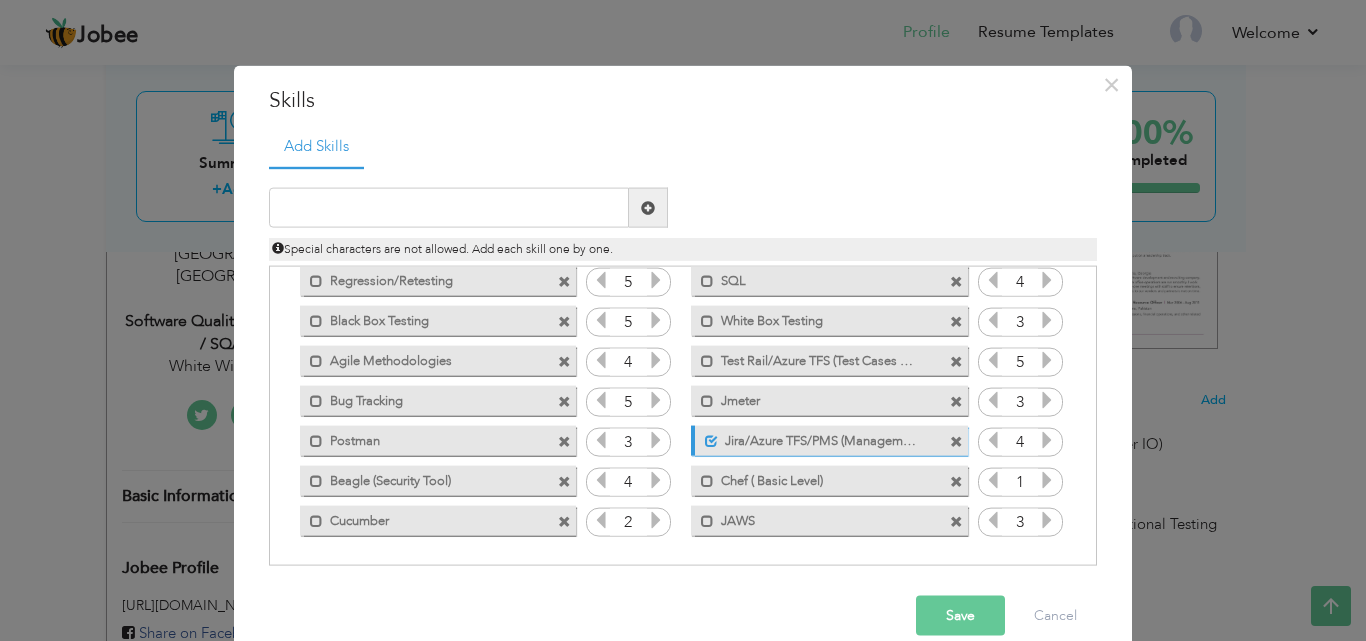 click on "Jira/Azure TFS/PMS (Management Tools)" at bounding box center (817, 437) 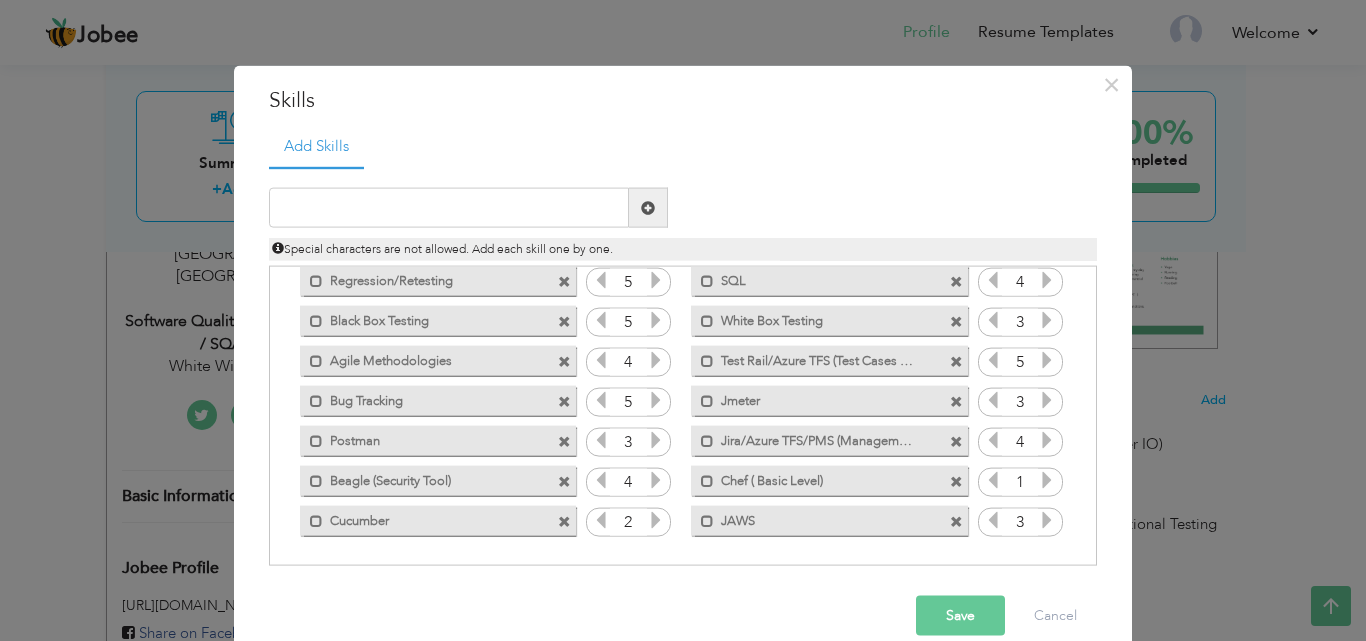 drag, startPoint x: 714, startPoint y: 439, endPoint x: 792, endPoint y: 443, distance: 78.10249 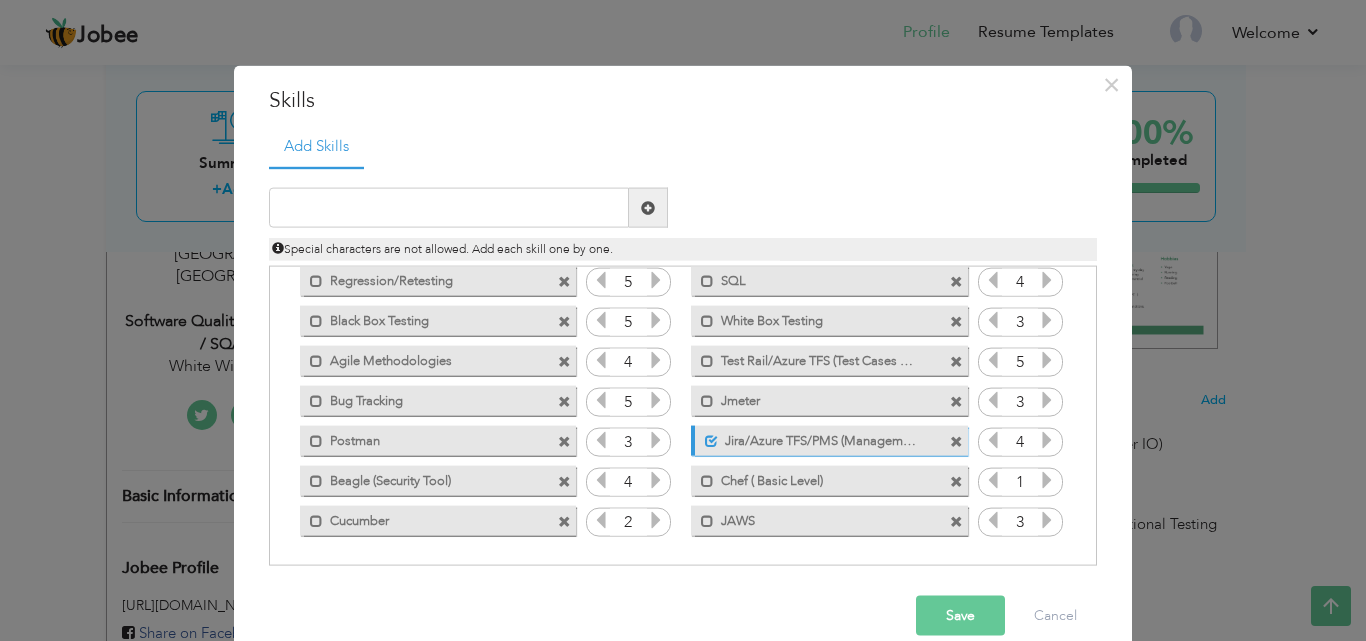 click on "Jira/Azure TFS/PMS (Management Tools)" at bounding box center [817, 437] 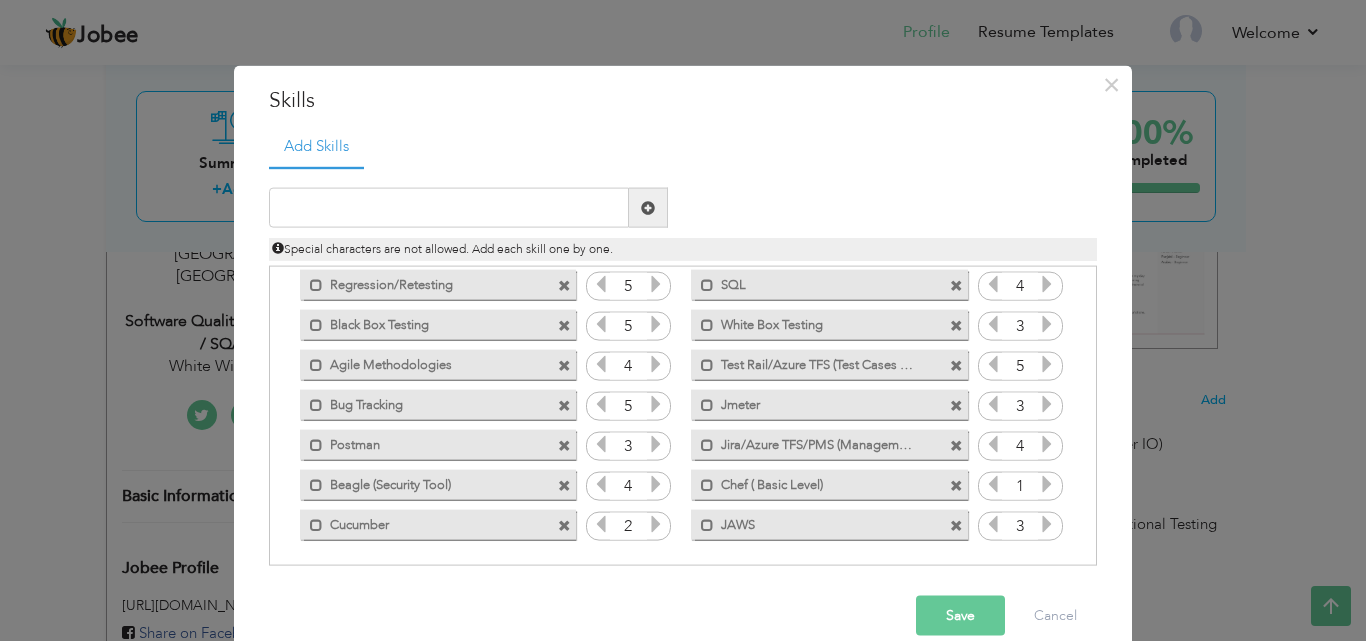 scroll, scrollTop: 125, scrollLeft: 0, axis: vertical 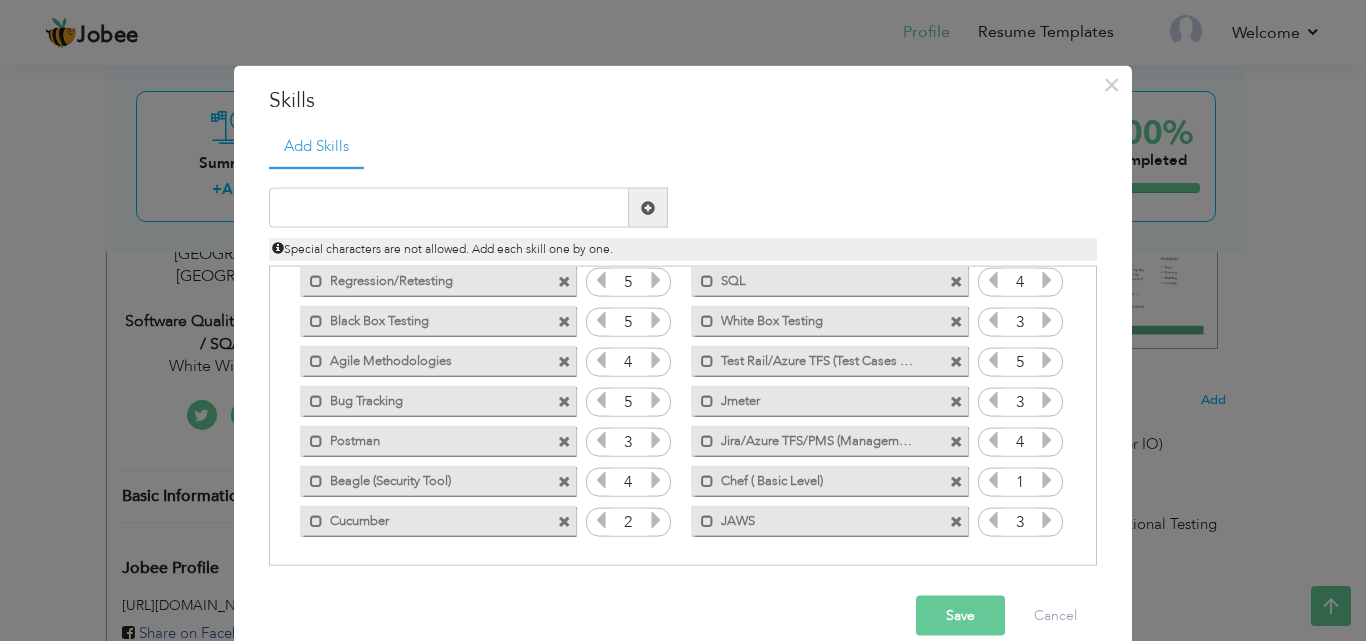 click on "Save" at bounding box center (960, 616) 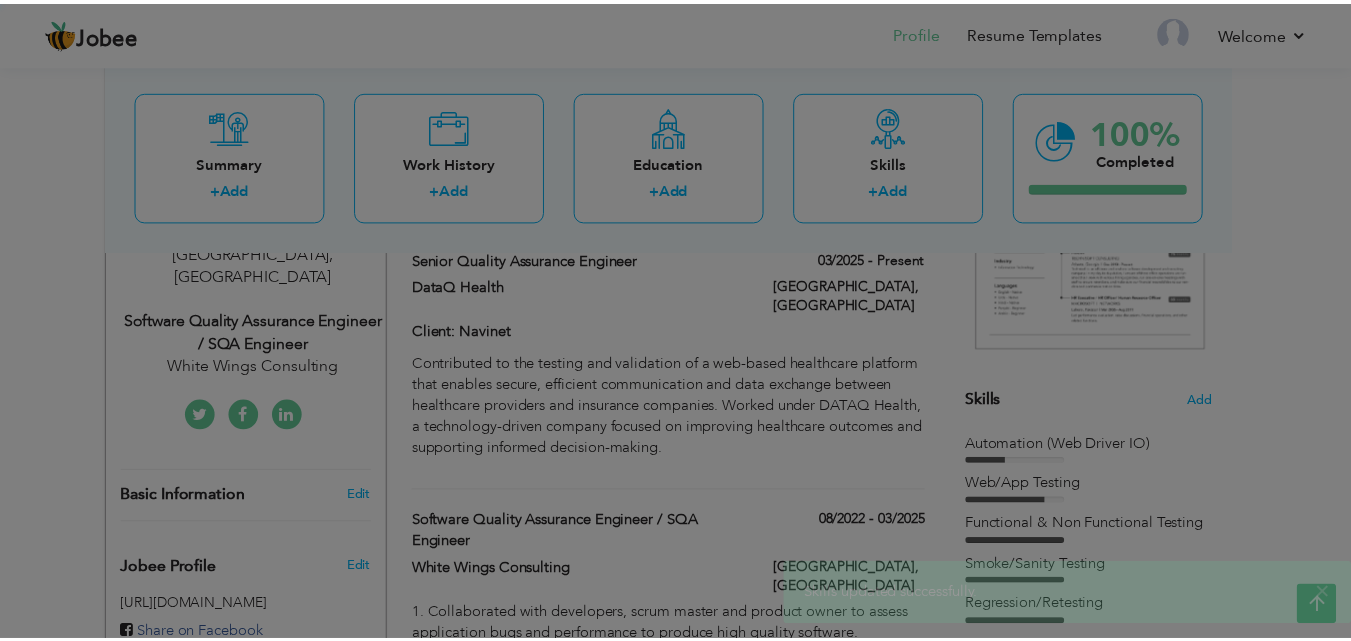 scroll, scrollTop: 0, scrollLeft: 0, axis: both 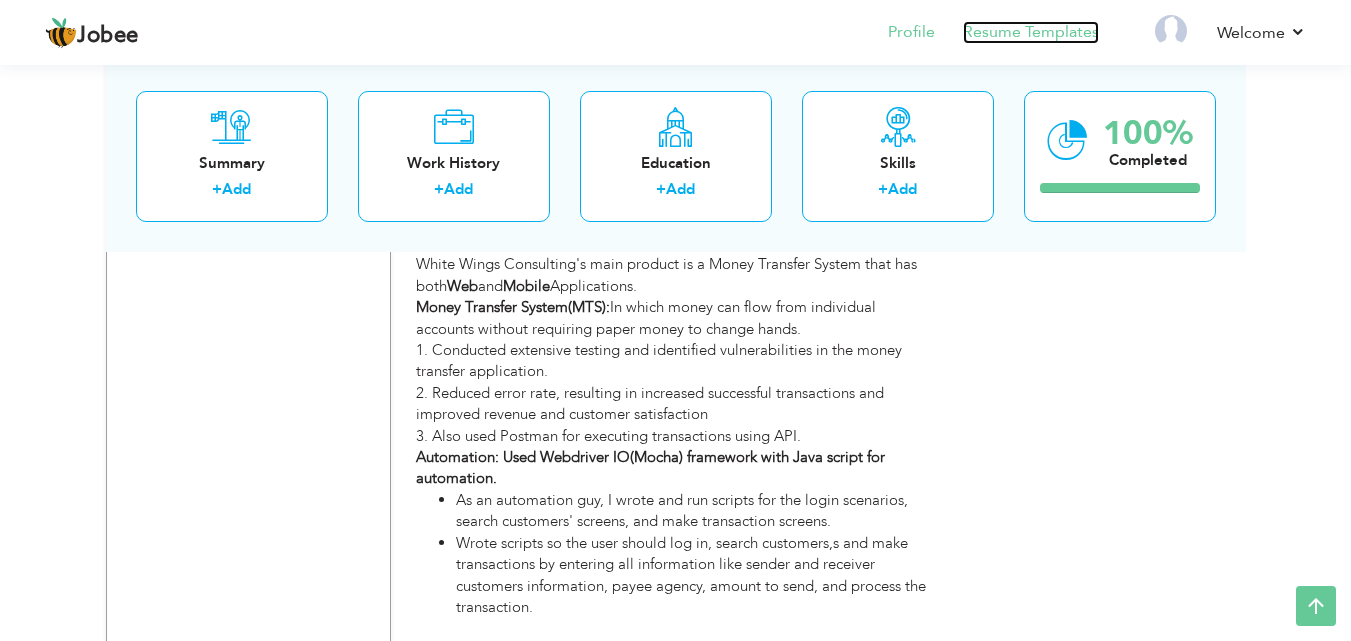 click on "Resume Templates" at bounding box center [1031, 32] 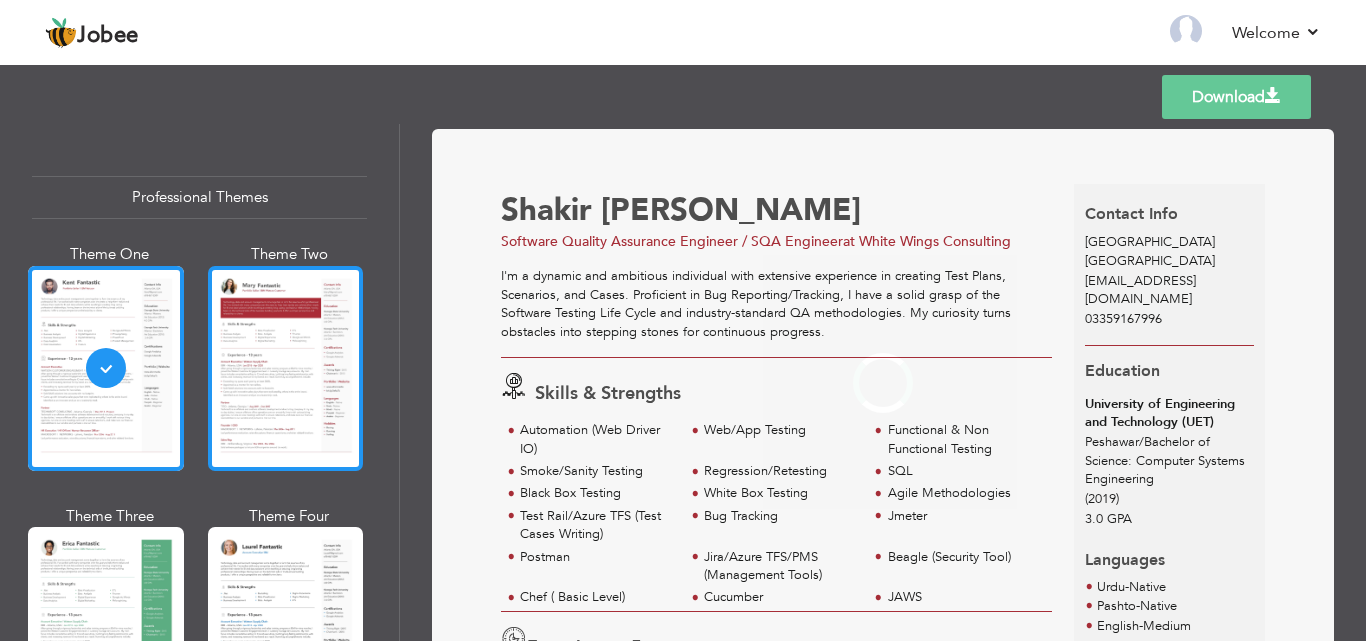 scroll, scrollTop: 0, scrollLeft: 0, axis: both 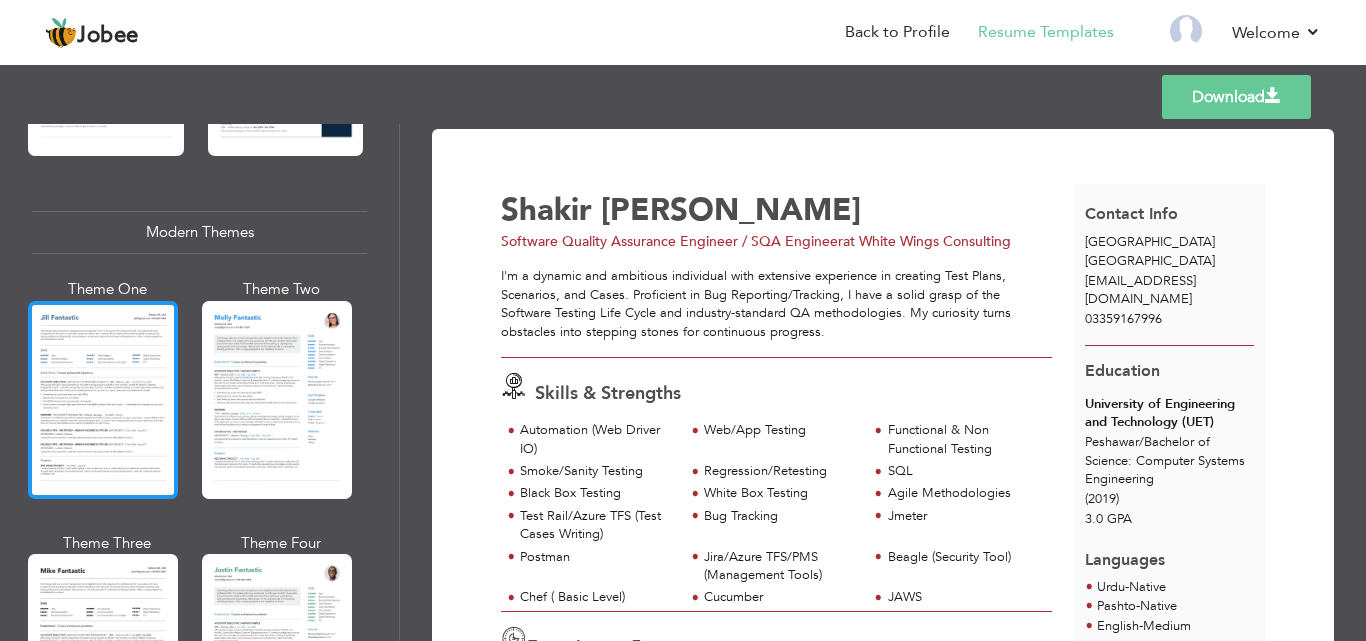 click at bounding box center (103, 400) 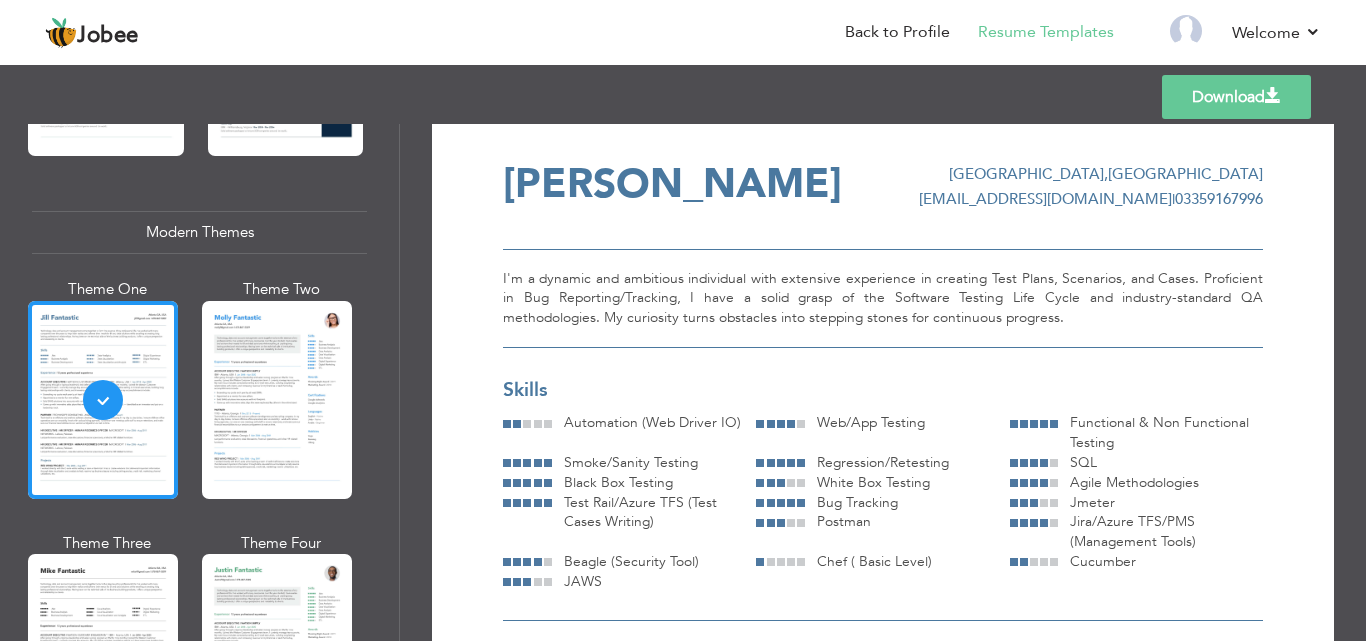 scroll, scrollTop: 21, scrollLeft: 0, axis: vertical 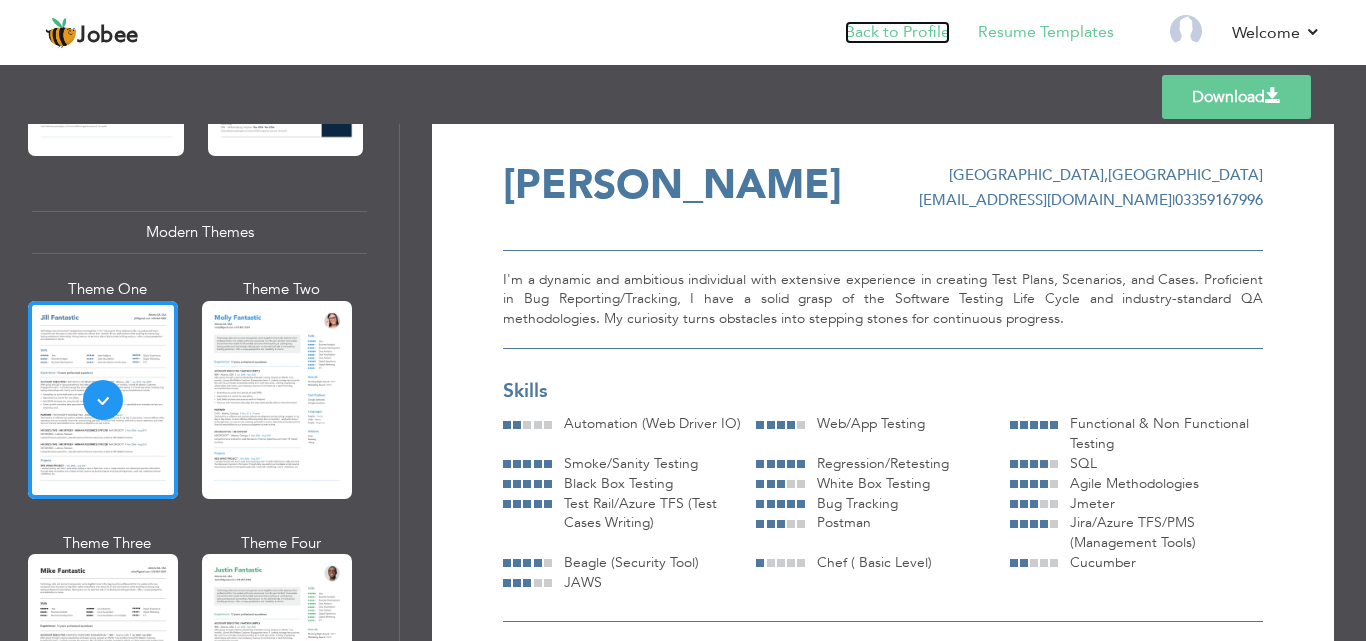 click on "Back to Profile" at bounding box center [897, 32] 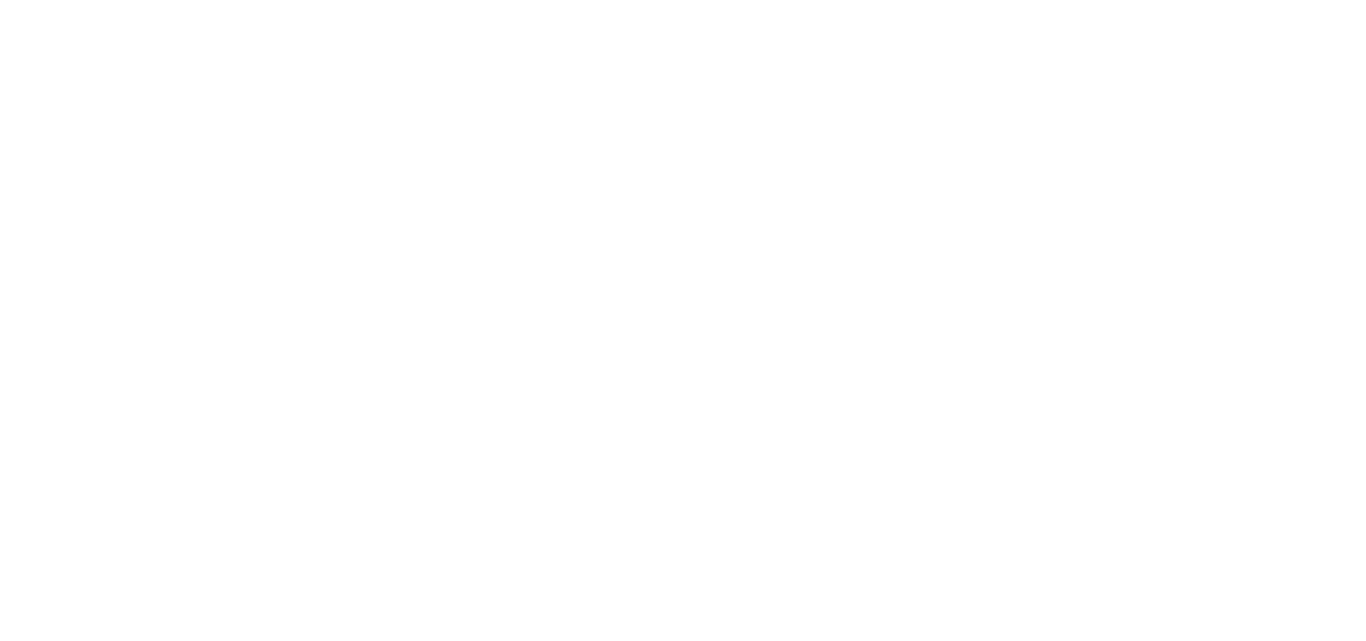 scroll, scrollTop: 0, scrollLeft: 0, axis: both 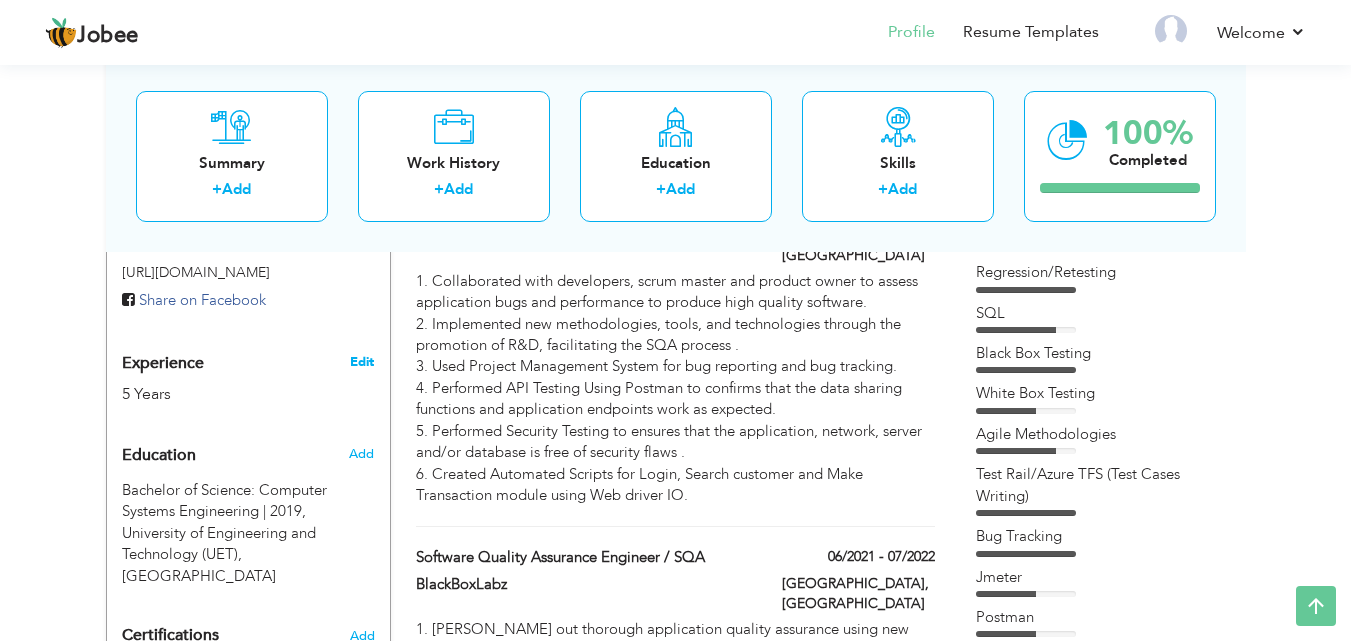 click on "Edit" at bounding box center [362, 362] 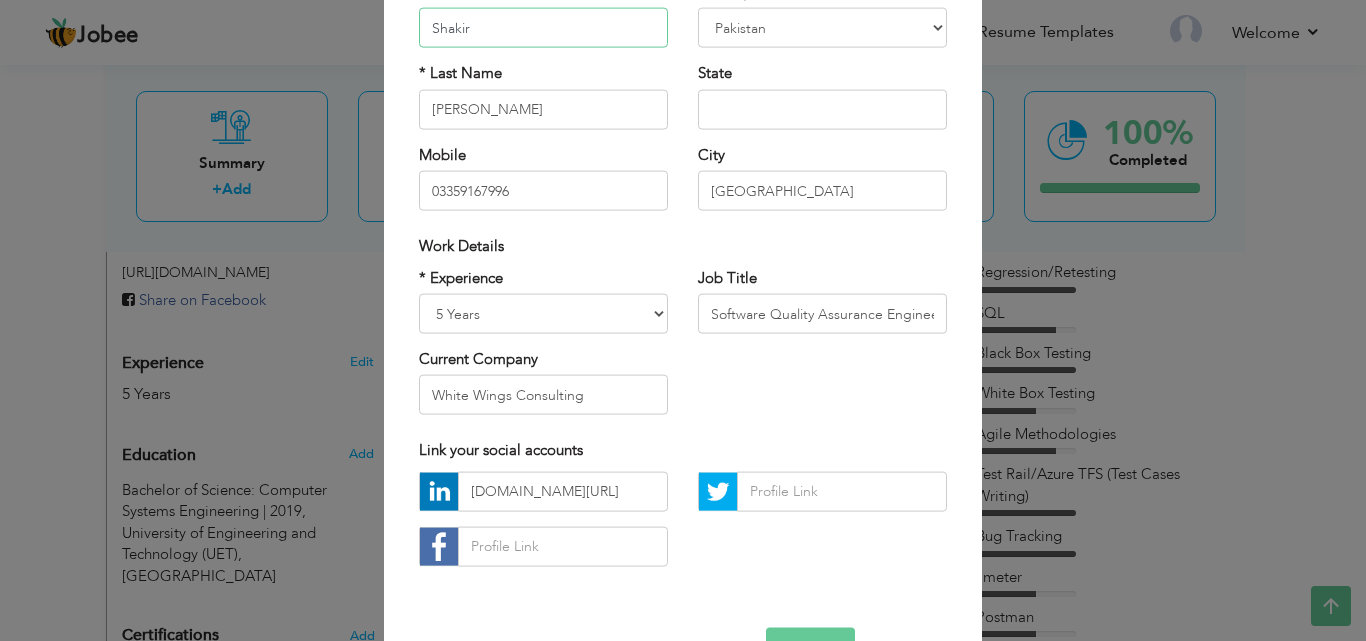 scroll, scrollTop: 201, scrollLeft: 0, axis: vertical 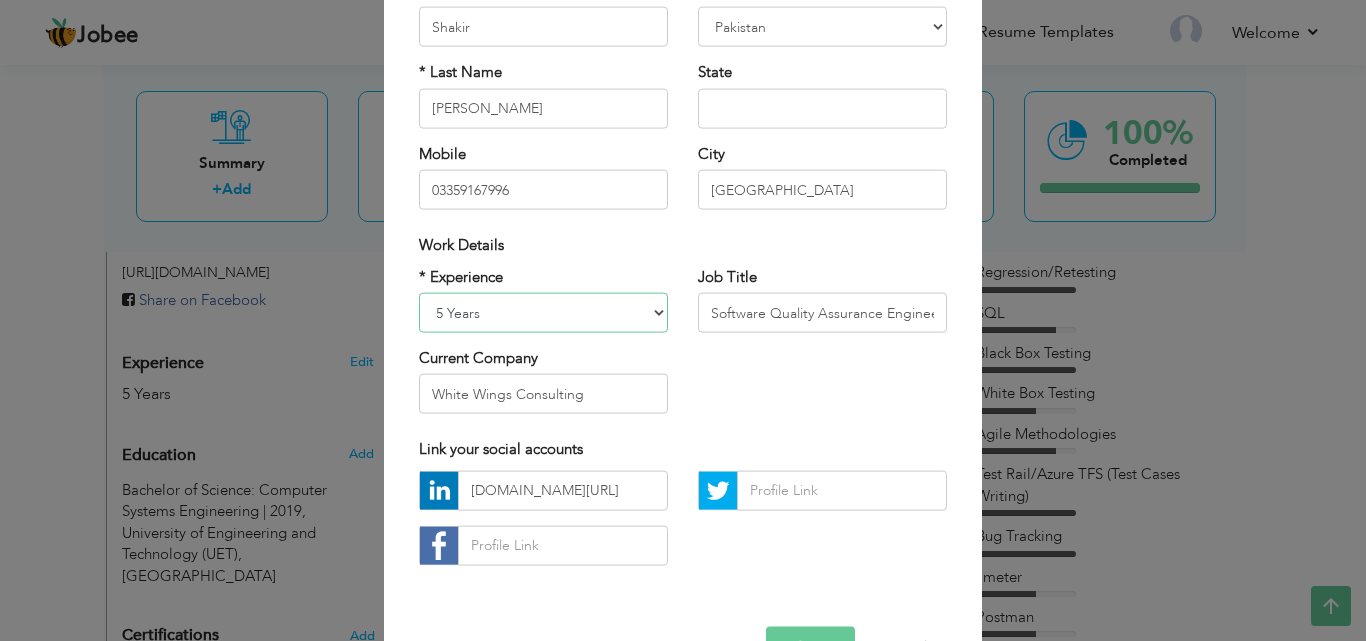 click on "Entry Level Less than 1 Year 1 Year 2 Years 3 Years 4 Years 5 Years 6 Years 7 Years 8 Years 9 Years 10 Years 11 Years 12 Years 13 Years 14 Years 15 Years 16 Years 17 Years 18 Years 19 Years 20 Years 21 Years 22 Years 23 Years 24 Years 25 Years 26 Years 27 Years 28 Years 29 Years 30 Years 31 Years 32 Years 33 Years 34 Years 35 Years More than 35 Years" at bounding box center (543, 313) 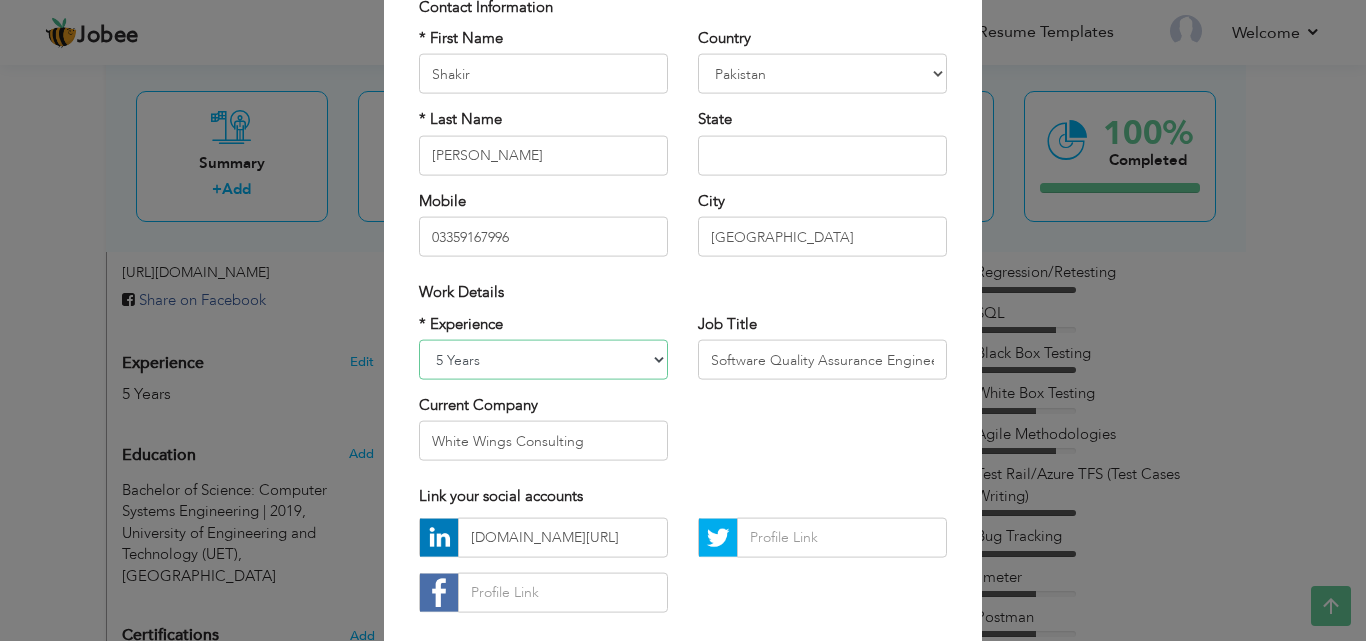 scroll, scrollTop: 153, scrollLeft: 0, axis: vertical 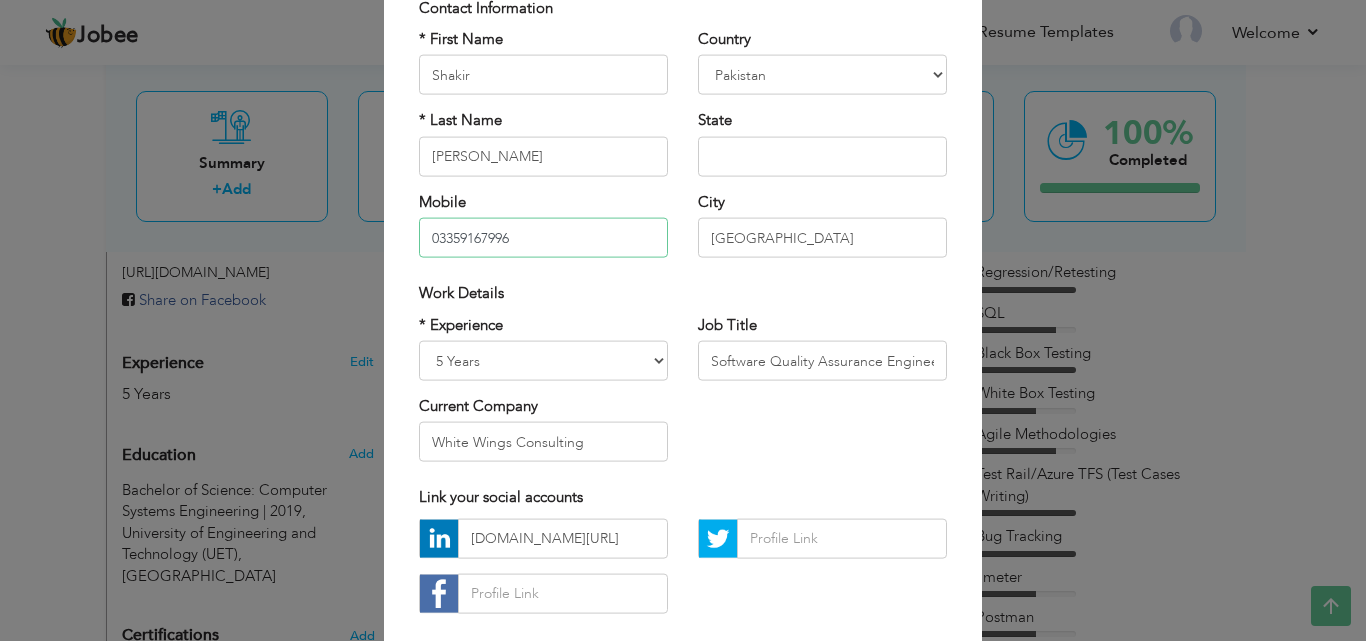 click on "03359167996" at bounding box center (543, 238) 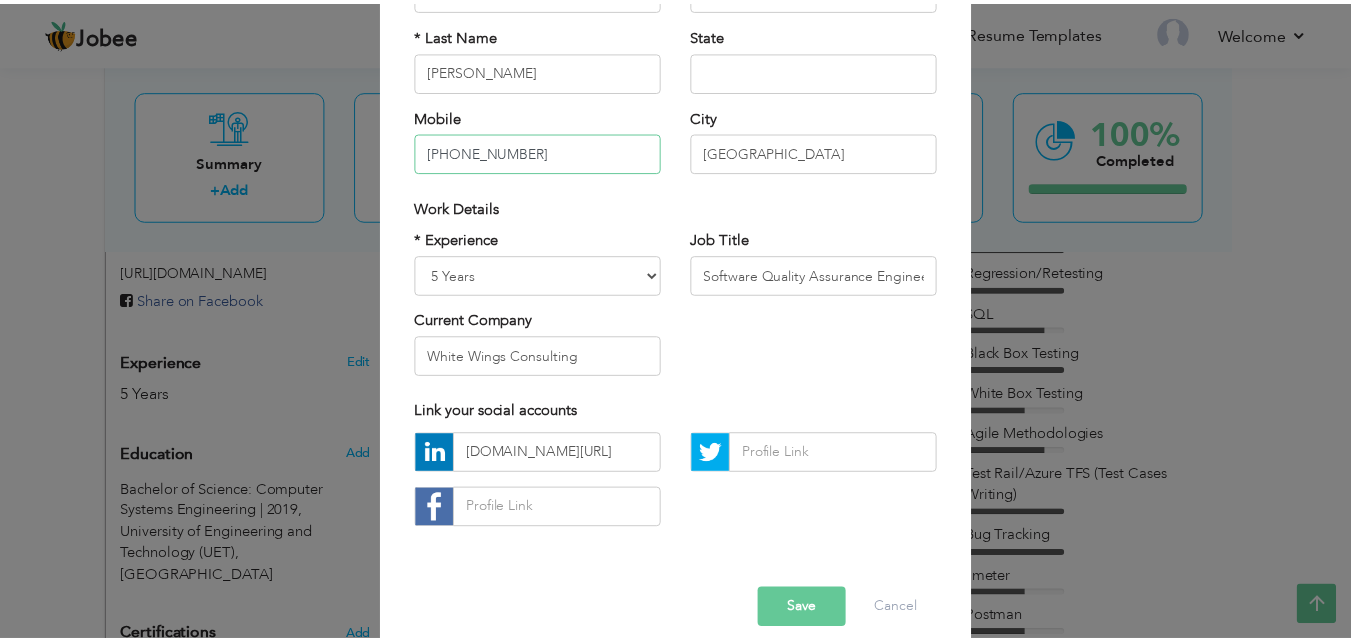scroll, scrollTop: 261, scrollLeft: 0, axis: vertical 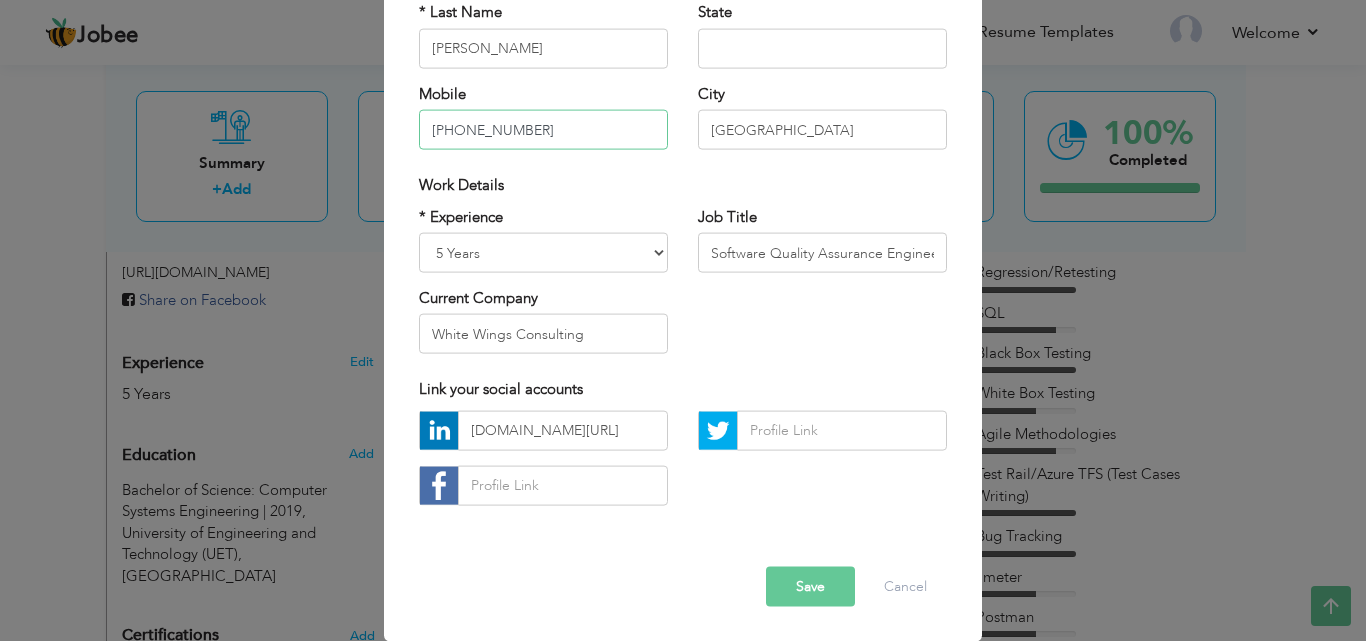 type on "[PHONE_NUMBER]" 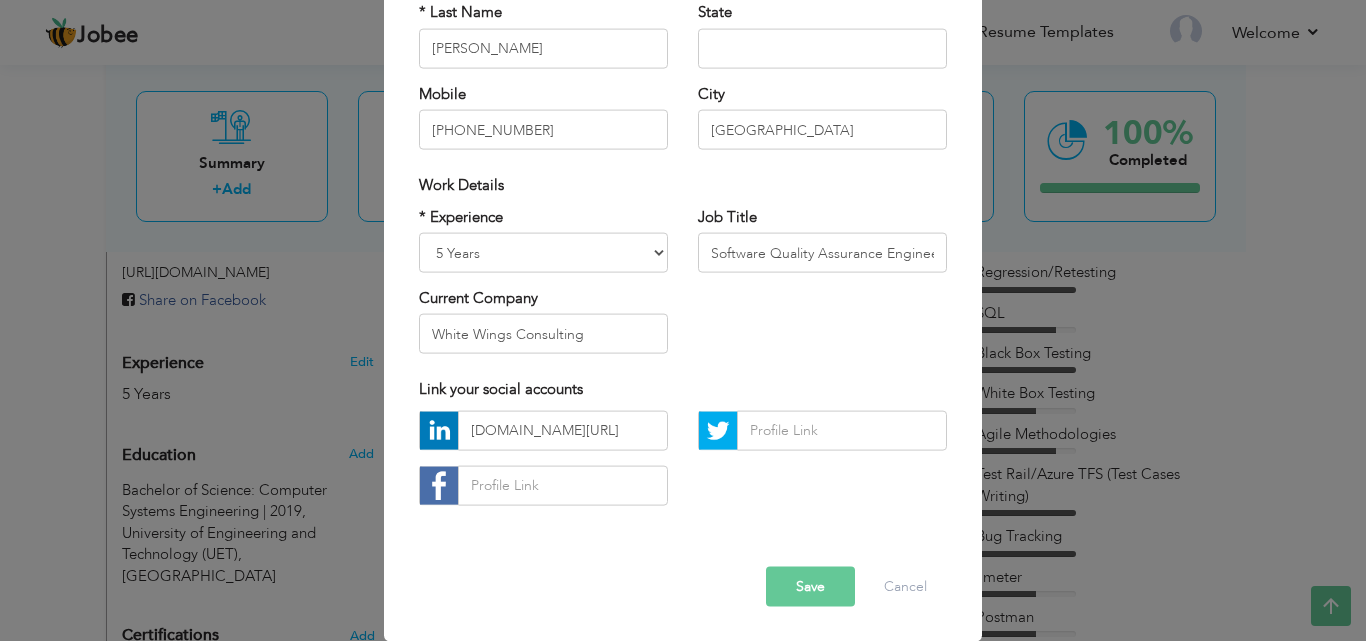 click on "Save" at bounding box center (810, 586) 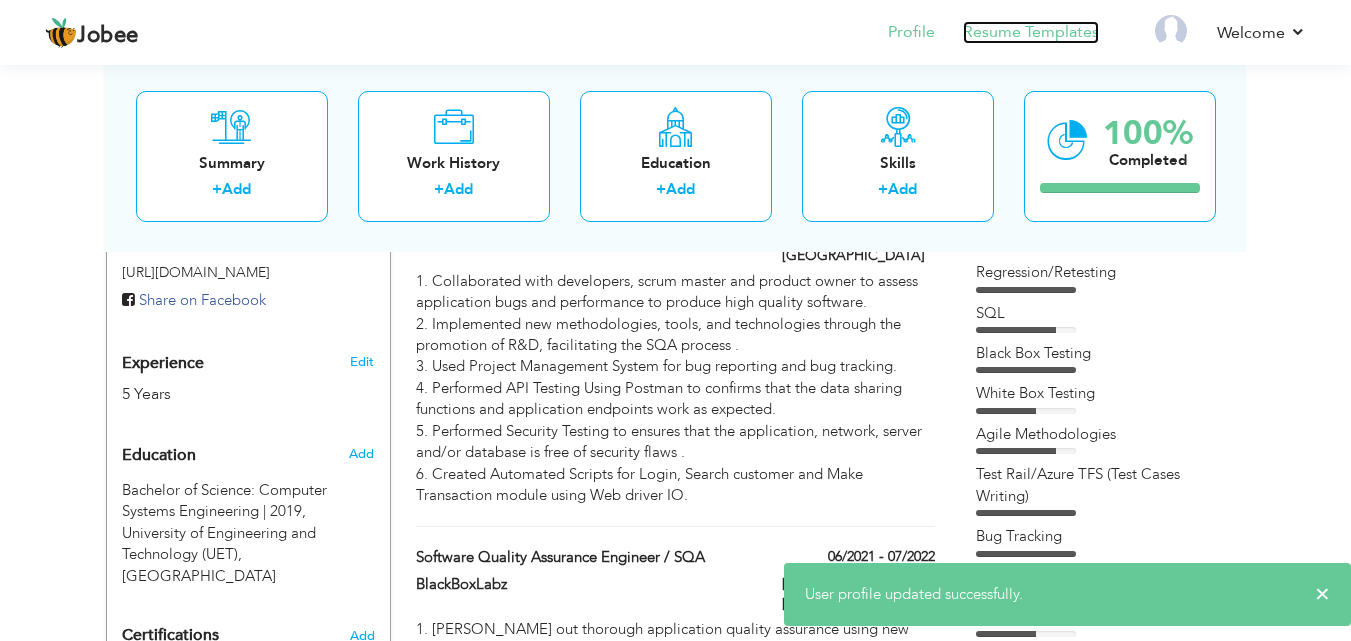 click on "Resume Templates" at bounding box center (1031, 32) 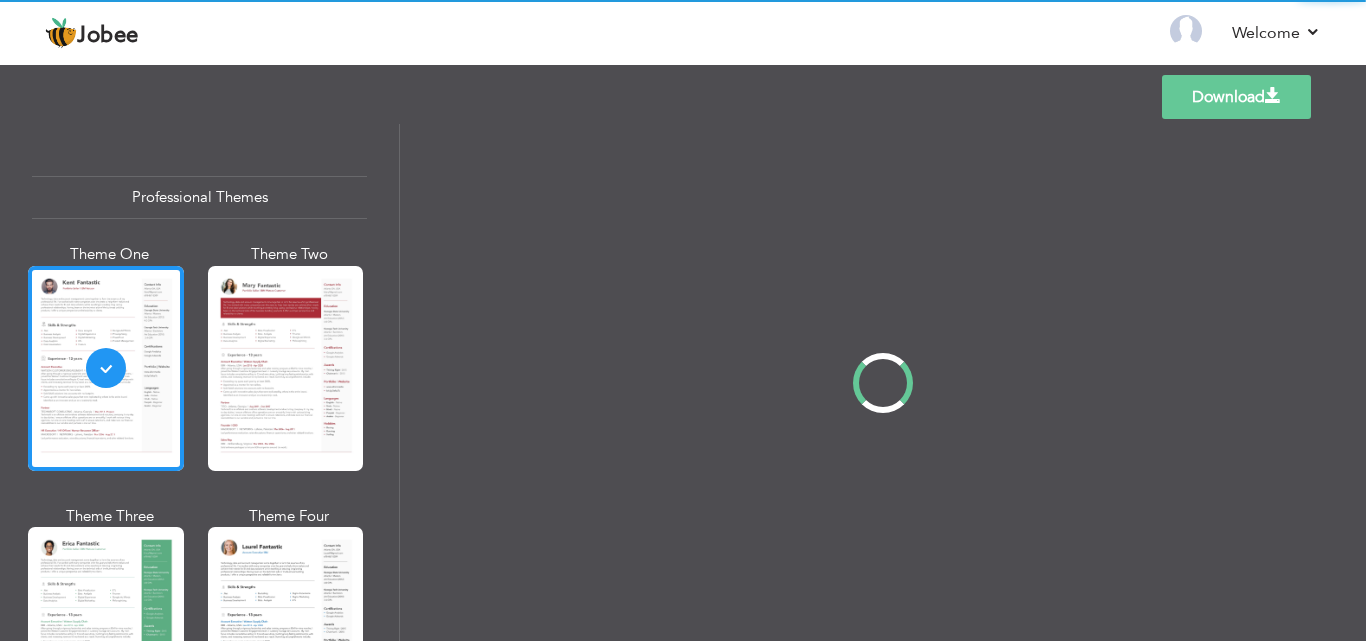 scroll, scrollTop: 0, scrollLeft: 0, axis: both 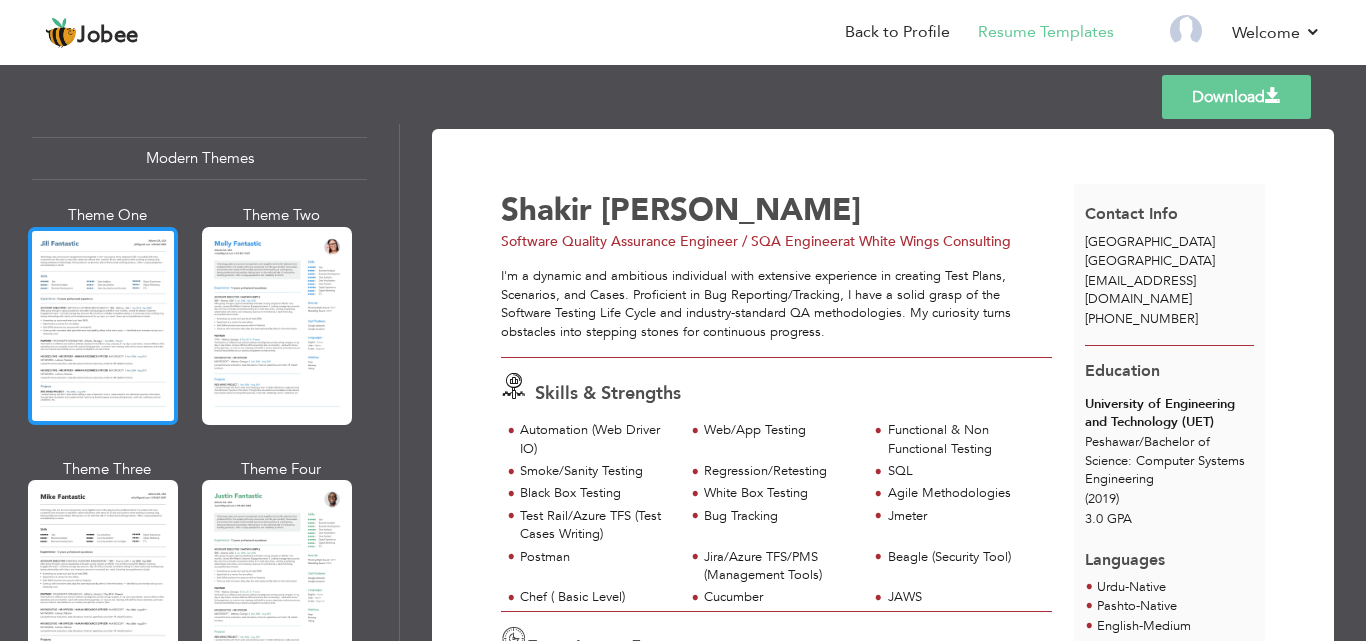 click at bounding box center (103, 326) 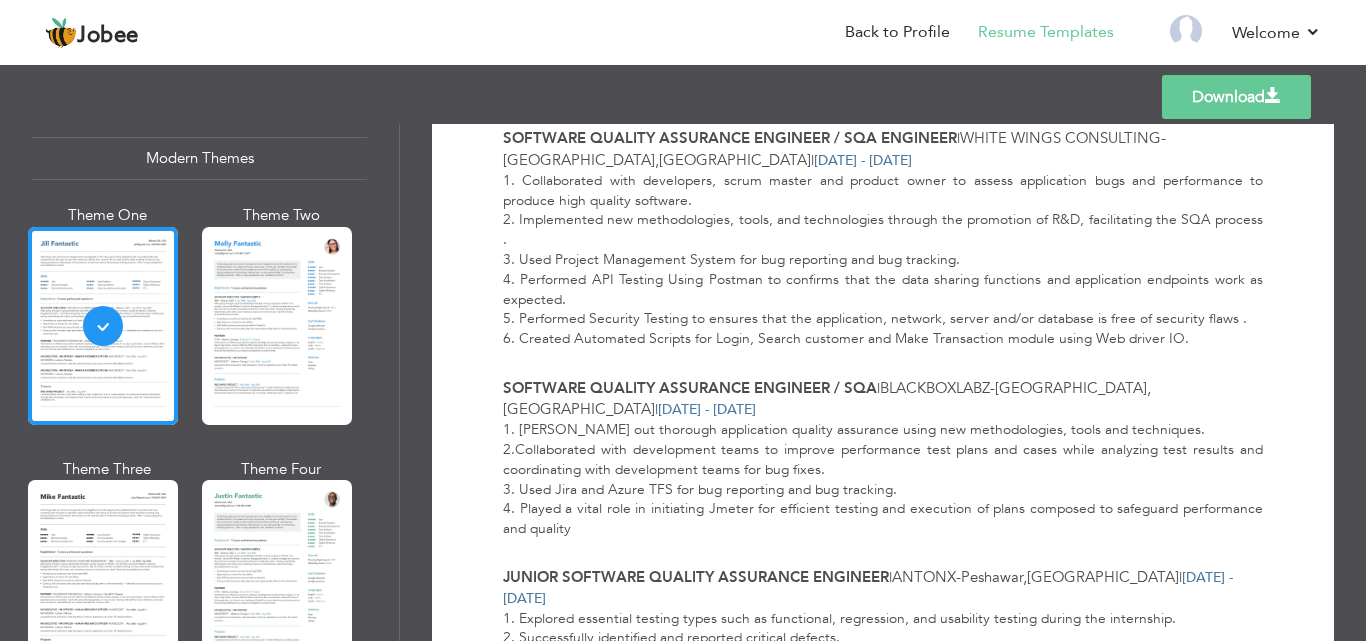 scroll, scrollTop: 778, scrollLeft: 0, axis: vertical 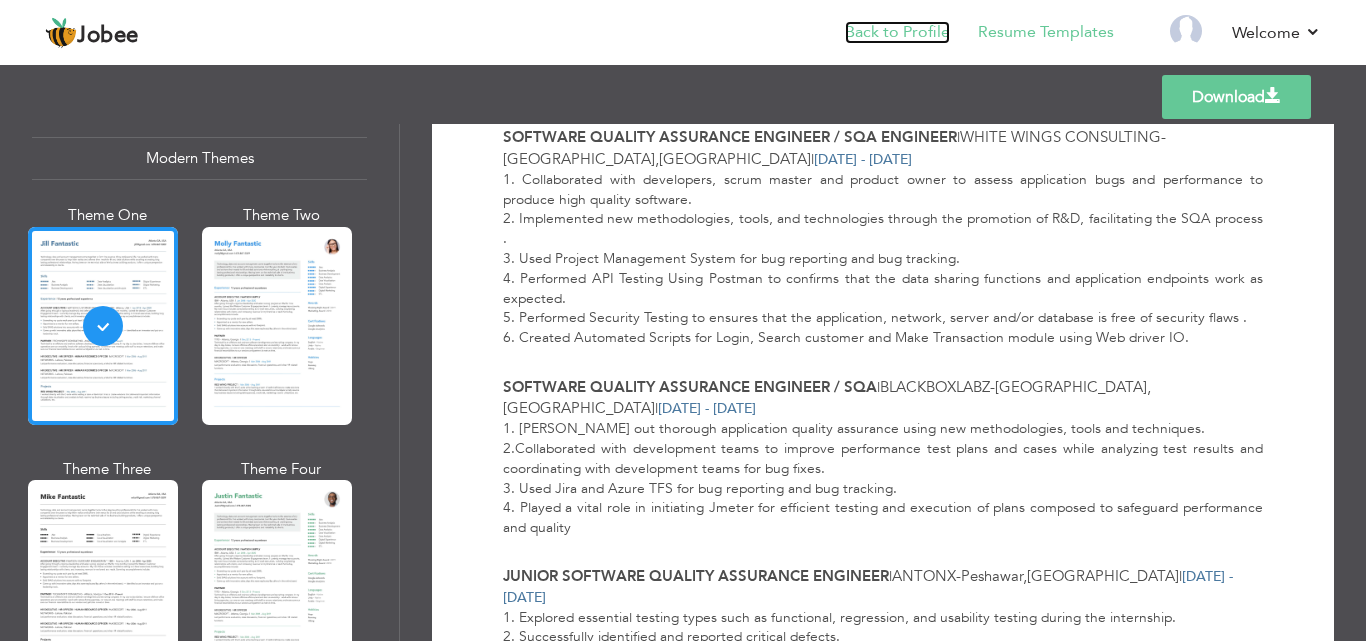 click on "Back to Profile" at bounding box center (897, 32) 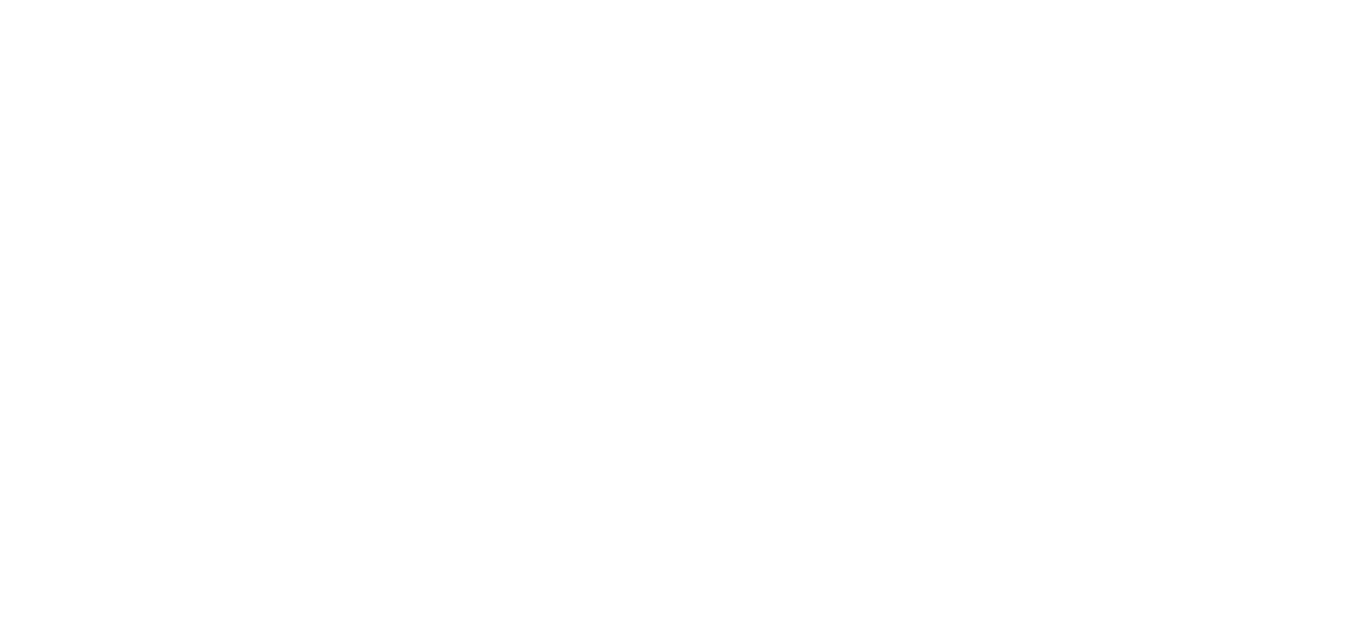 scroll, scrollTop: 0, scrollLeft: 0, axis: both 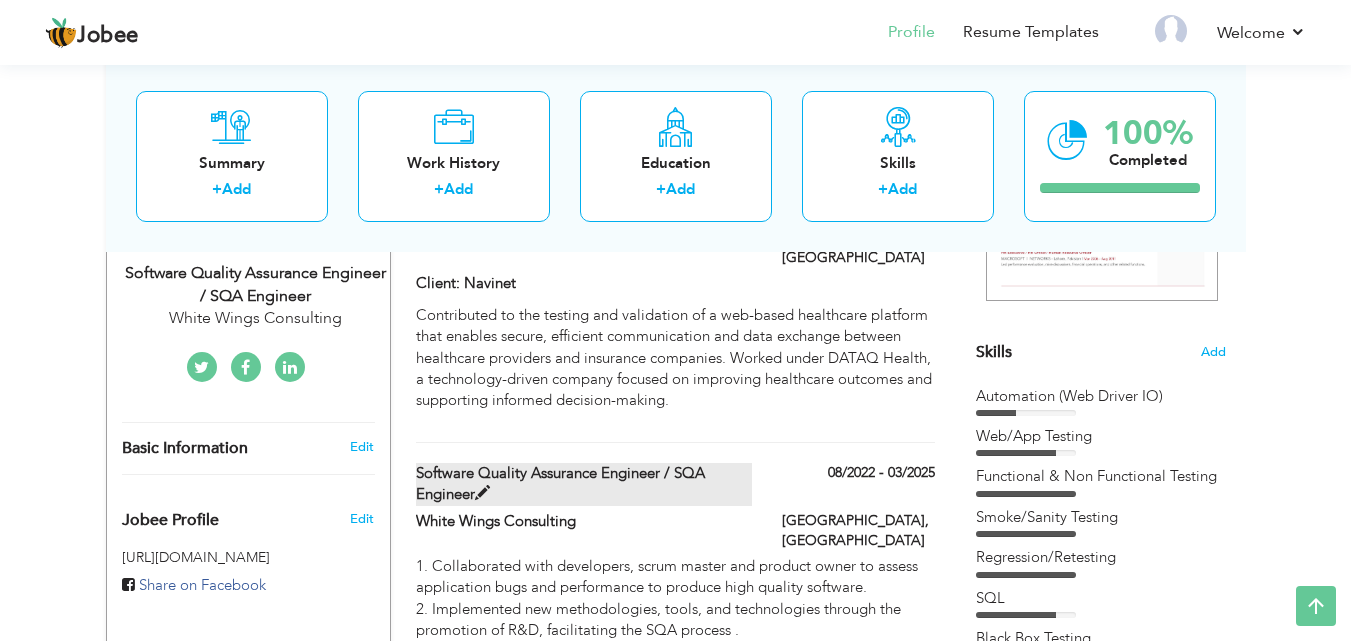 click at bounding box center (482, 493) 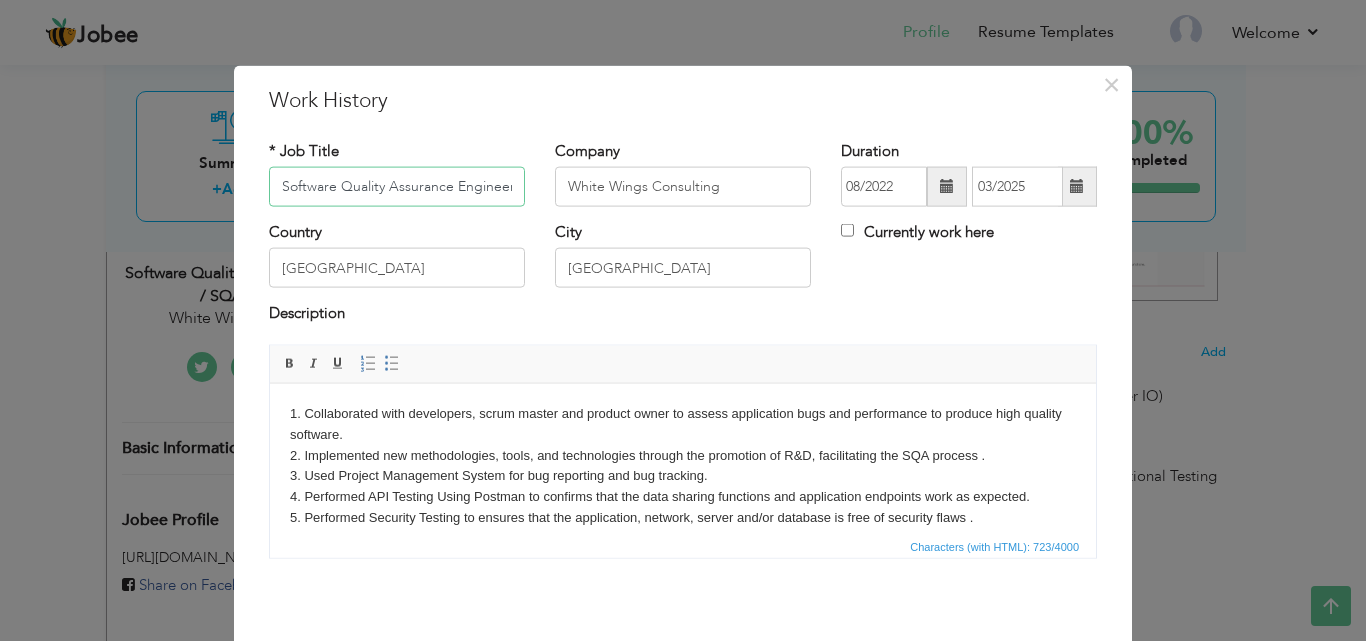scroll, scrollTop: 0, scrollLeft: 100, axis: horizontal 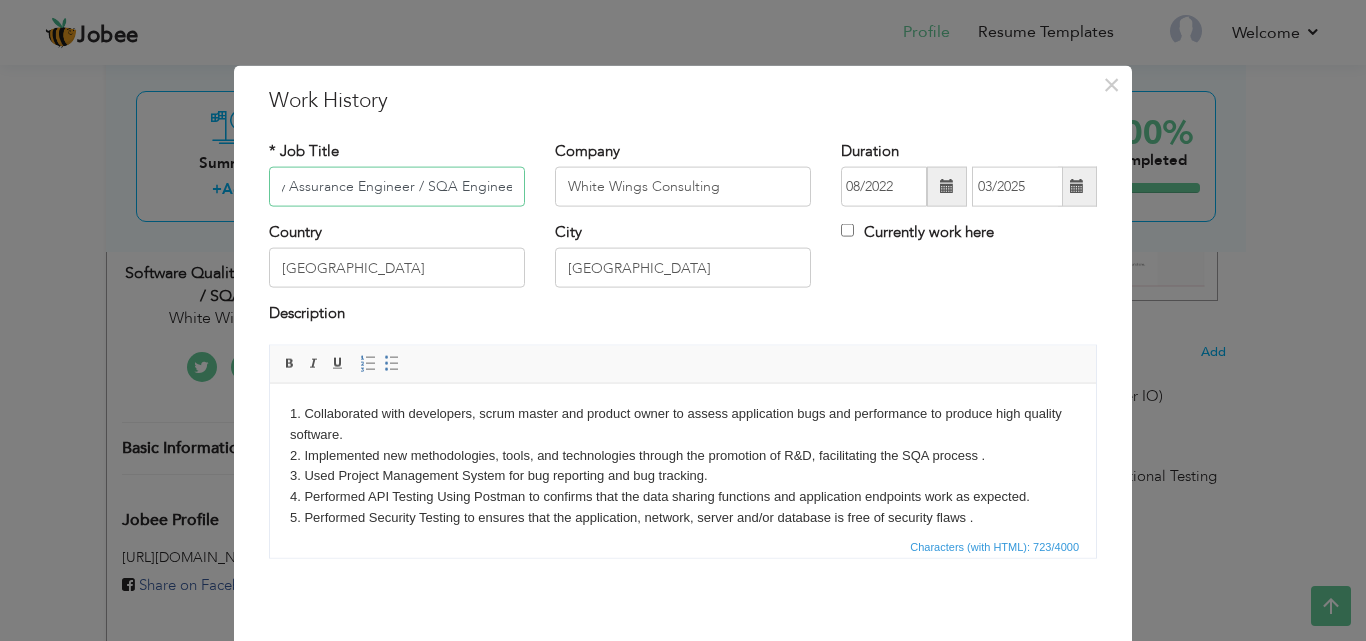 click on "Software Quality Assurance Engineer / SQA Engineer" at bounding box center (397, 187) 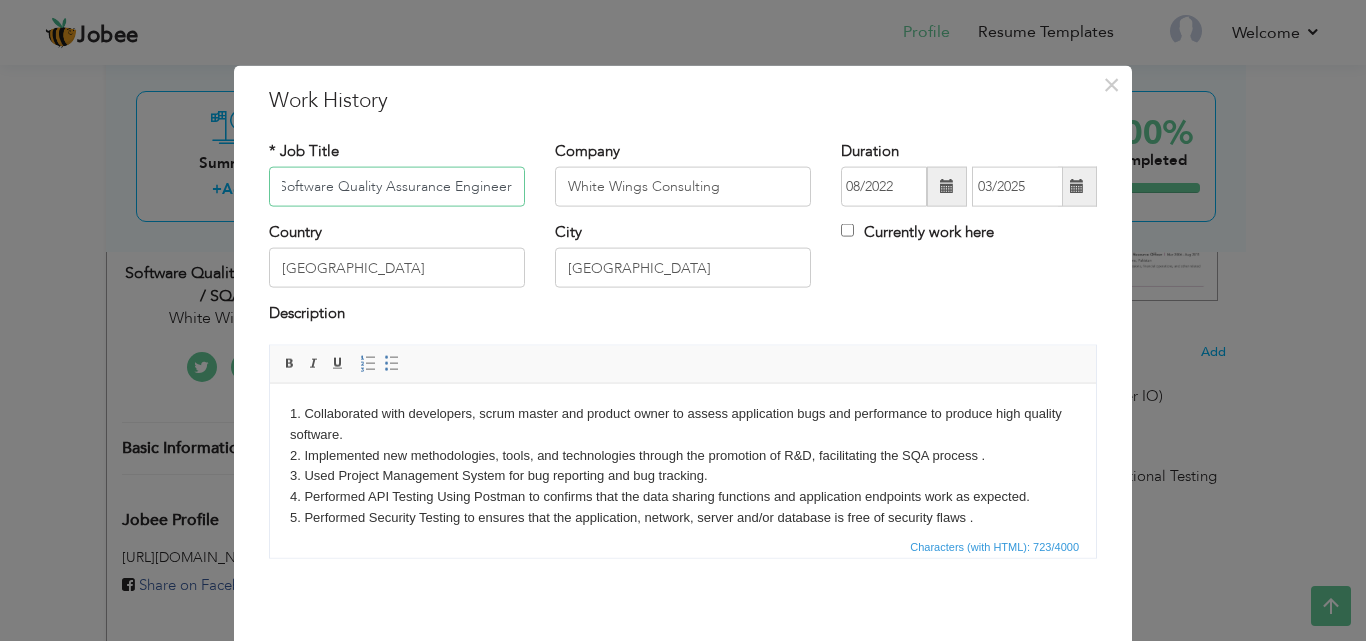 scroll, scrollTop: 0, scrollLeft: 0, axis: both 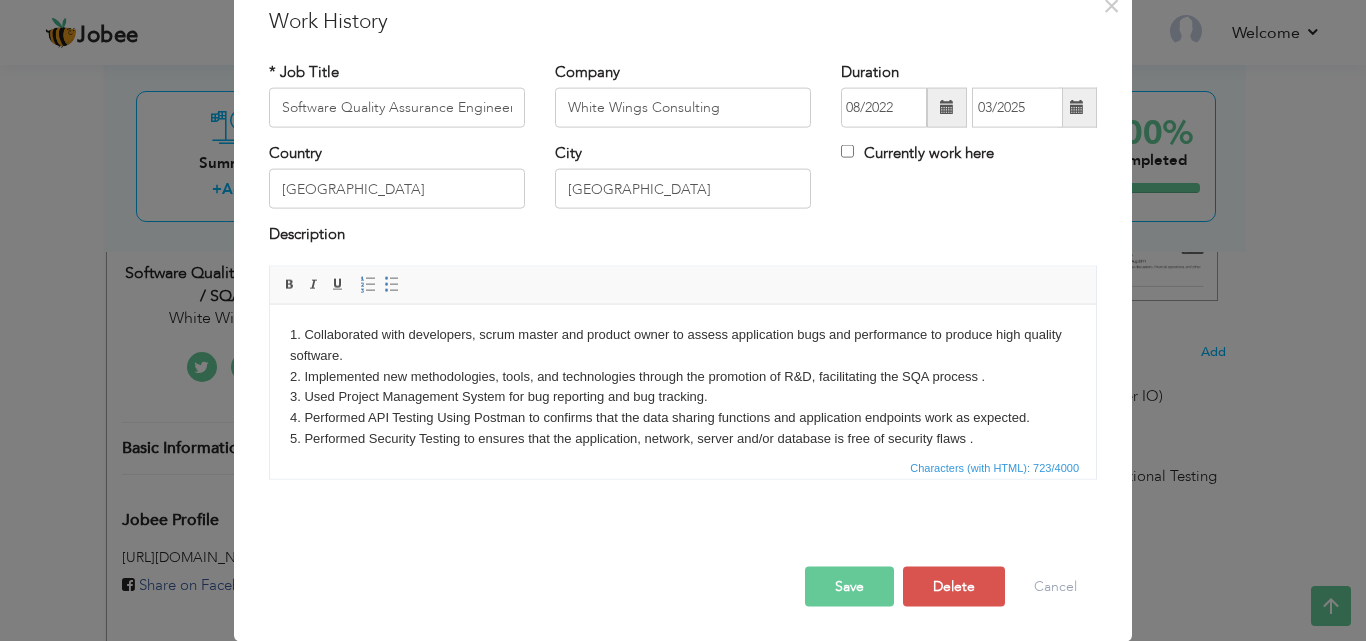 click on "Save" at bounding box center (849, 586) 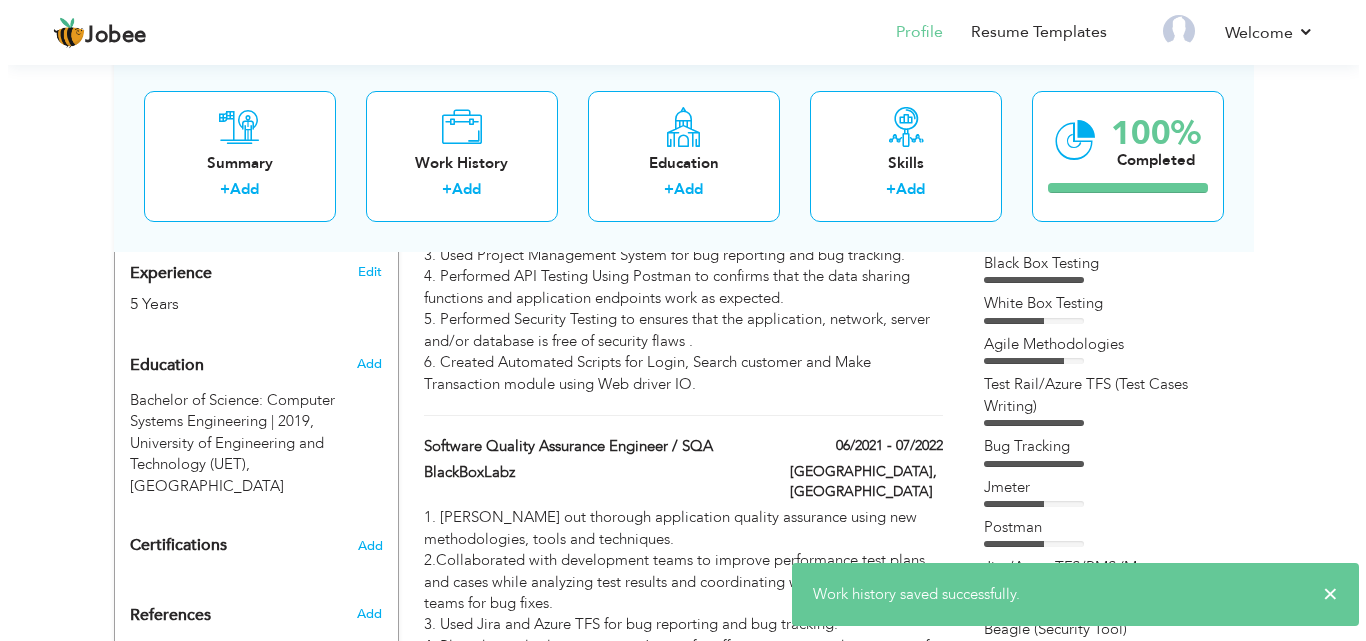 scroll, scrollTop: 808, scrollLeft: 0, axis: vertical 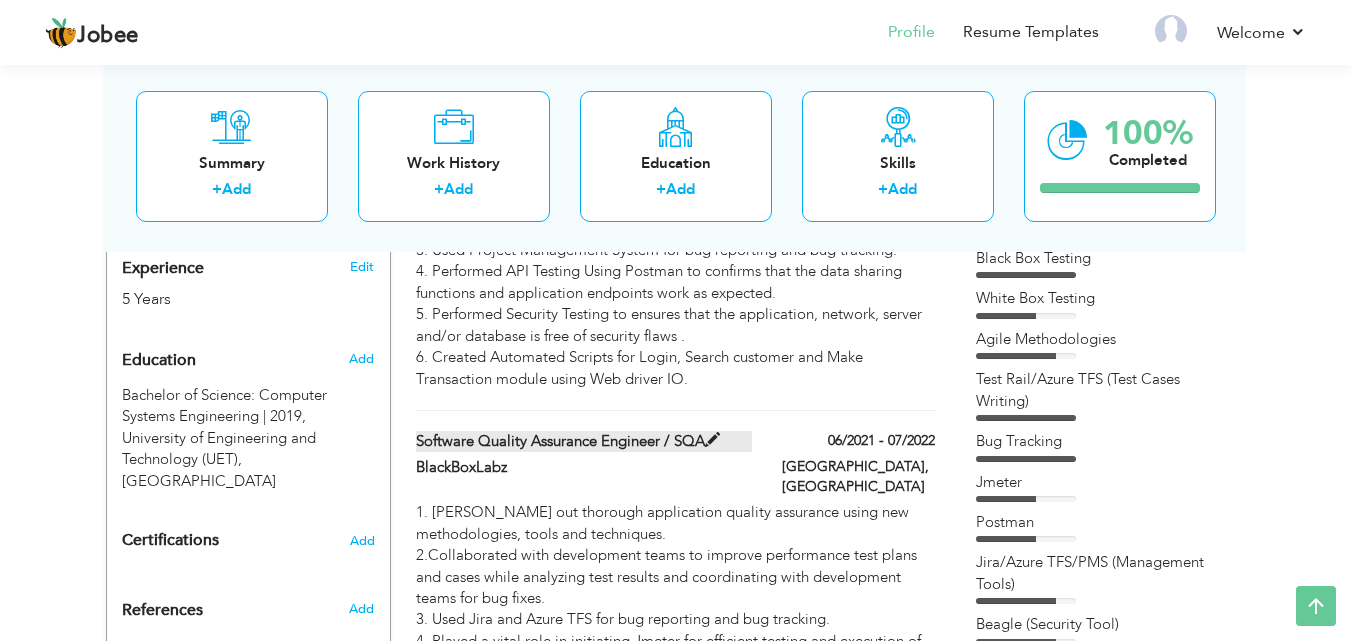 type on "06/2021" 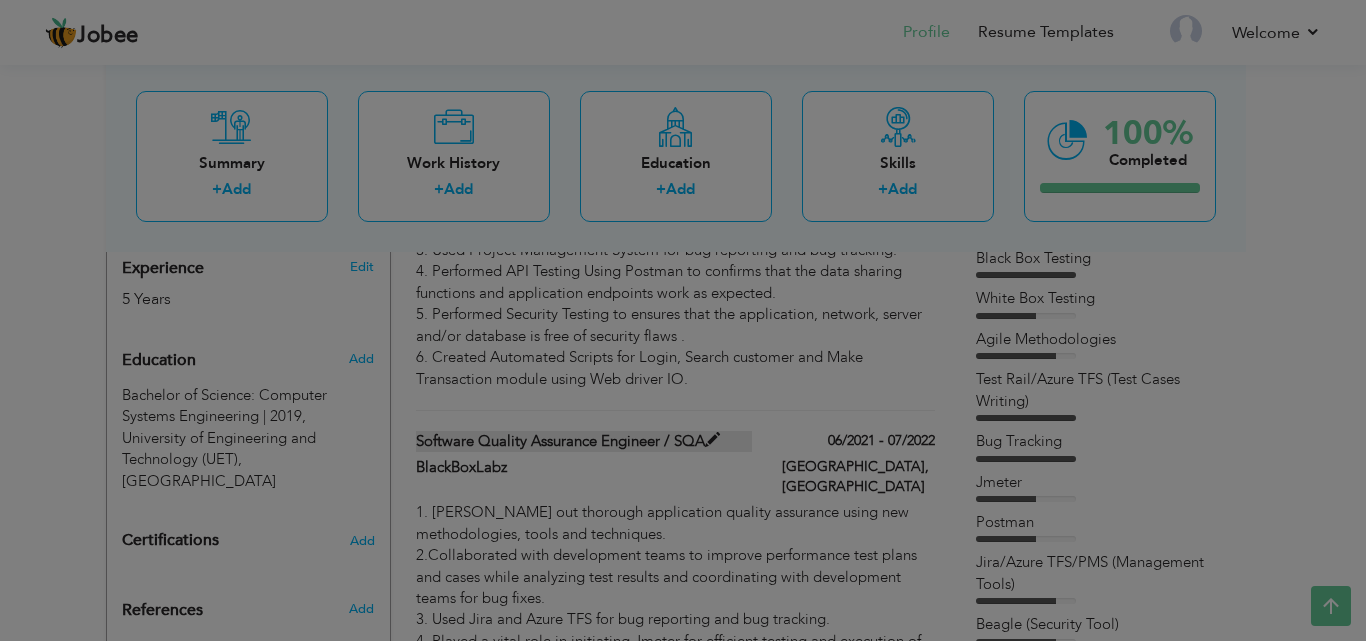 scroll, scrollTop: 0, scrollLeft: 0, axis: both 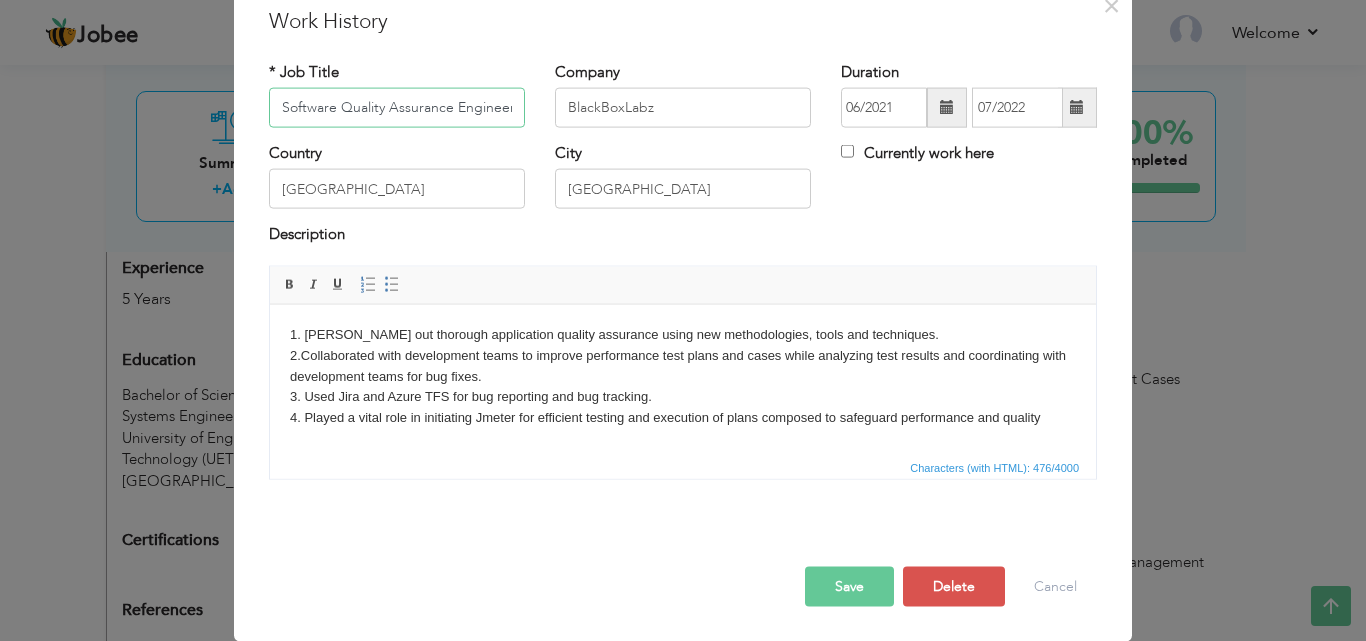 type on "Software Quality Assurance Engineer" 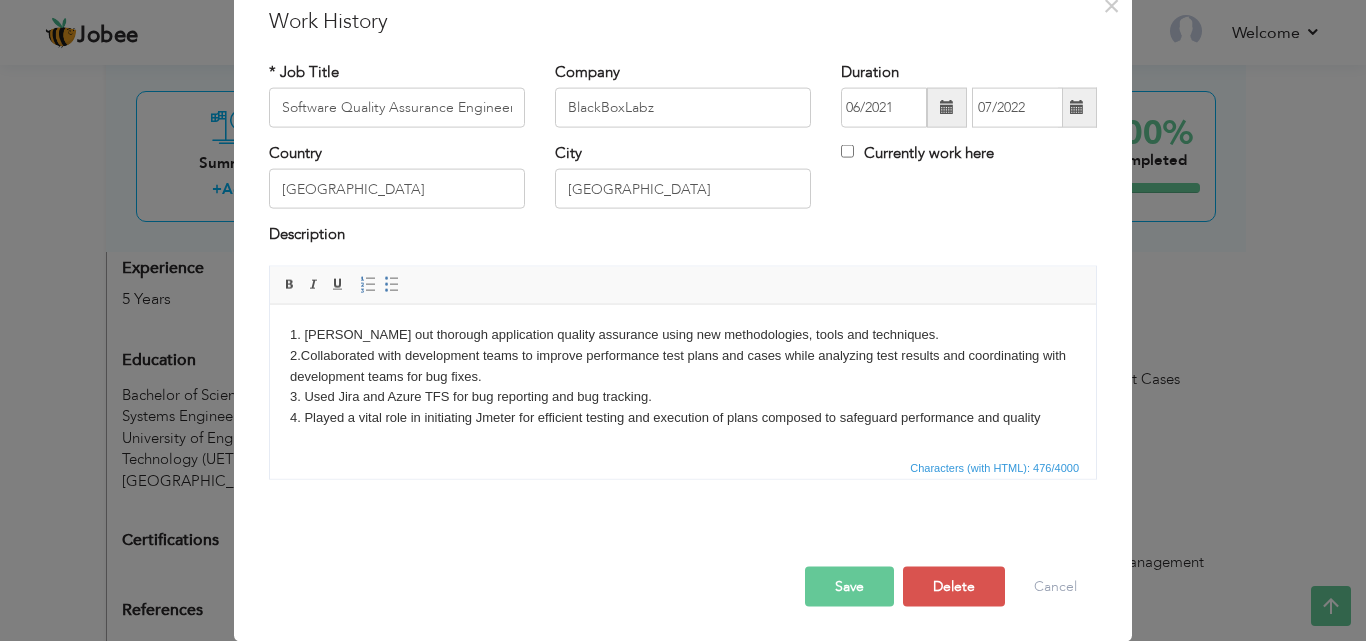click on "Save" at bounding box center (849, 586) 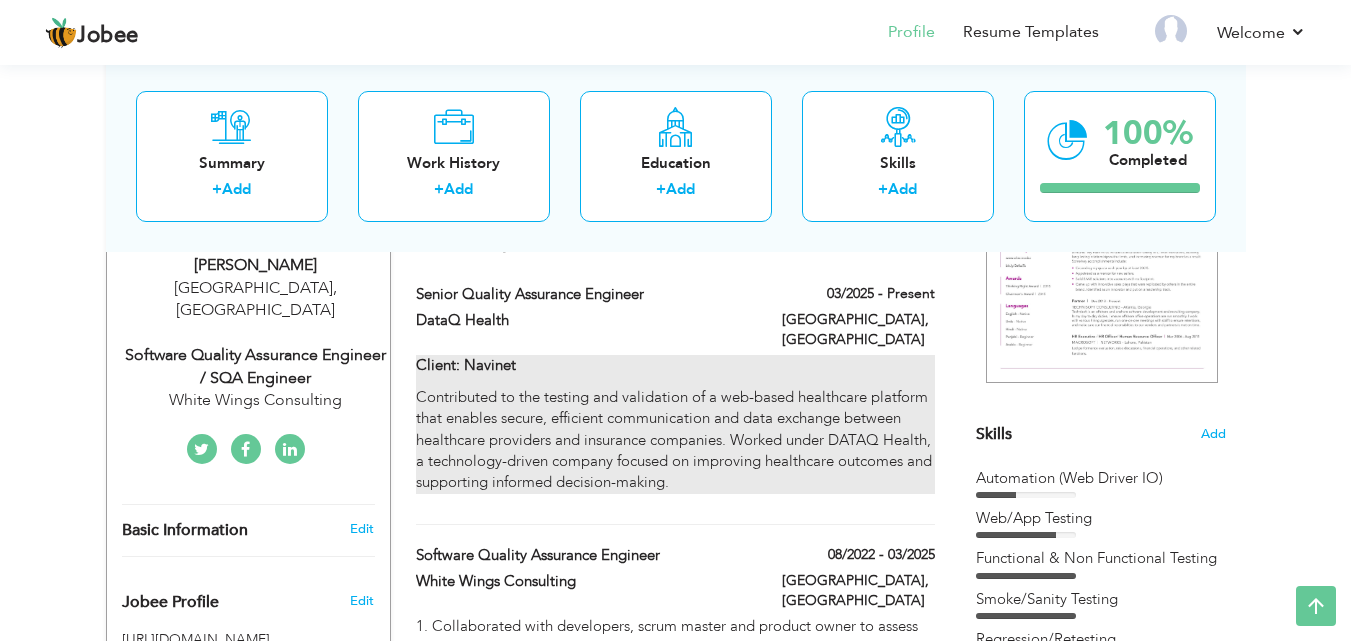 scroll, scrollTop: 345, scrollLeft: 0, axis: vertical 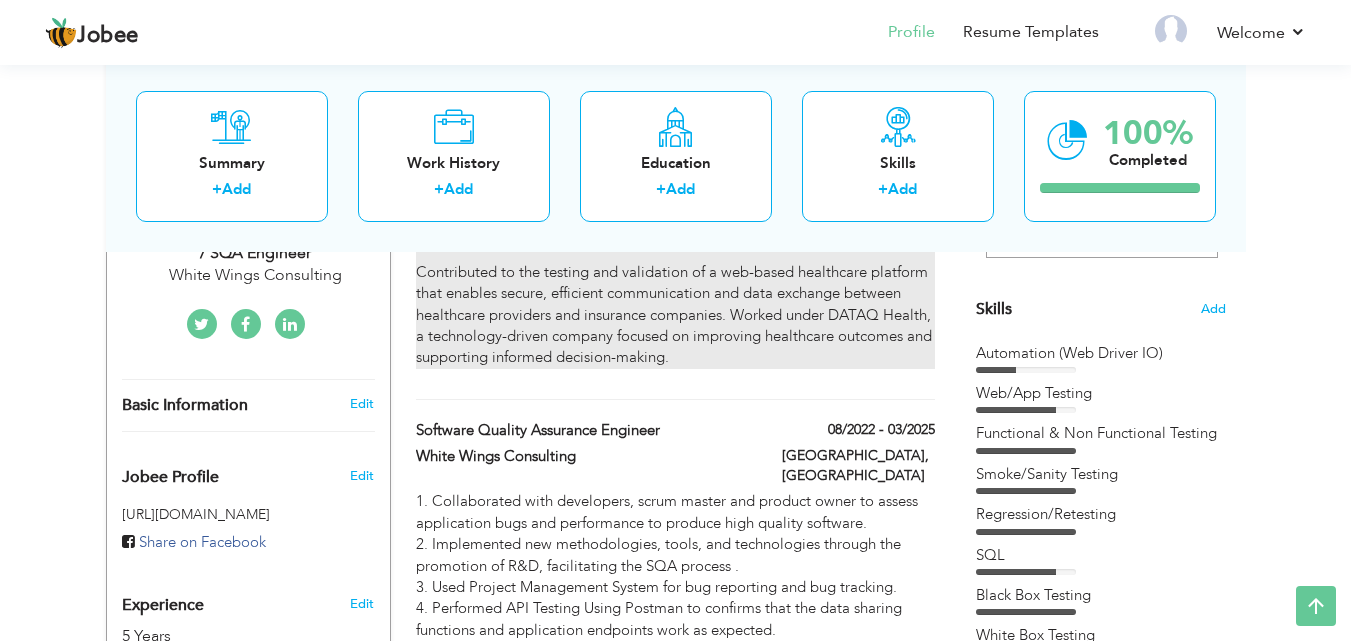 click on "1. Collaborated with developers, scrum master and product owner to assess application bugs and performance to produce high quality software.
2. Implemented new methodologies, tools, and technologies through the promotion of R&D, facilitating the SQA process .
3. Used Project Management System for bug reporting and bug tracking.
4. Performed API Testing Using Postman to confirms that the data sharing functions and application endpoints work as expected.
5. Performed Security Testing to ensures that the application, network, server and/or database is free of security flaws .
6. Created Automated Scripts for Login, Search customer and Make Transaction module using Web driver IO." at bounding box center (675, 609) 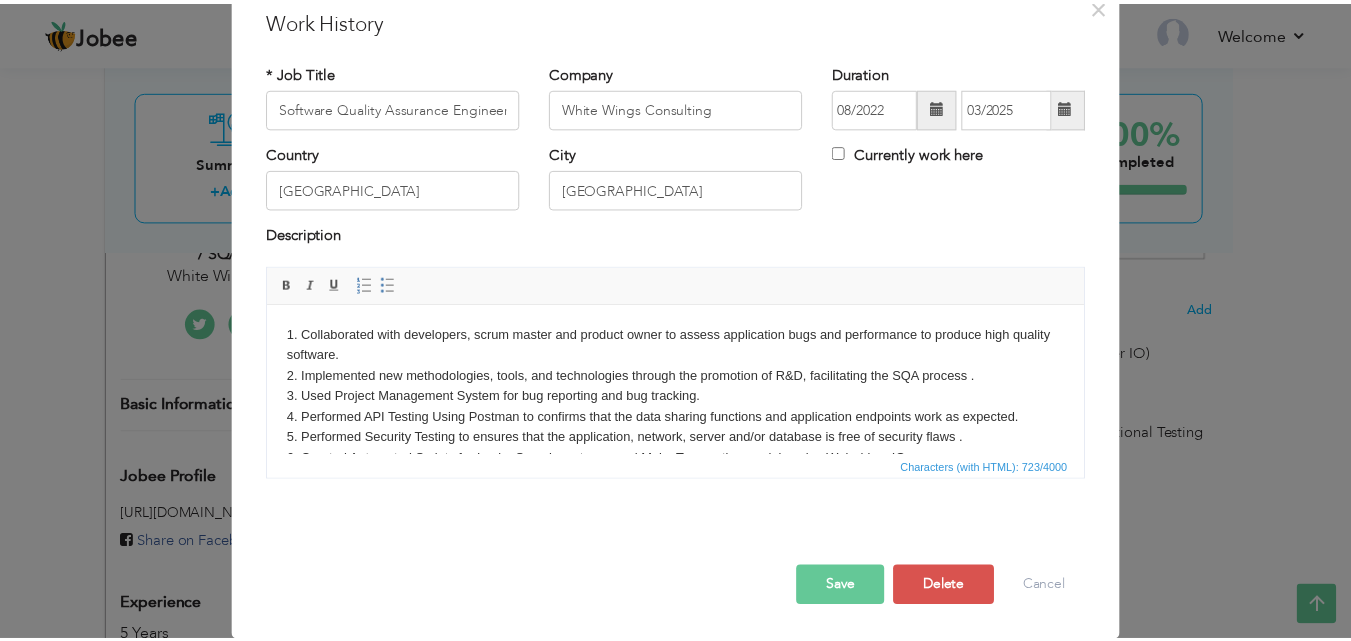 scroll, scrollTop: 0, scrollLeft: 0, axis: both 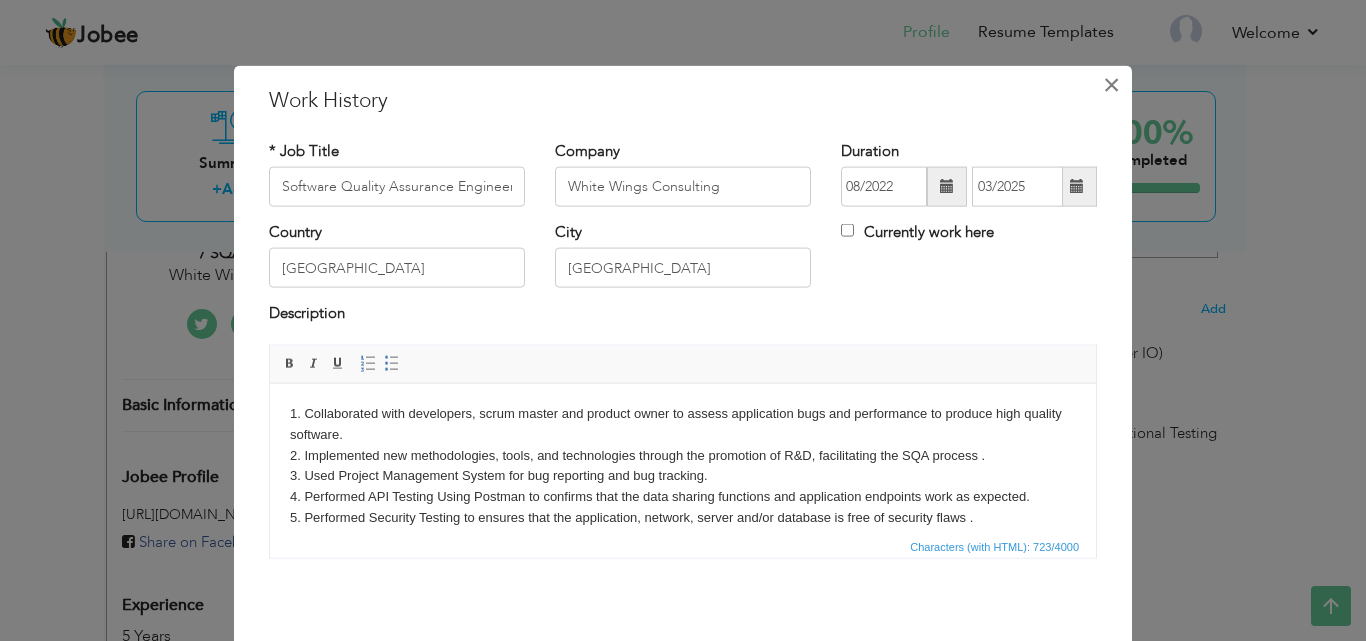 click on "×" at bounding box center (1111, 84) 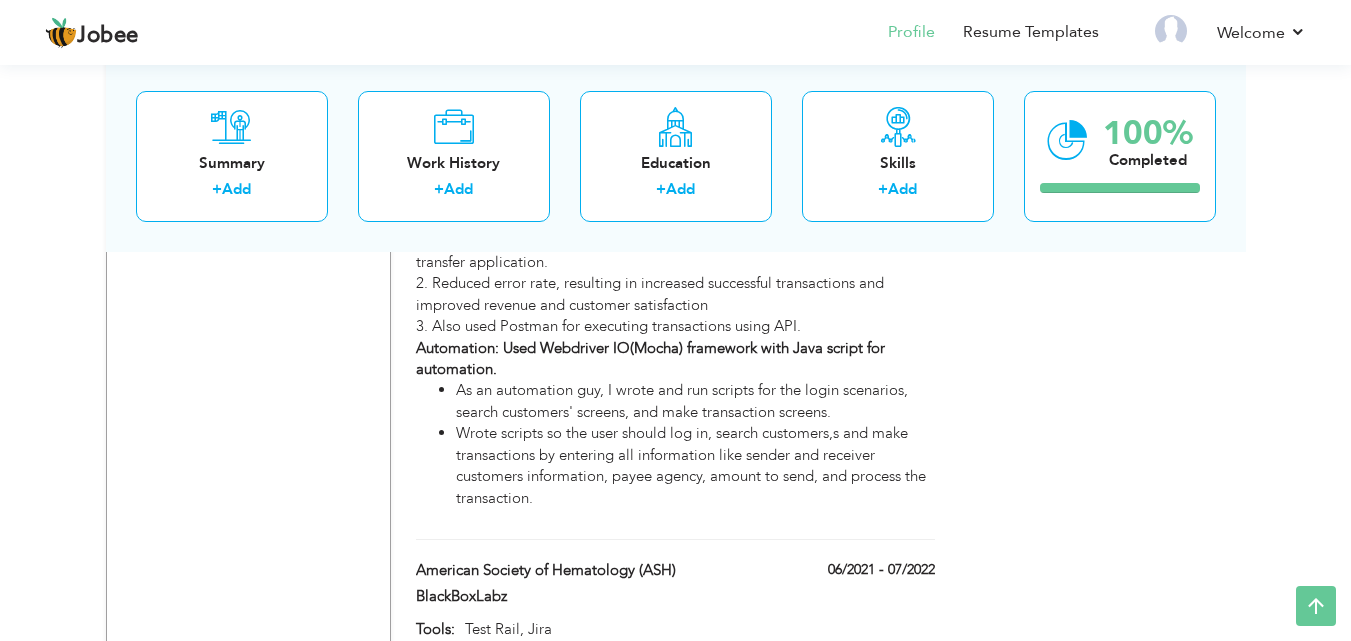 scroll, scrollTop: 2137, scrollLeft: 0, axis: vertical 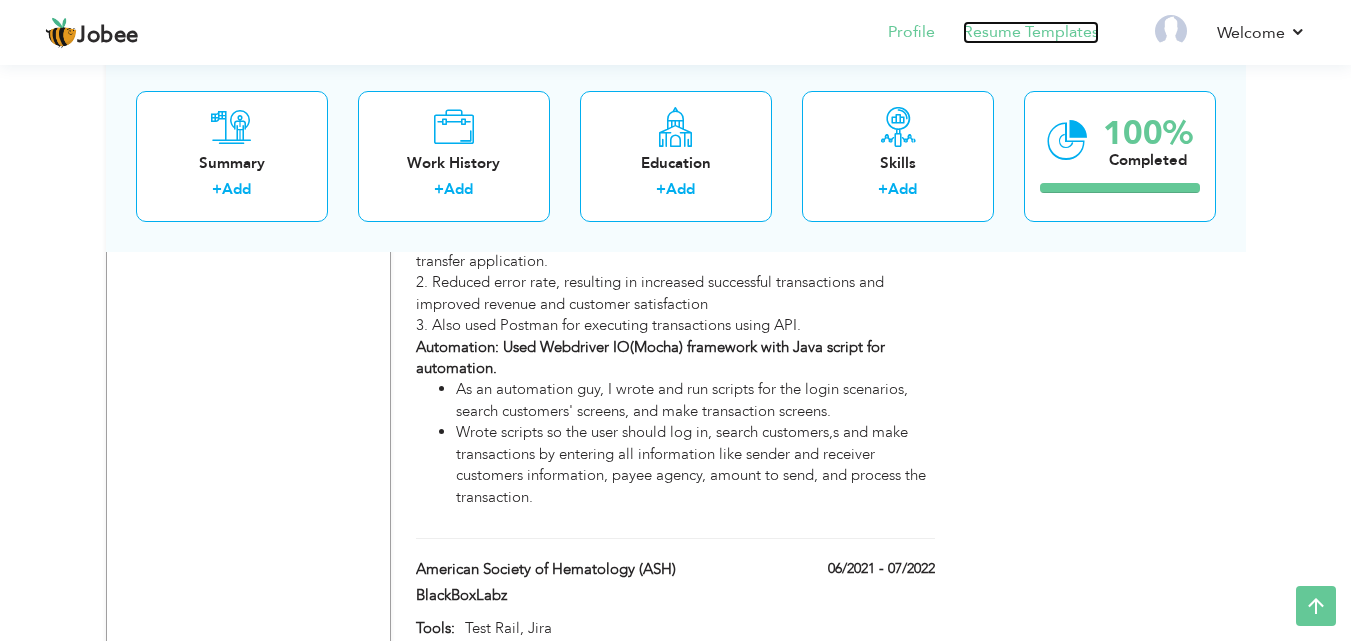 click on "Resume Templates" at bounding box center (1031, 32) 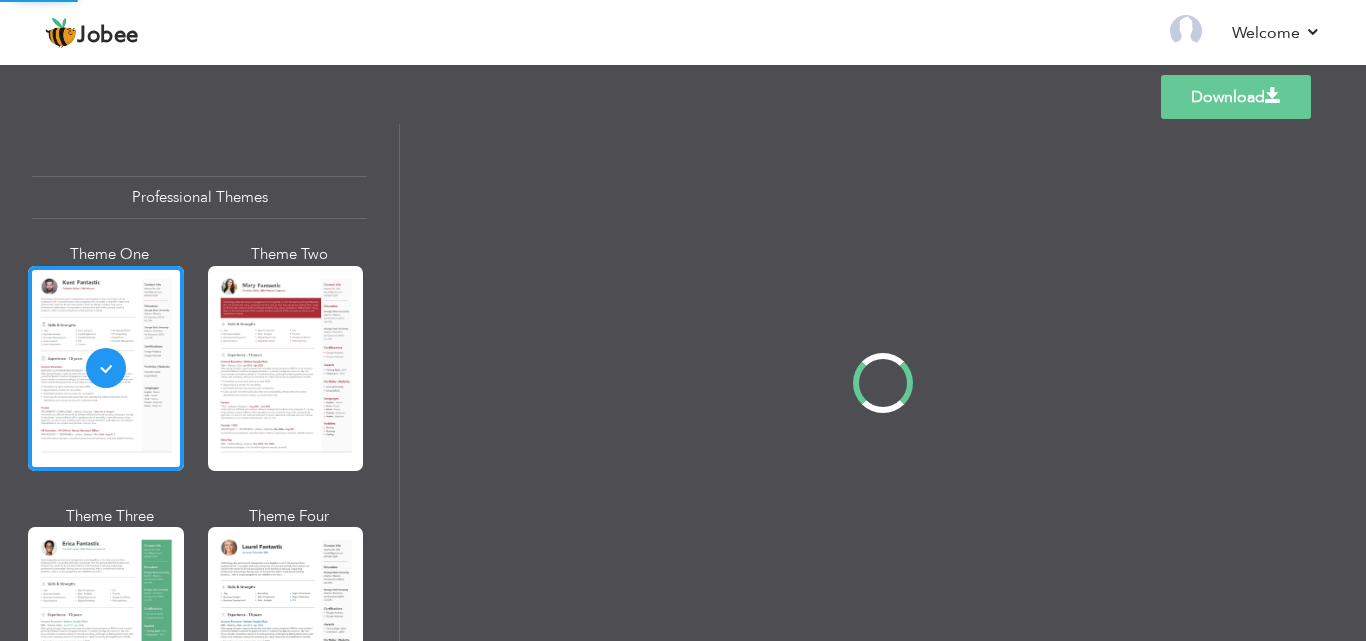 scroll, scrollTop: 0, scrollLeft: 0, axis: both 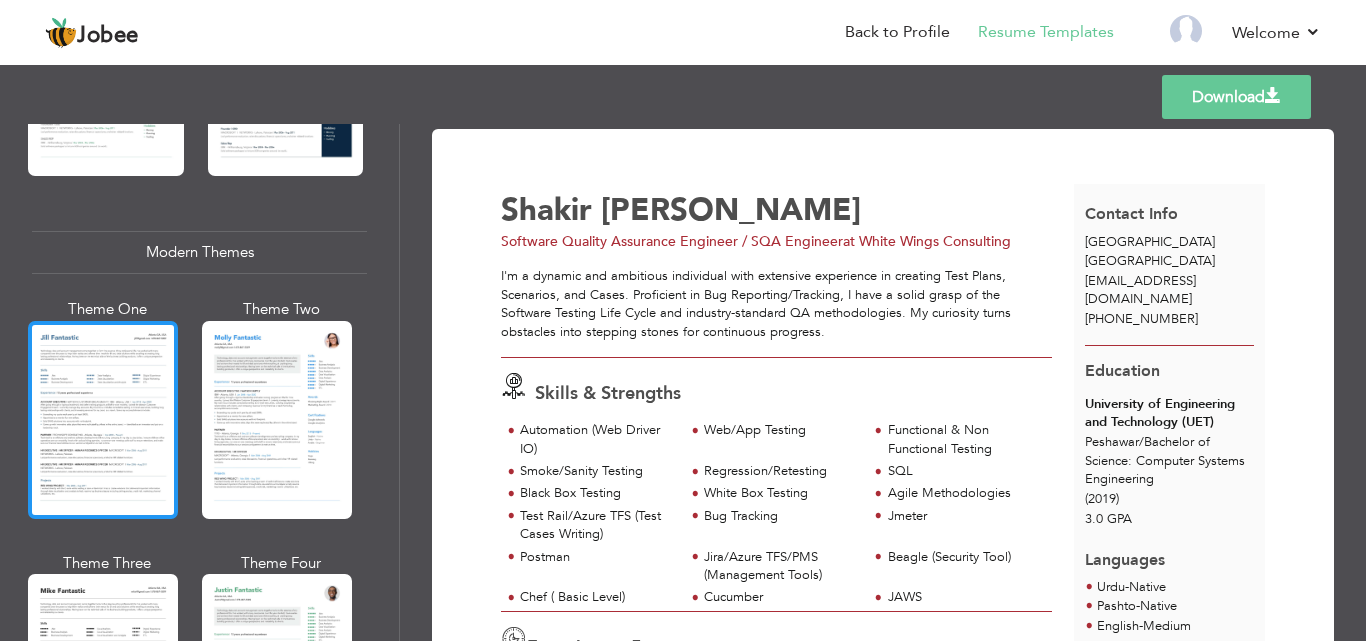 click at bounding box center [103, 420] 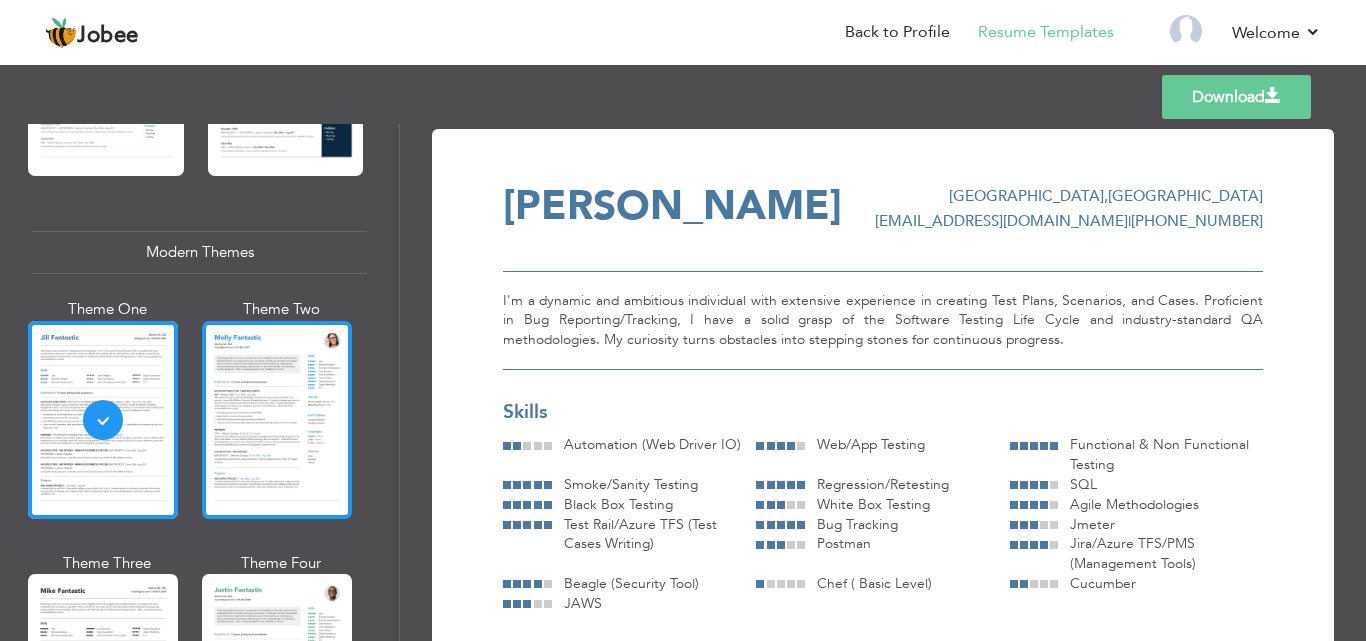 click at bounding box center [277, 420] 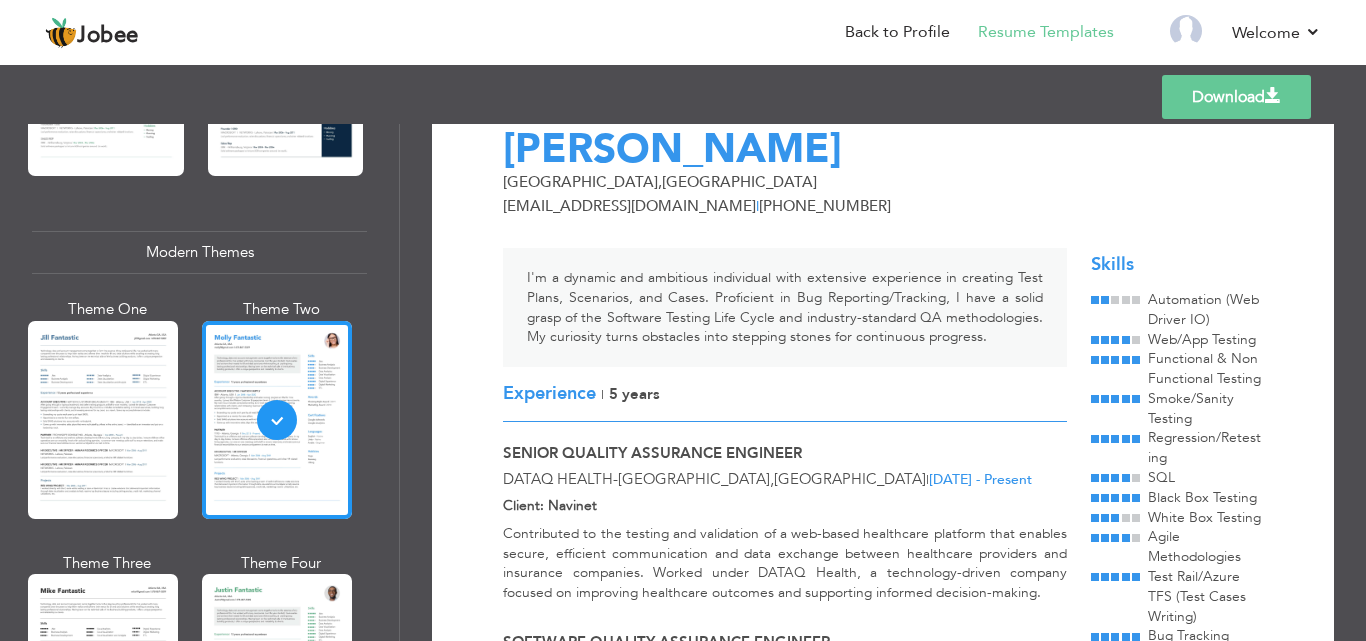 scroll, scrollTop: 0, scrollLeft: 0, axis: both 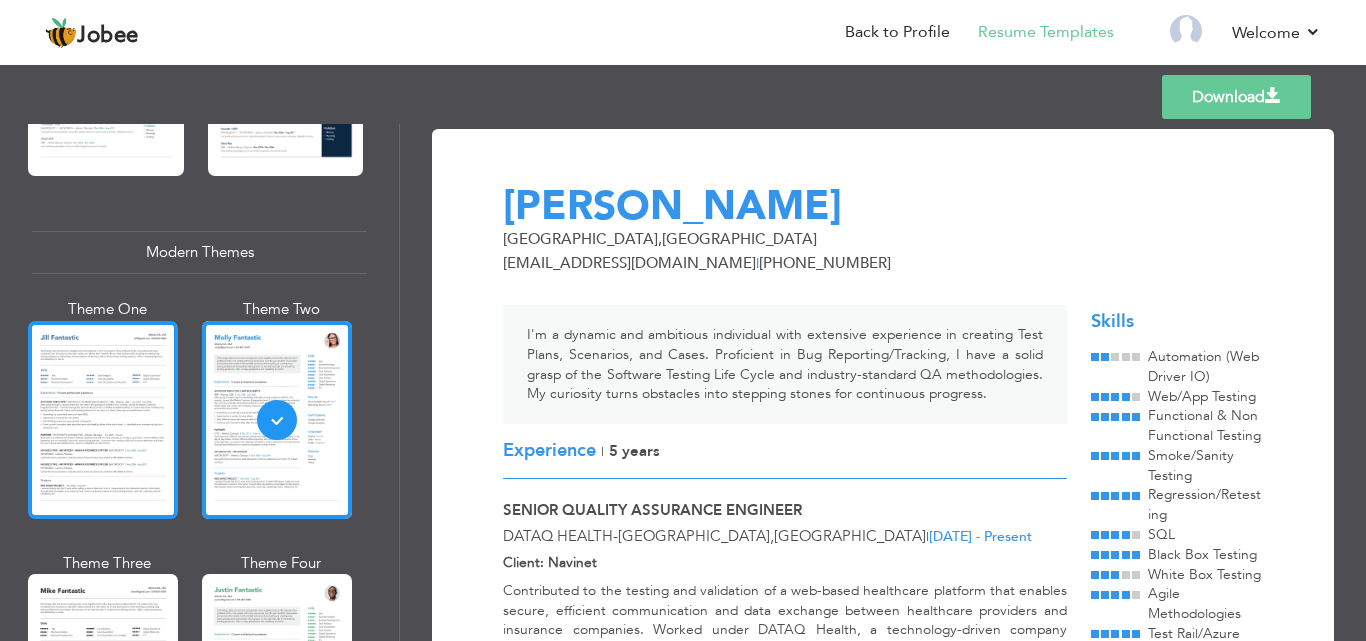 click at bounding box center [103, 420] 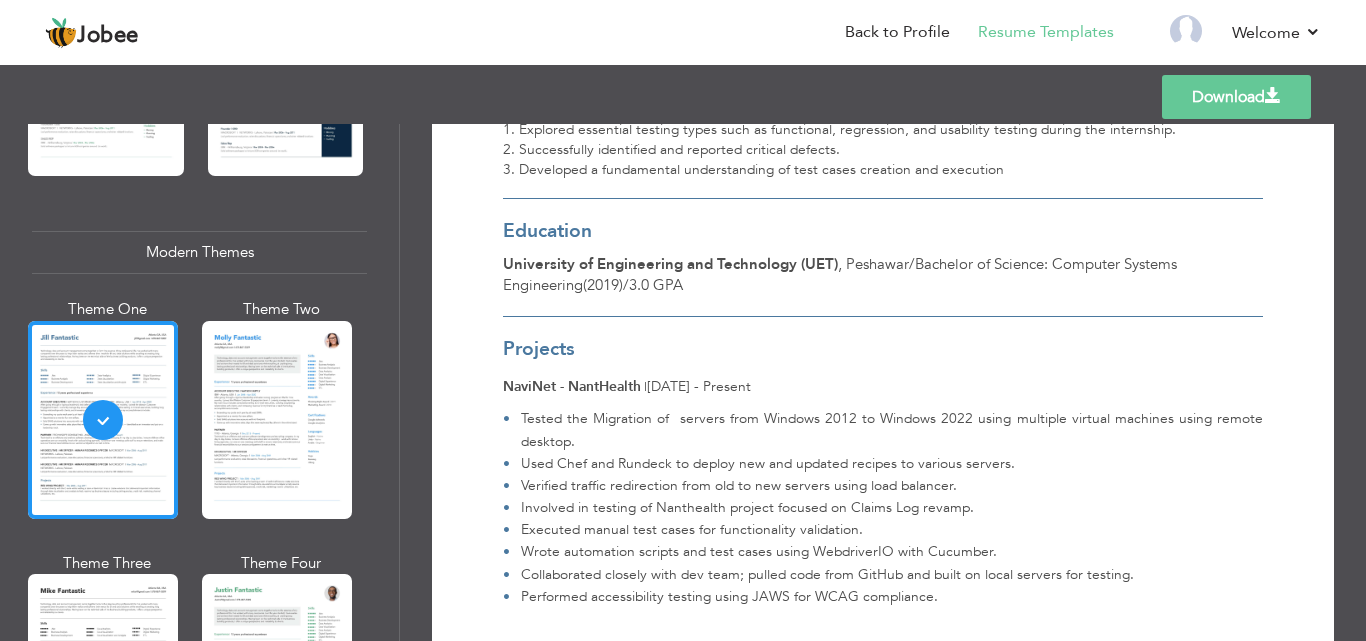 scroll, scrollTop: 1271, scrollLeft: 0, axis: vertical 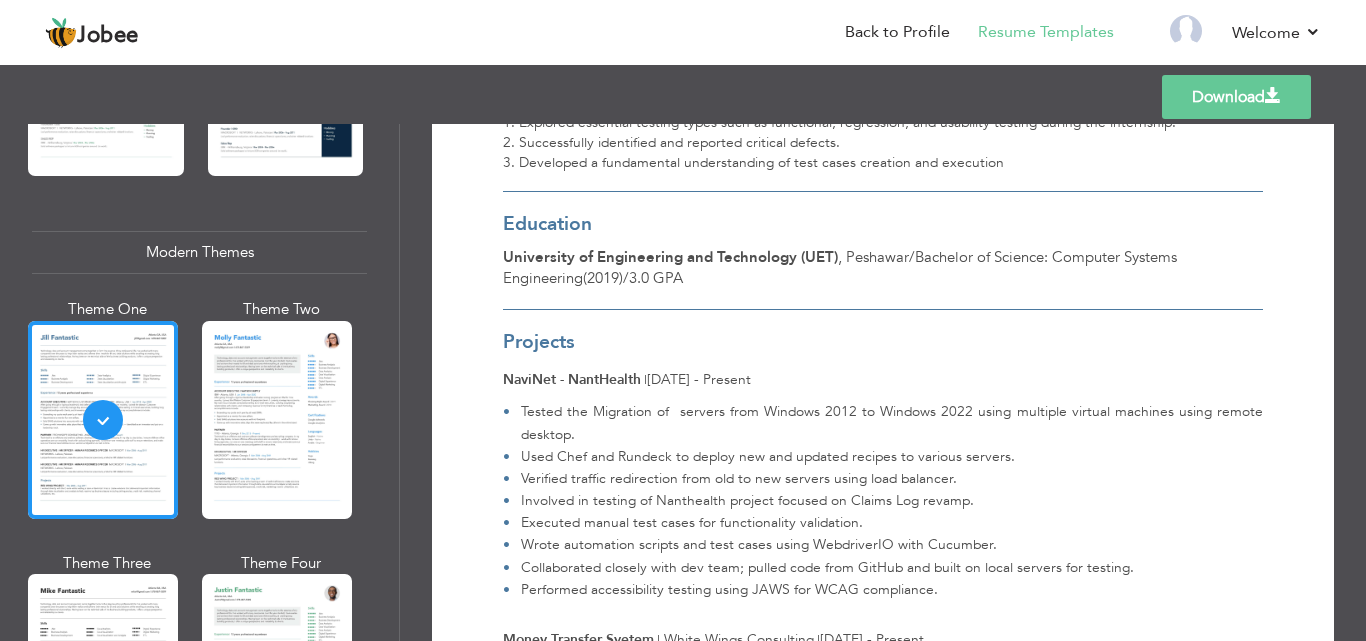 click on "Download" at bounding box center (1236, 97) 